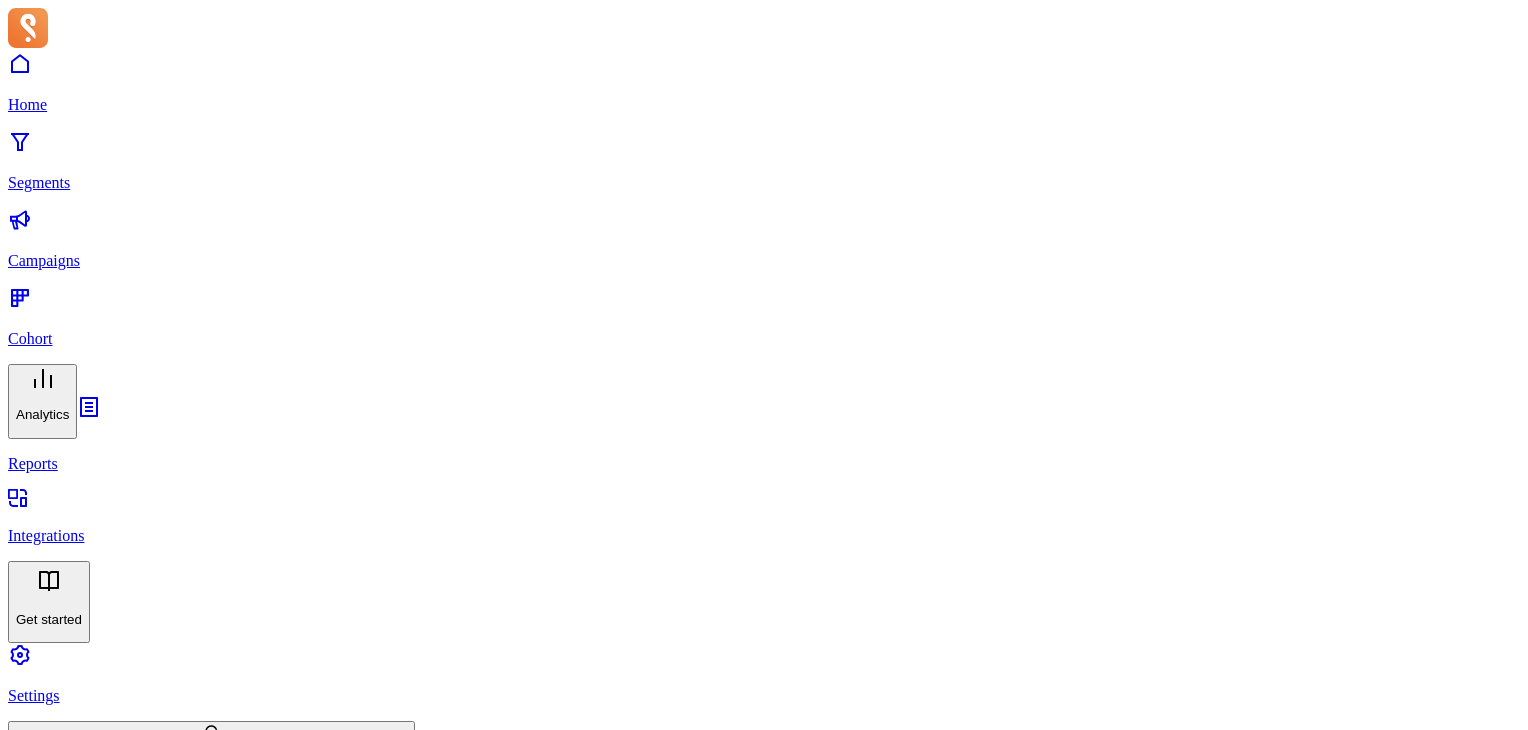 scroll, scrollTop: 640, scrollLeft: 0, axis: vertical 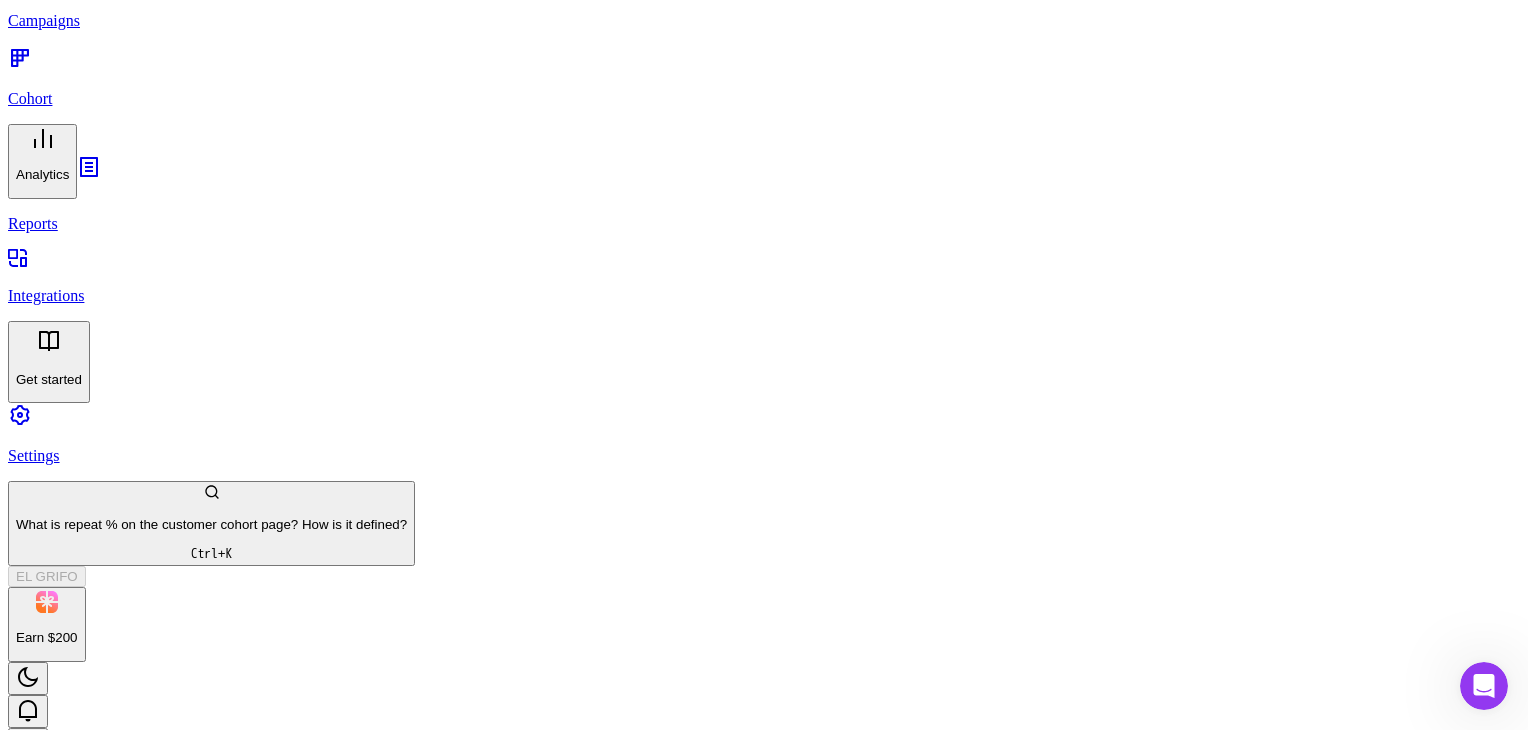 click 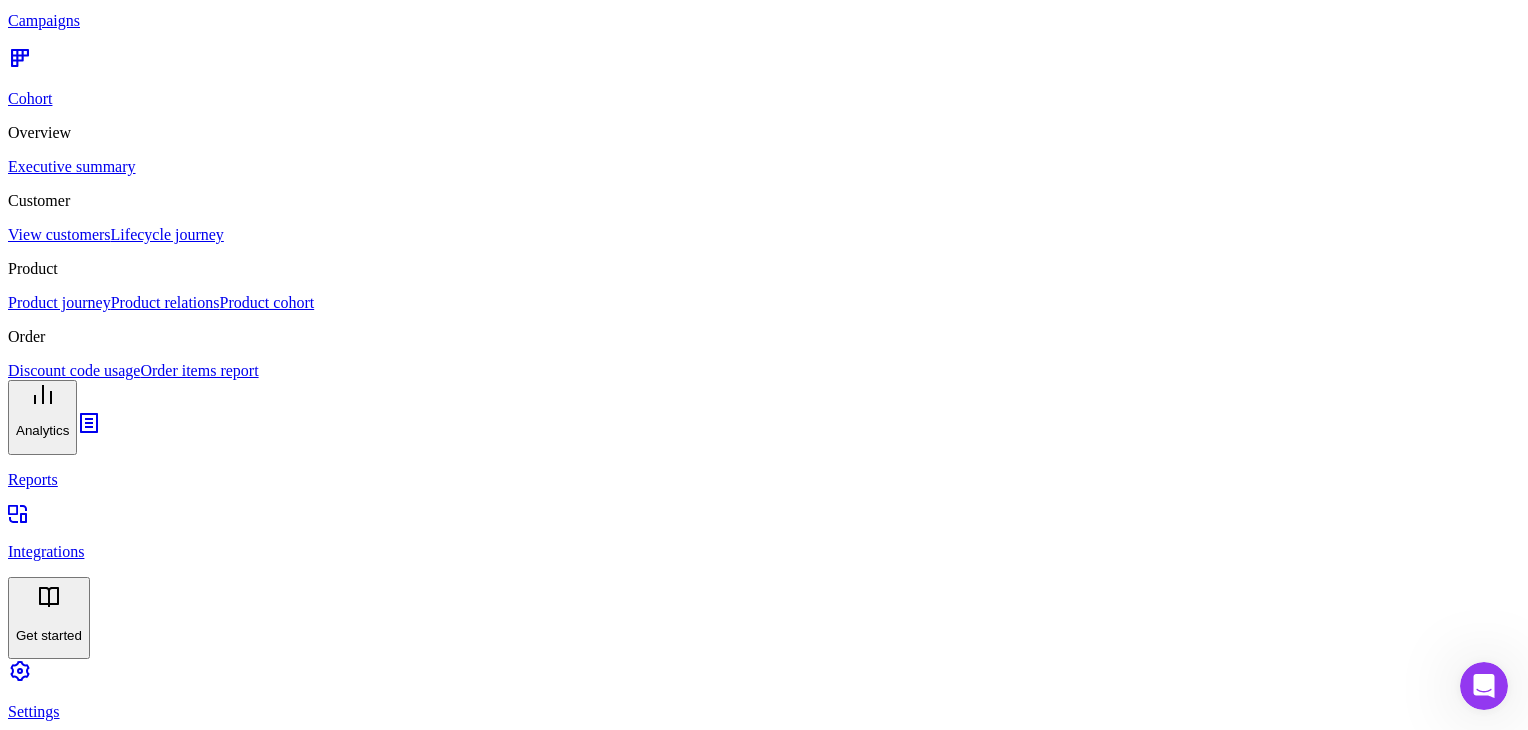 click on "Product relations" at bounding box center [165, 302] 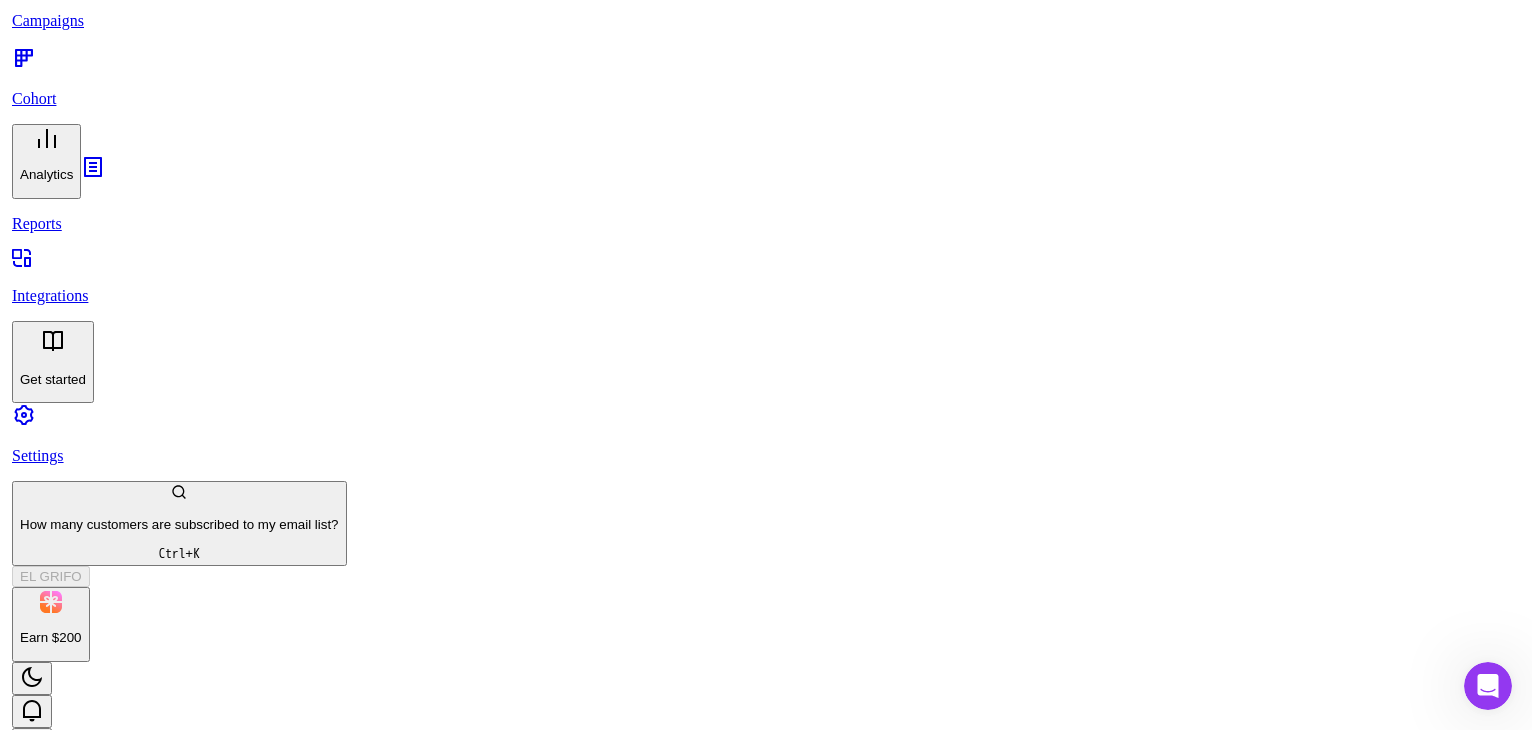 scroll, scrollTop: 0, scrollLeft: 0, axis: both 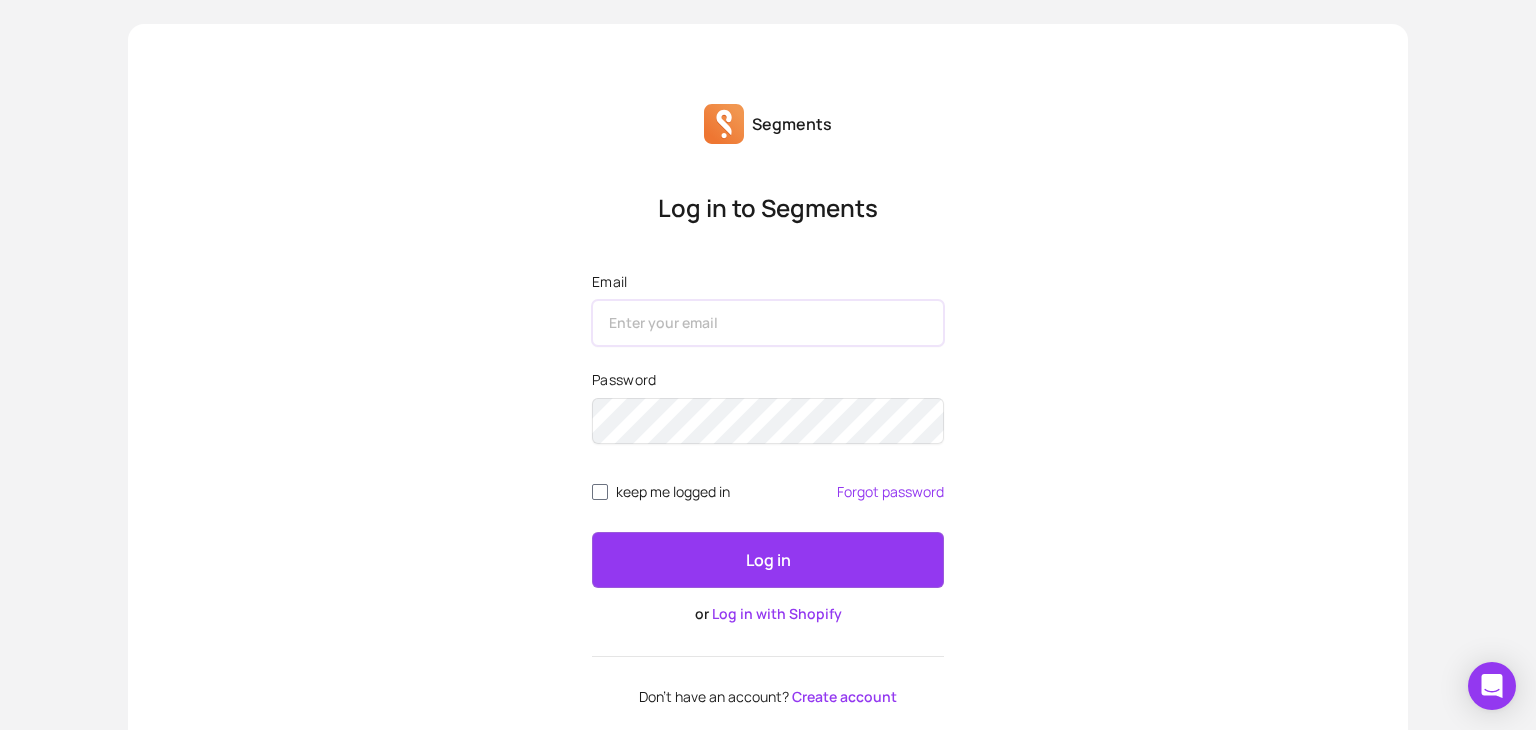 click at bounding box center [768, 323] 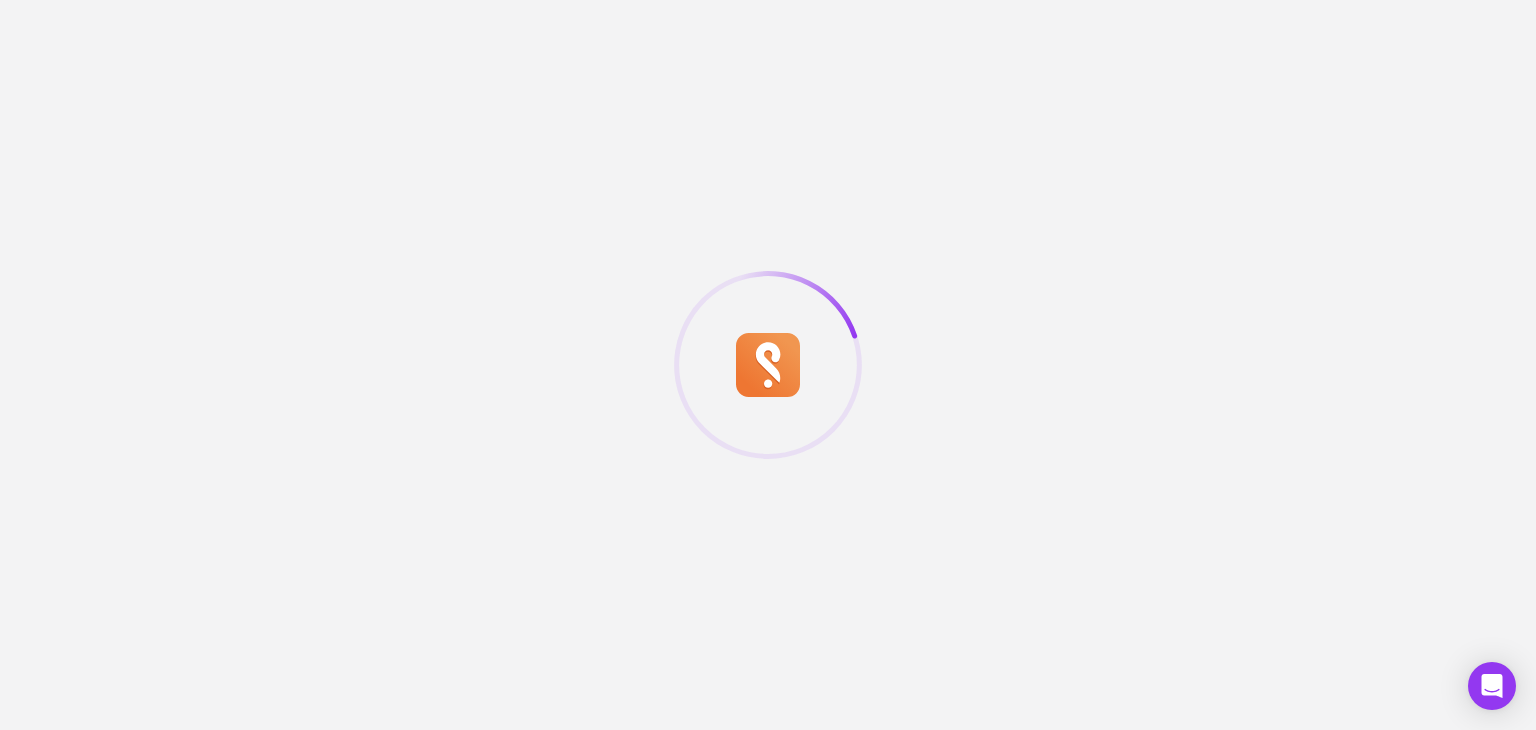 scroll, scrollTop: 0, scrollLeft: 0, axis: both 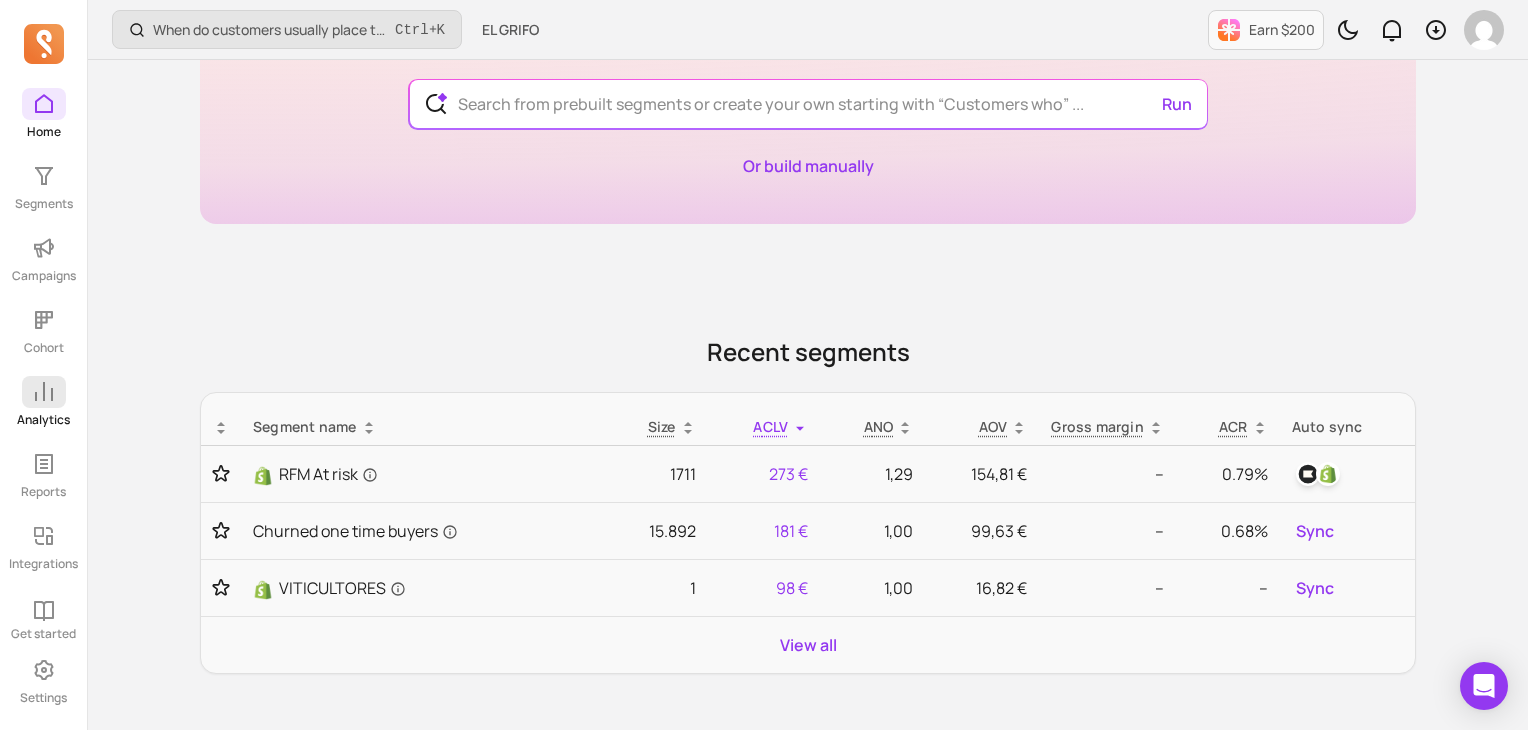 click at bounding box center (44, 392) 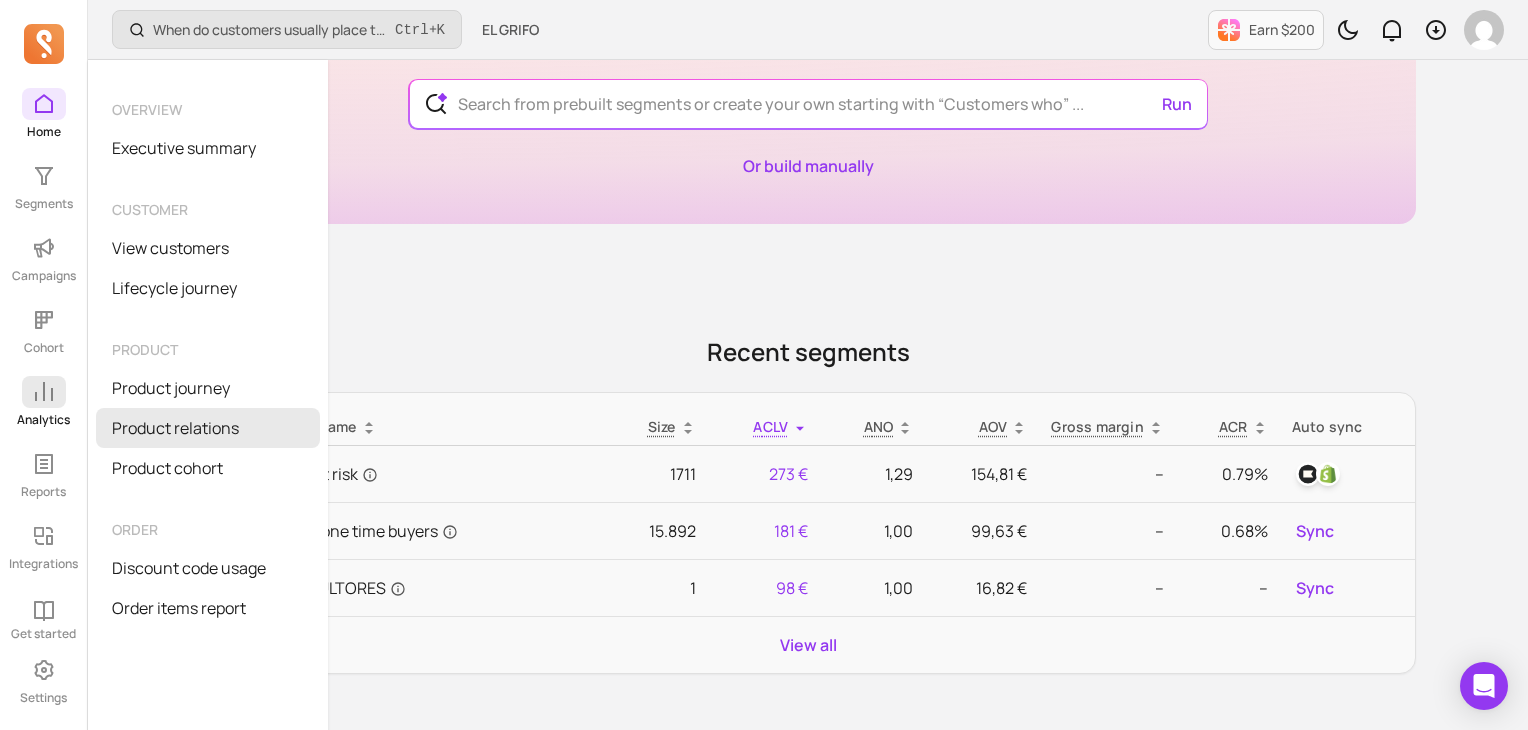 click on "Product relations" at bounding box center [208, 428] 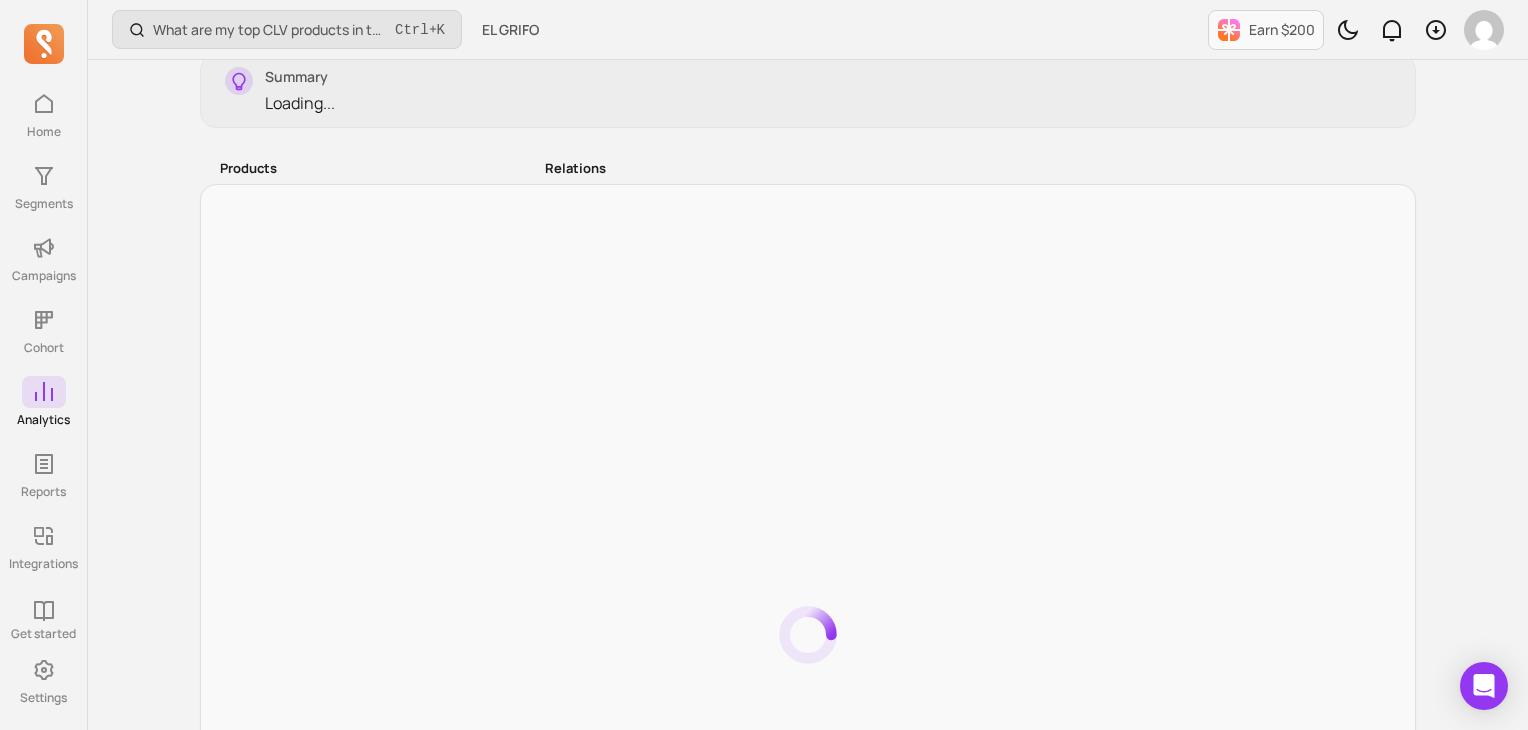 scroll, scrollTop: 0, scrollLeft: 0, axis: both 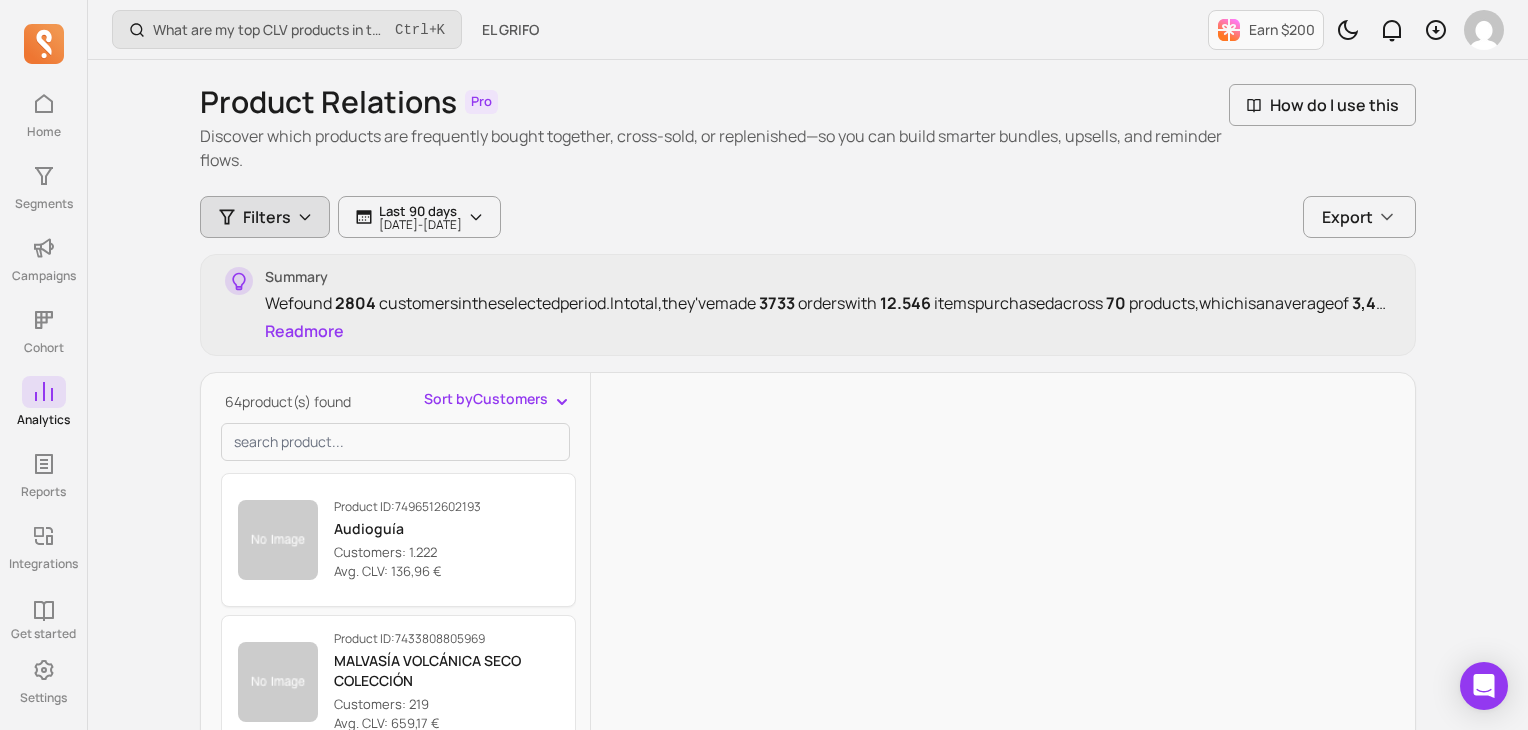 click on "Filters" at bounding box center (267, 217) 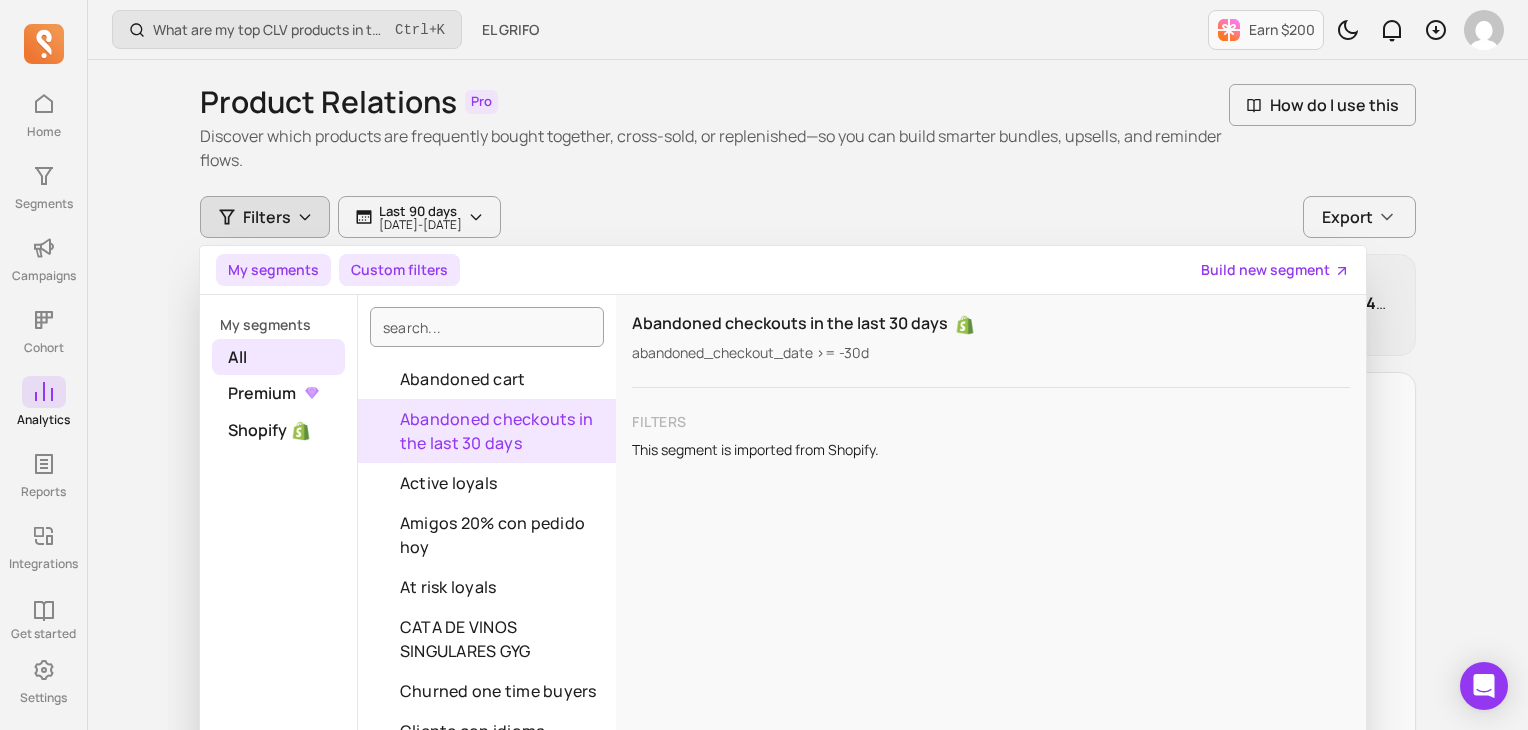 click on "Custom filters" at bounding box center [399, 270] 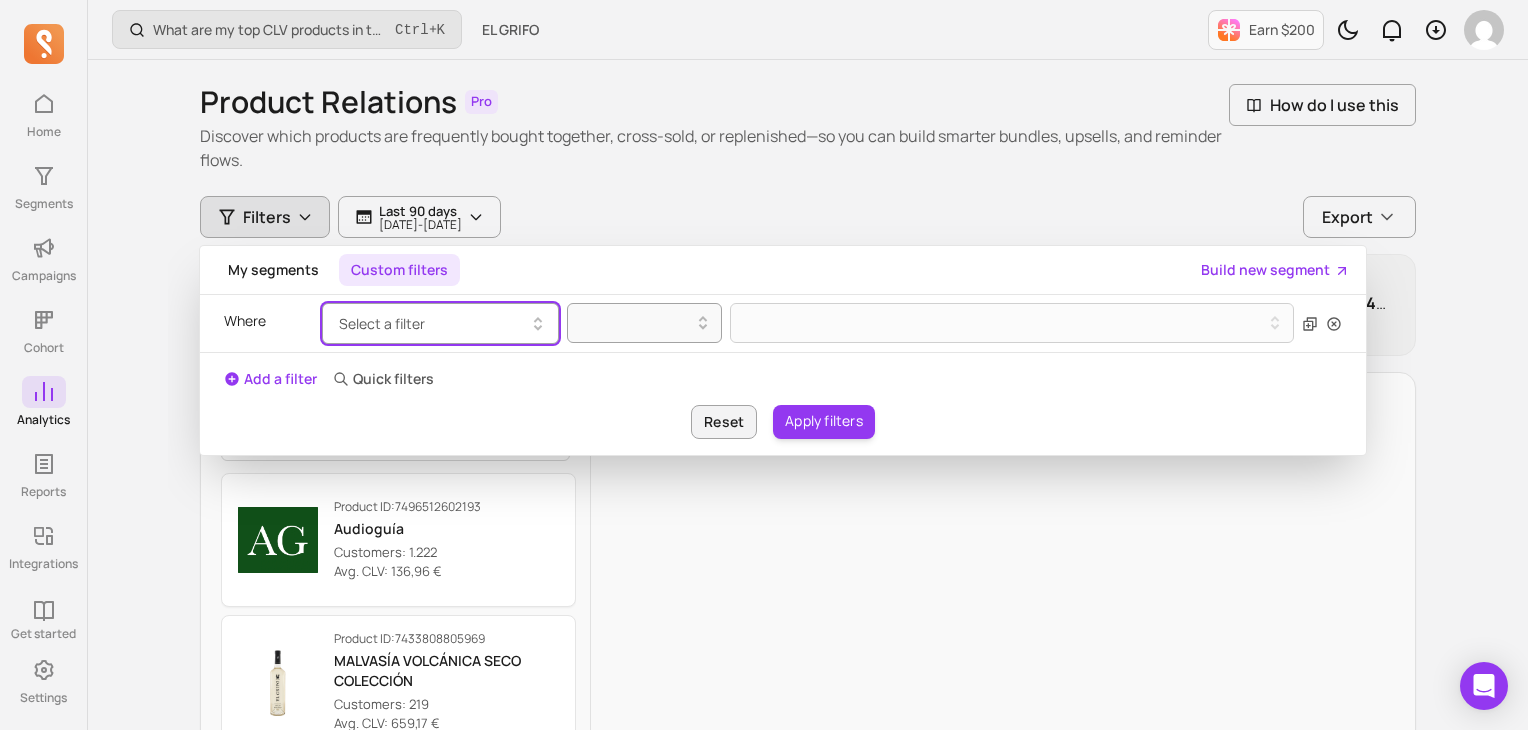 click on "Select a filter" at bounding box center (440, 323) 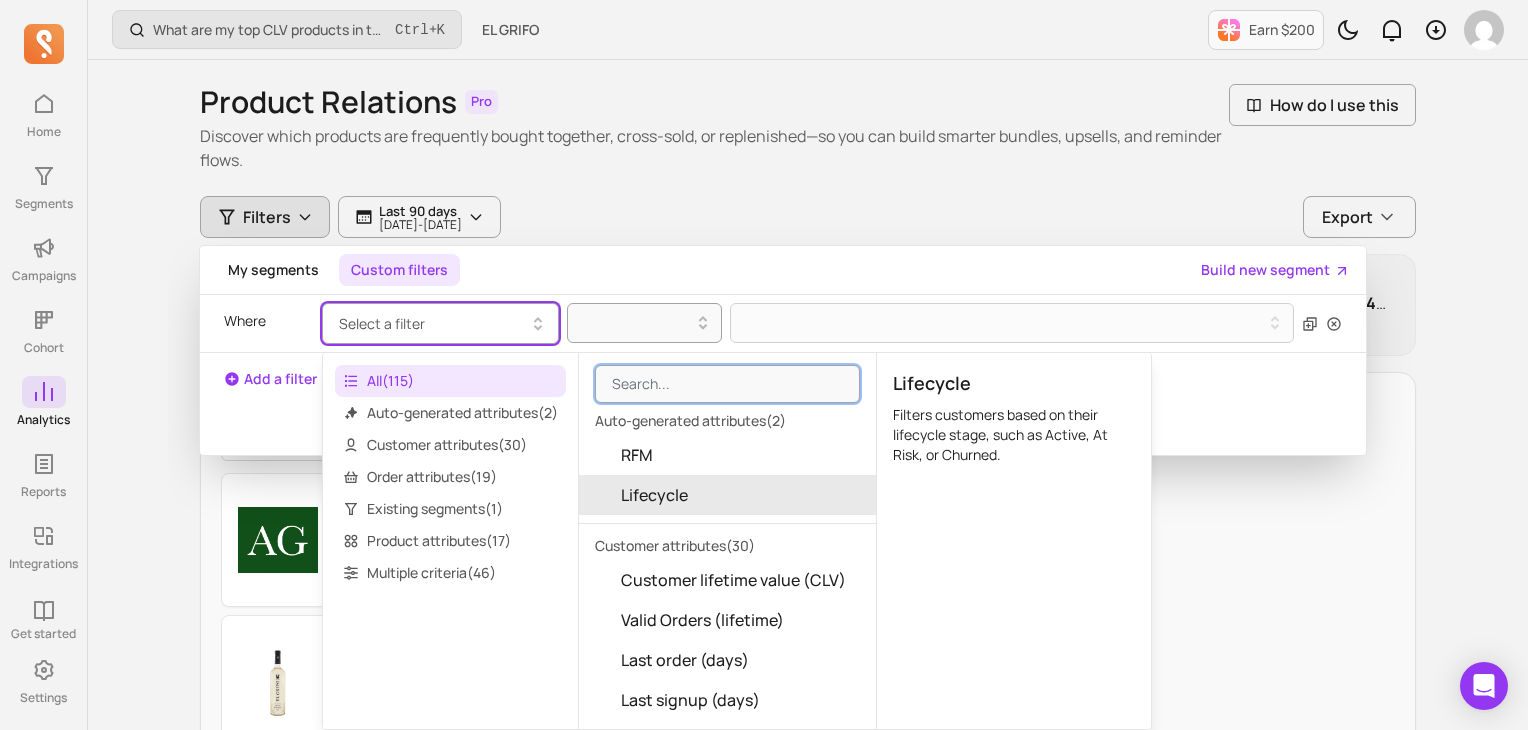 click on "Lifecycle" at bounding box center [654, 495] 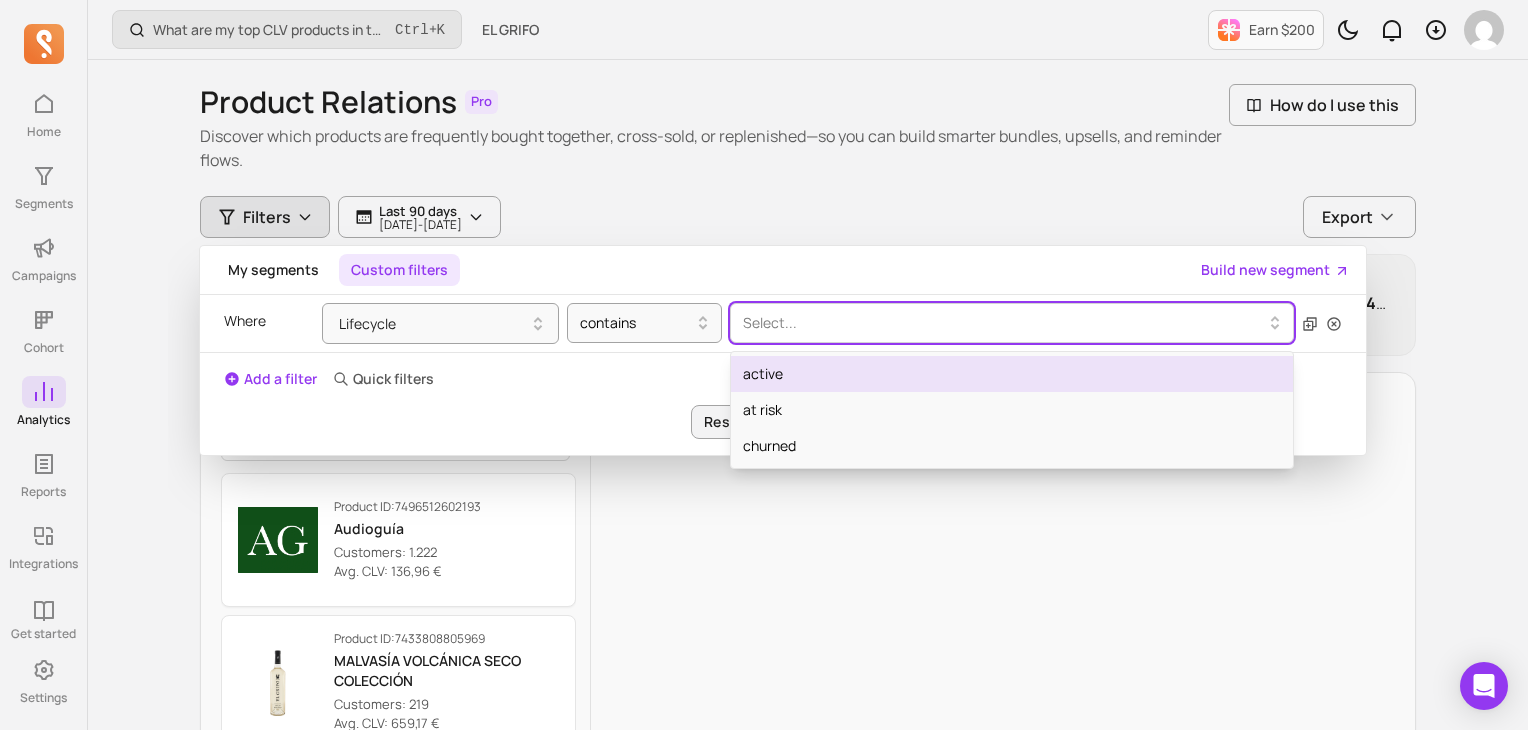 click at bounding box center (1004, 323) 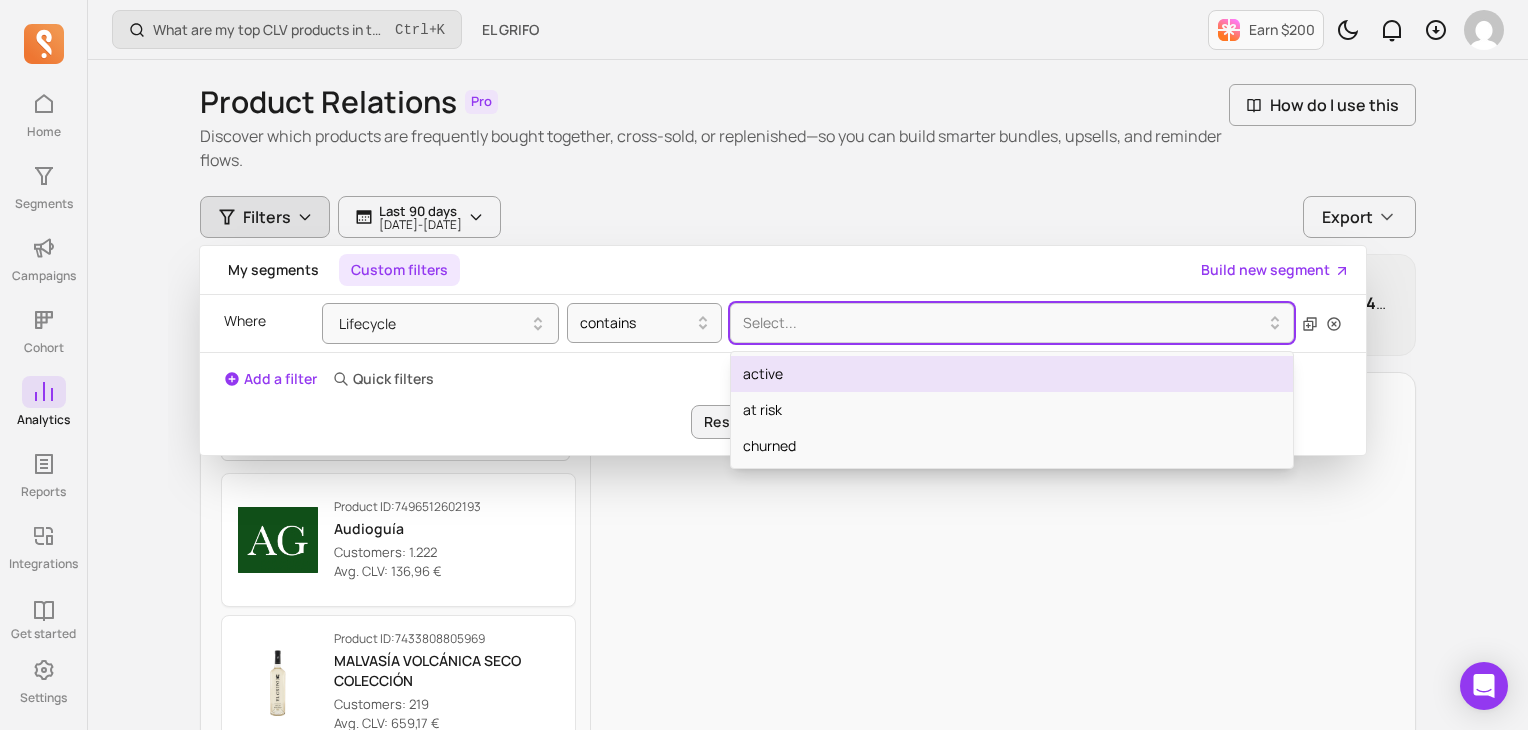 click on "active" at bounding box center (1012, 374) 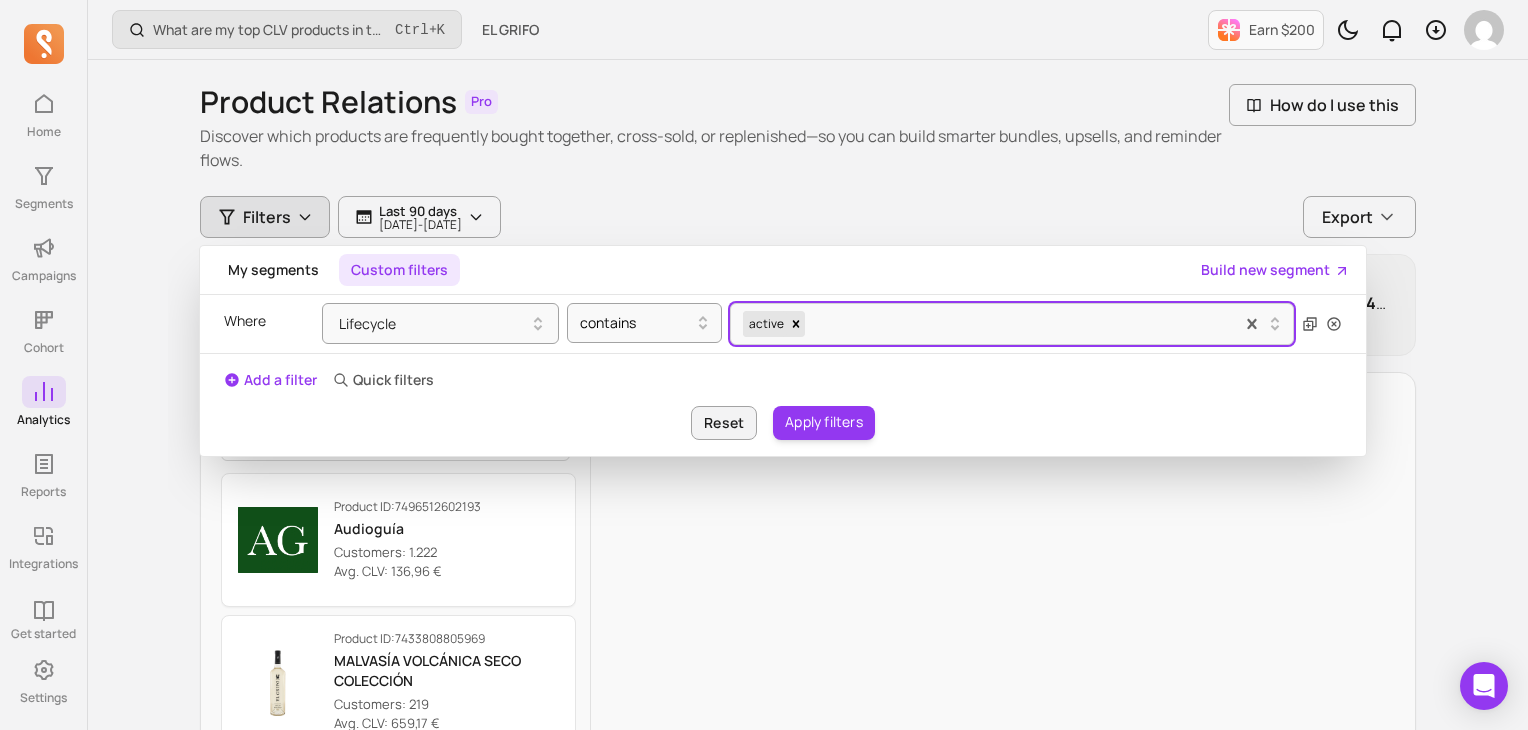 click on "Add a filter" at bounding box center (270, 380) 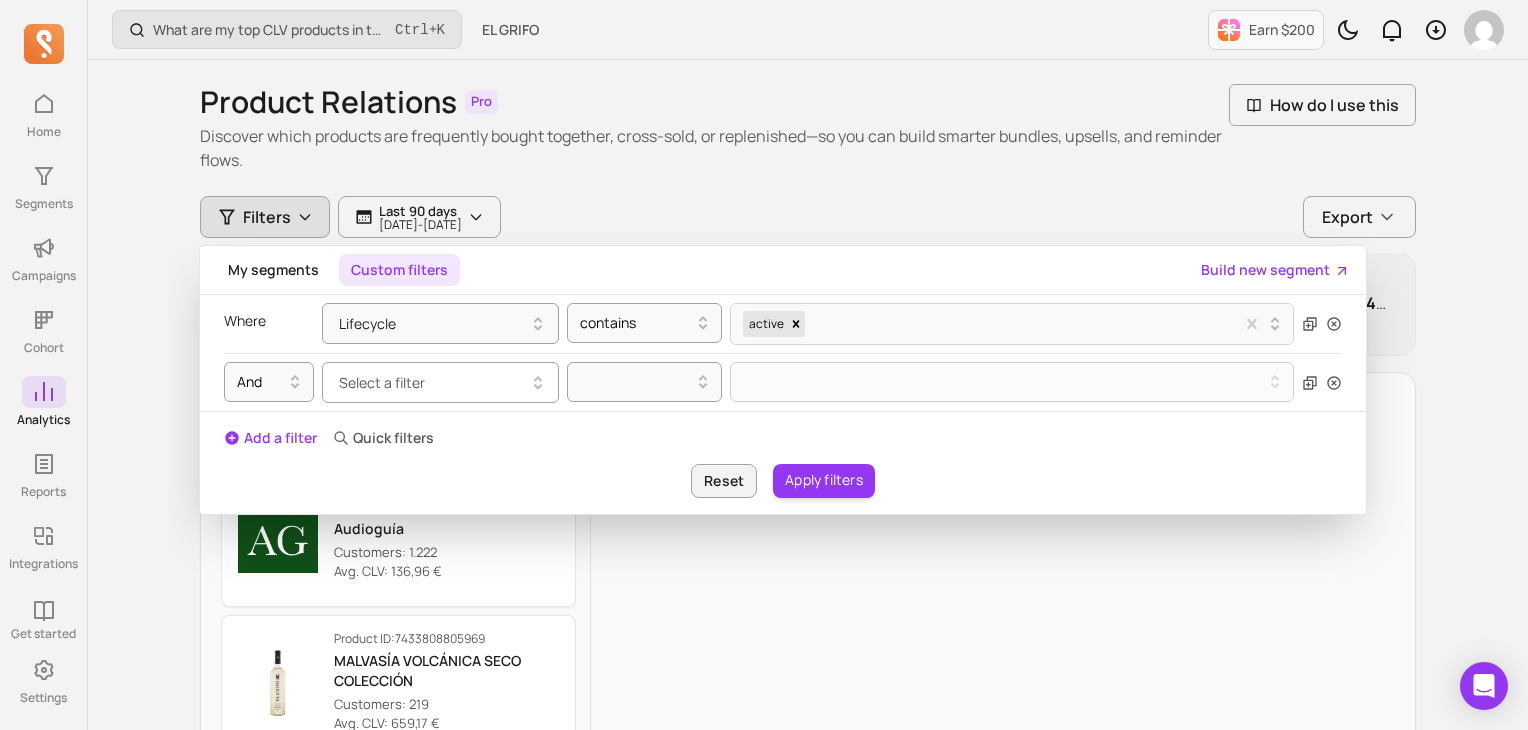 click on "Select a filter" at bounding box center (382, 382) 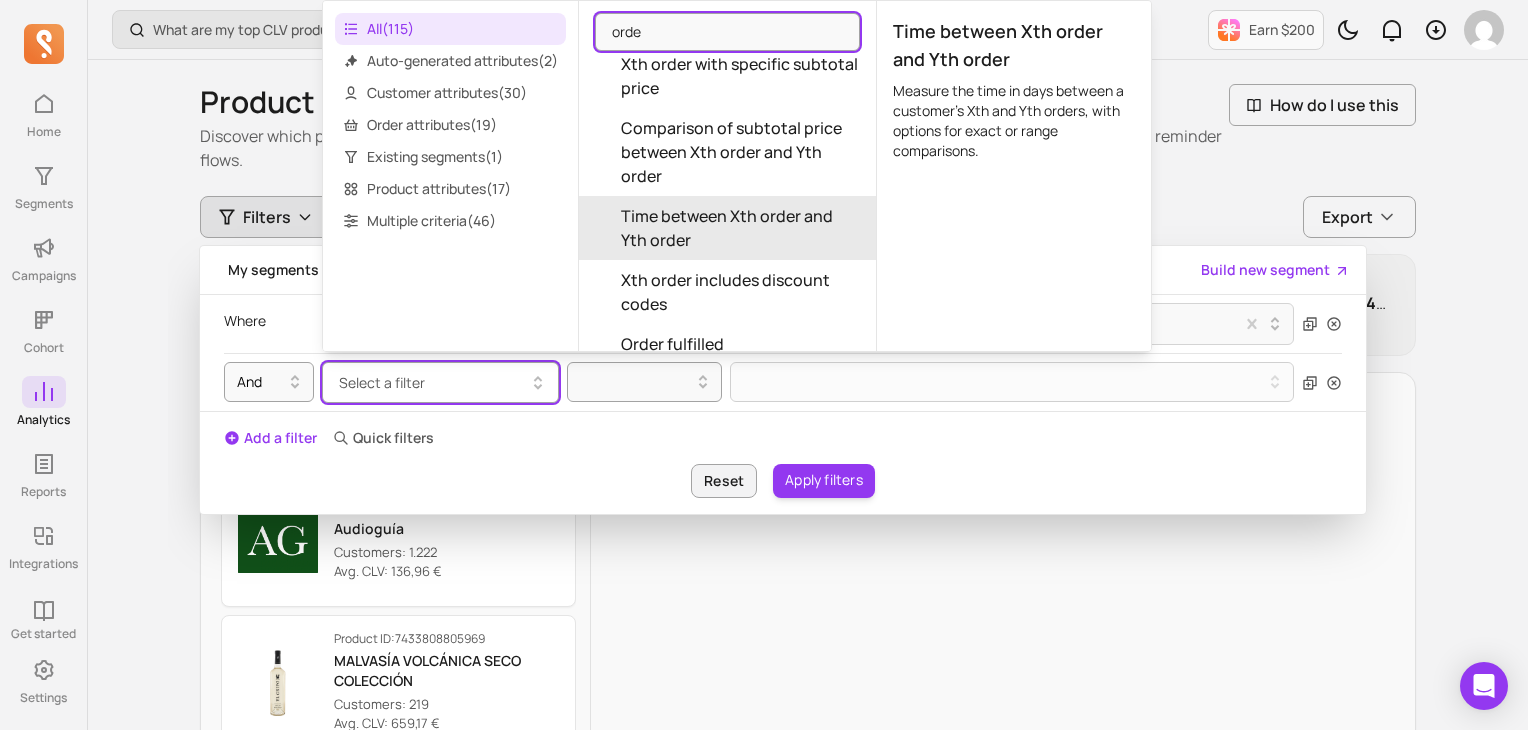 scroll, scrollTop: 1323, scrollLeft: 0, axis: vertical 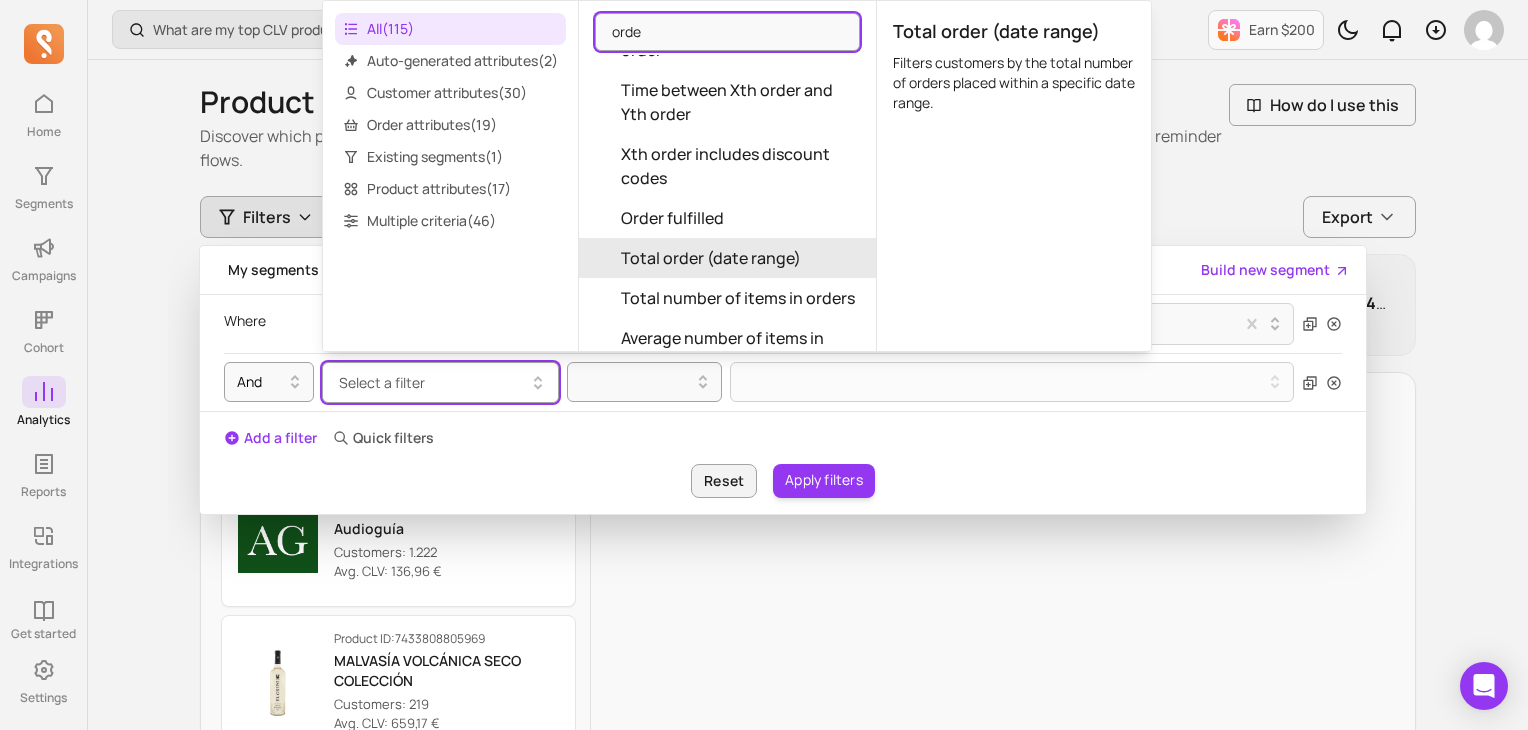 type on "orde" 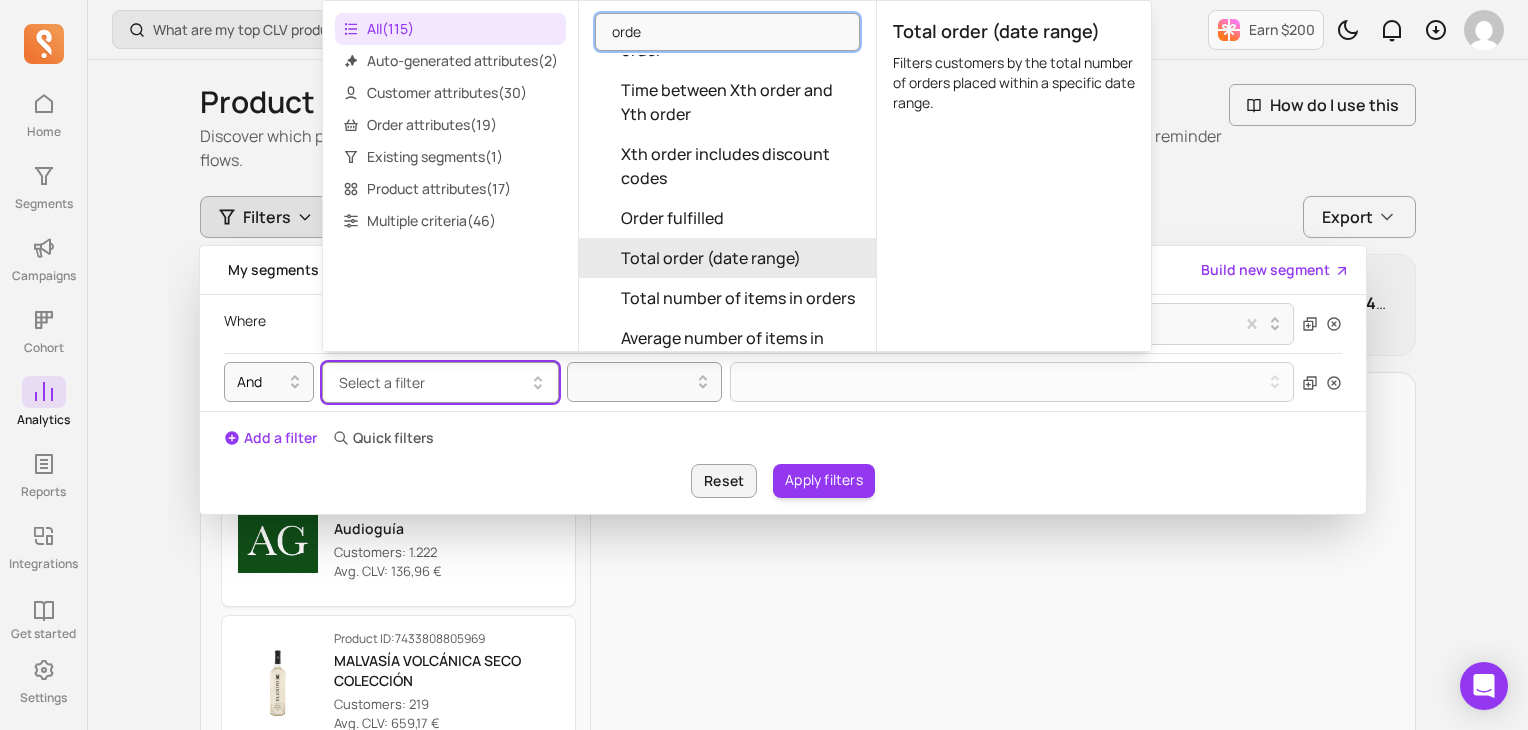 click on "Total order (date range)" at bounding box center (711, 258) 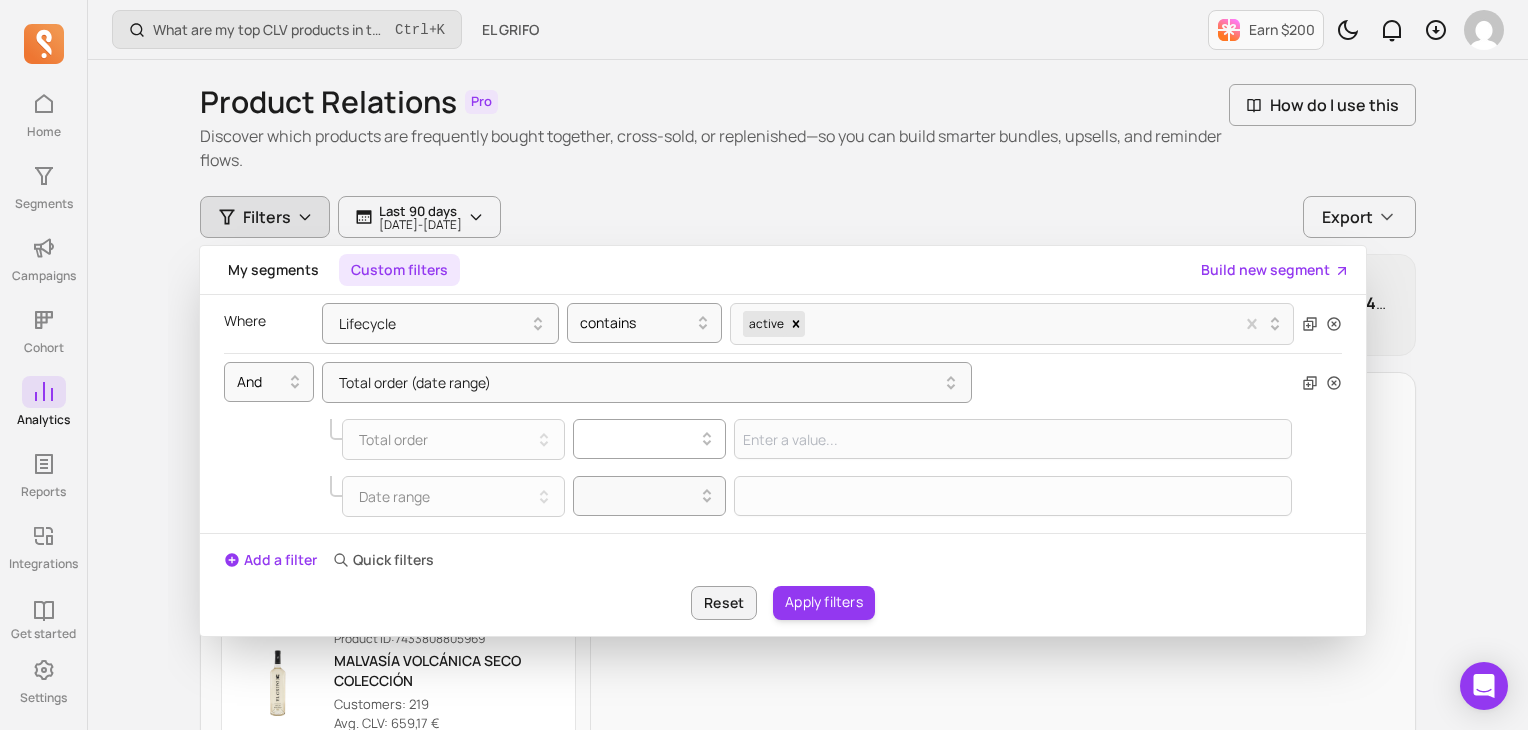 click 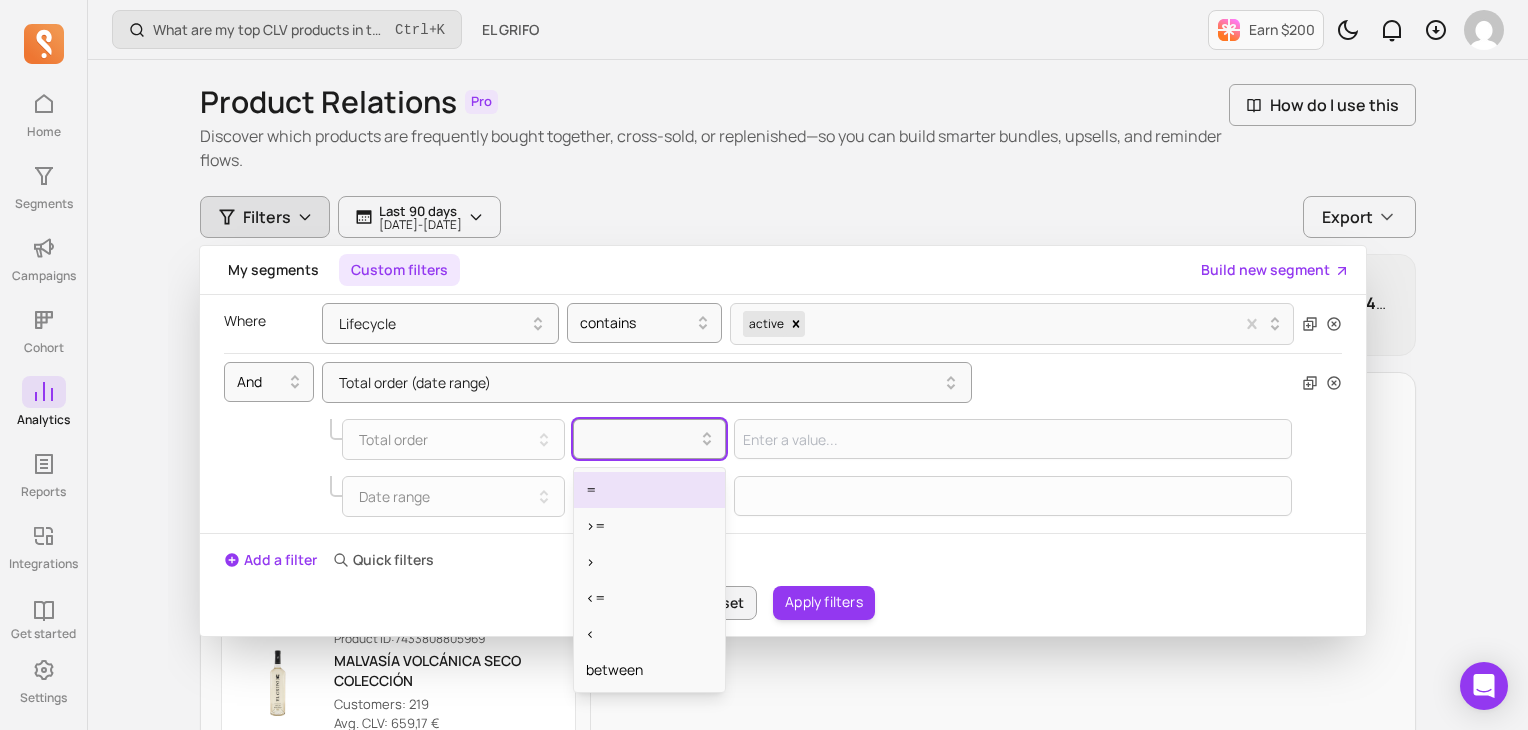 click on "=" at bounding box center [650, 490] 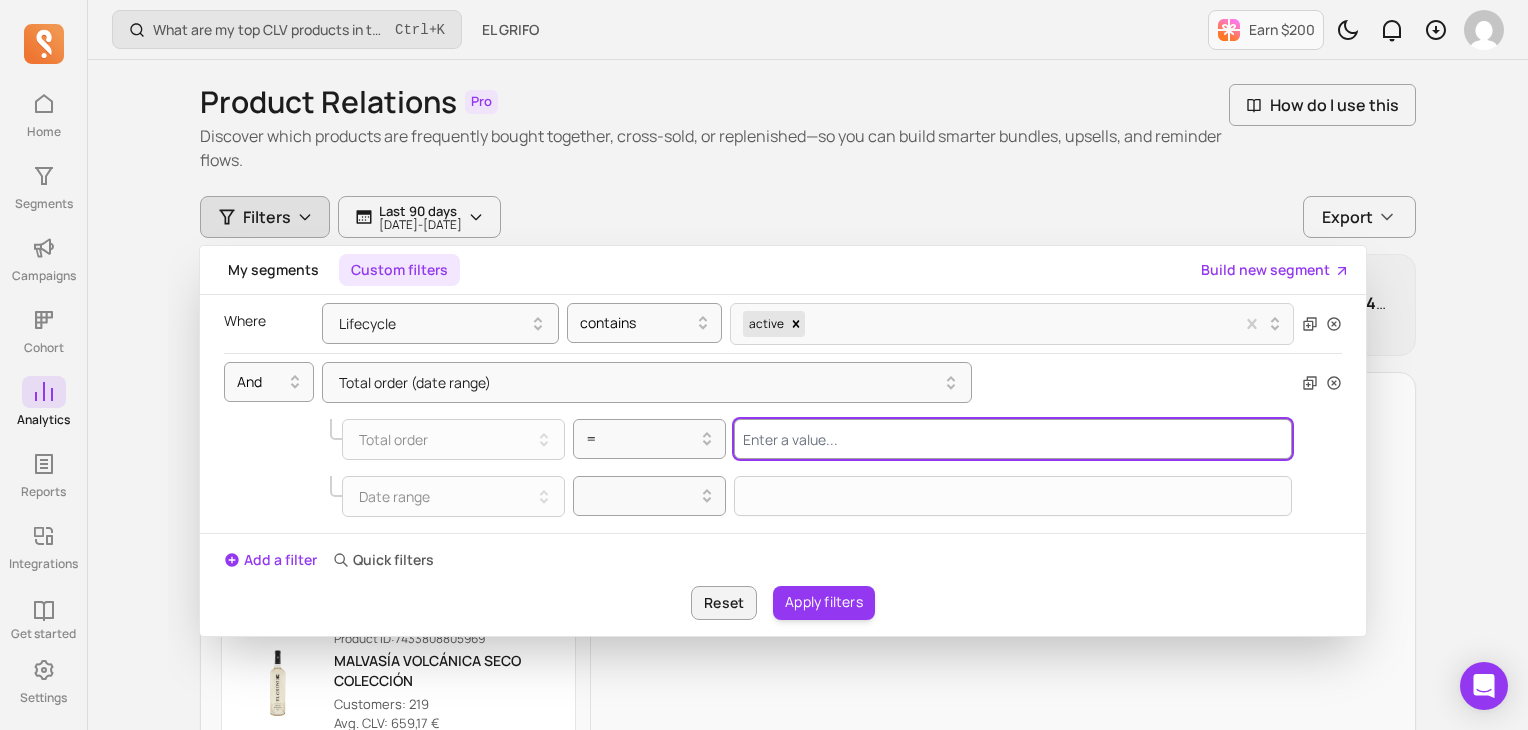 click at bounding box center (1013, 439) 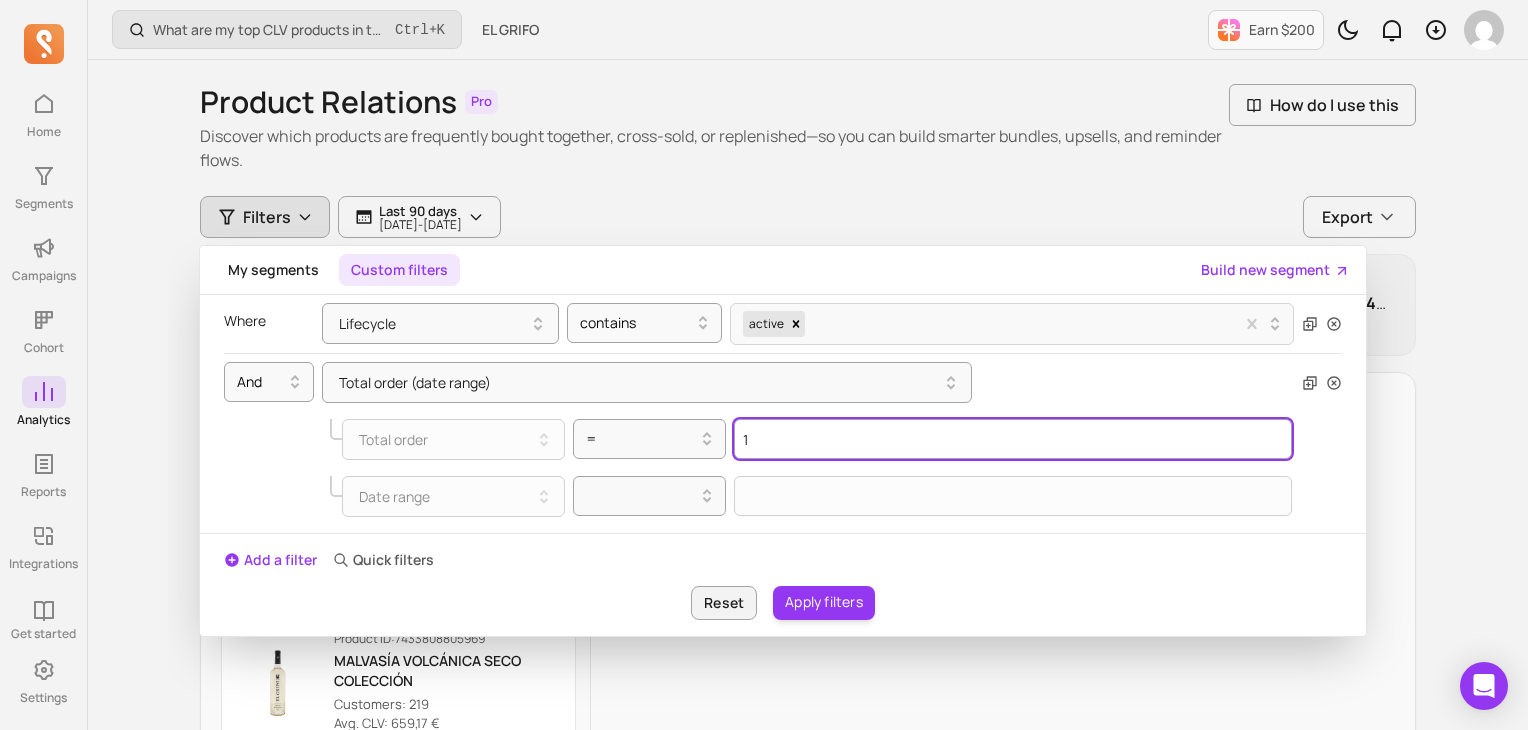 type on "1" 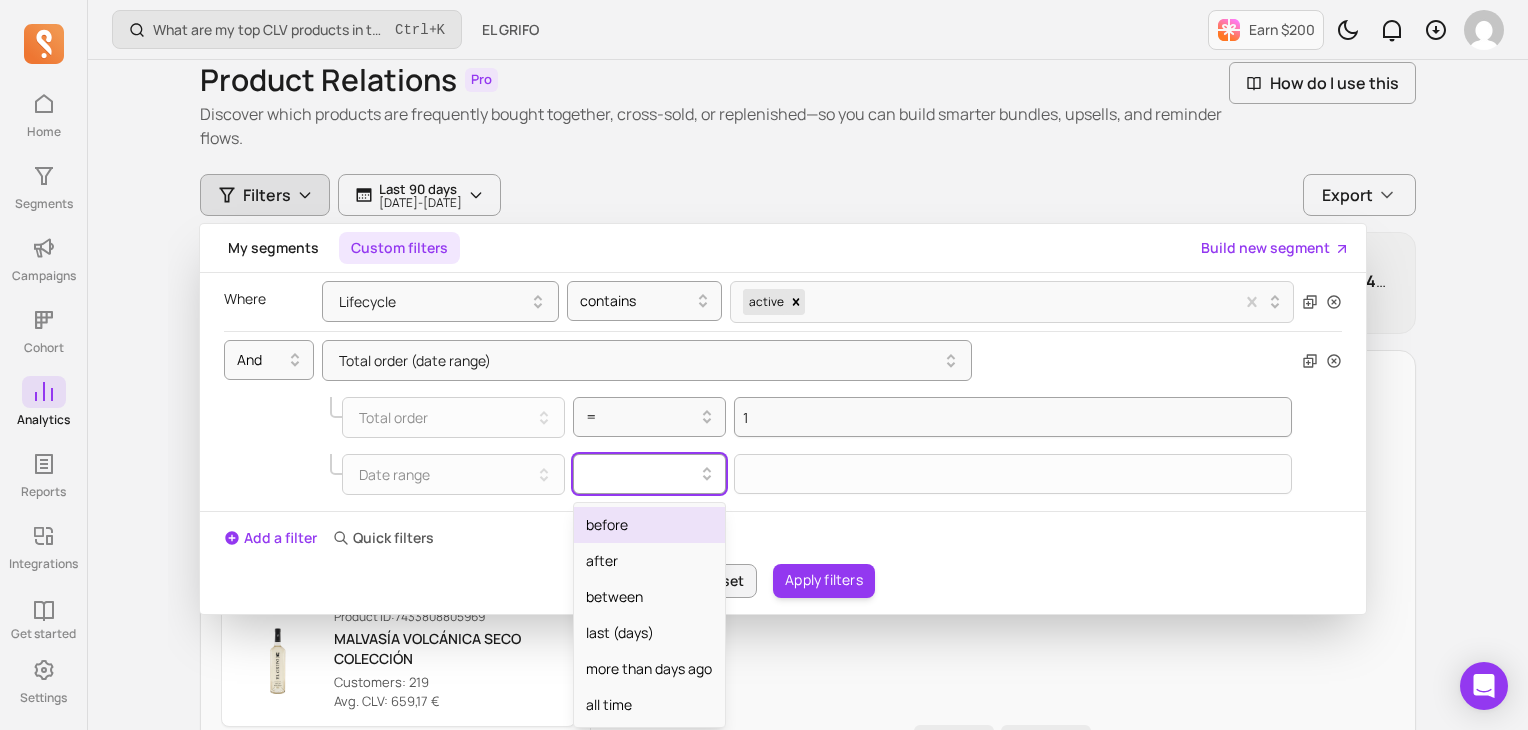 click at bounding box center [642, 474] 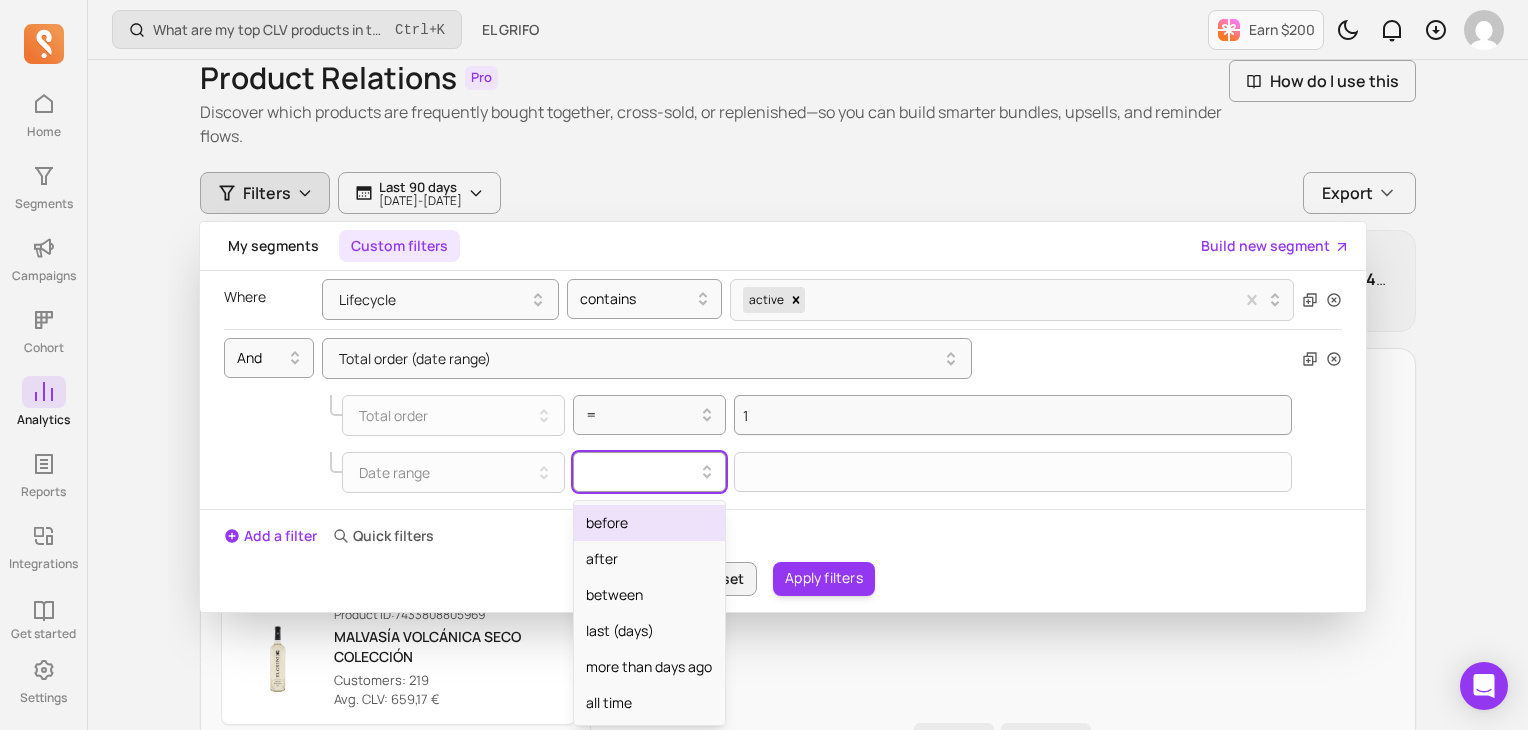 scroll, scrollTop: 26, scrollLeft: 0, axis: vertical 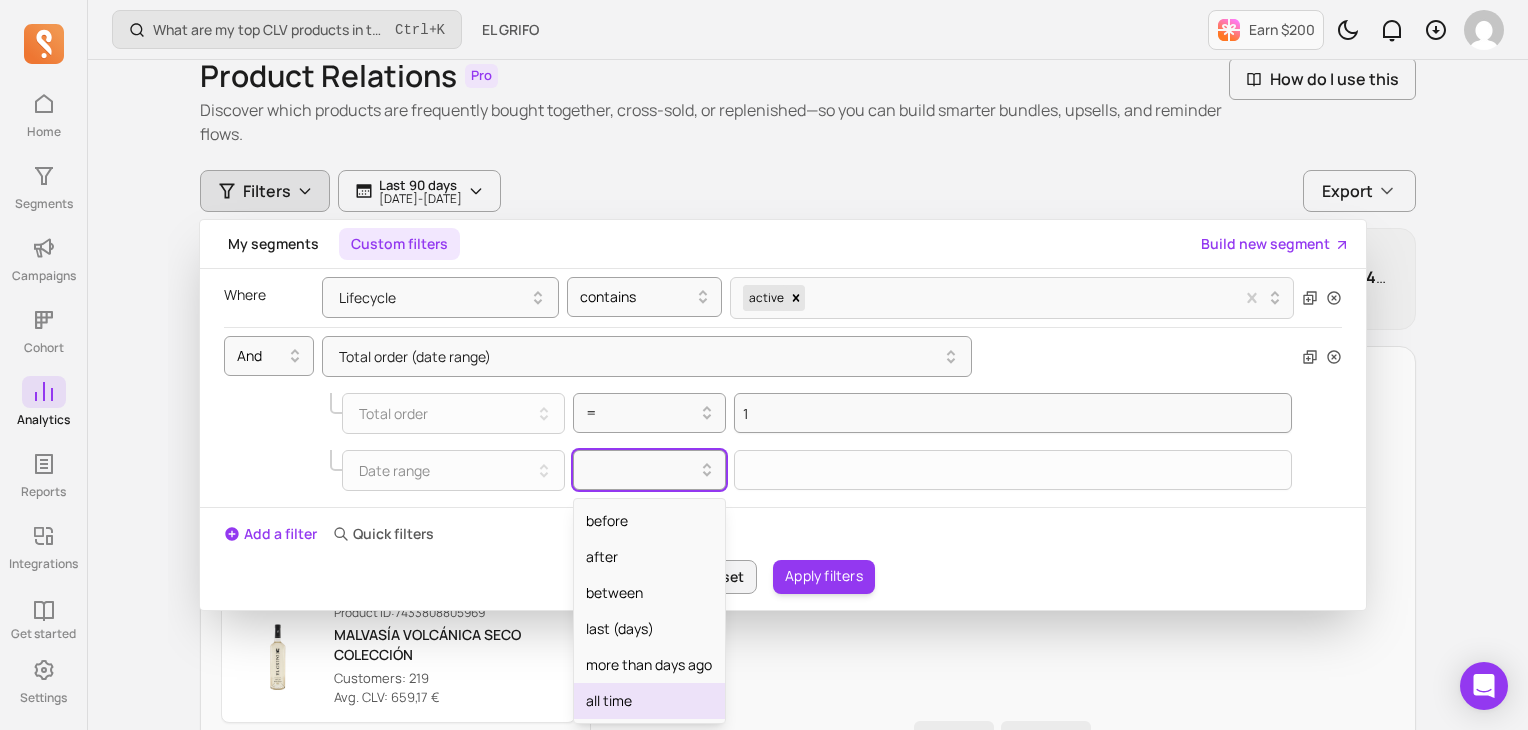 click on "all time" at bounding box center (650, 701) 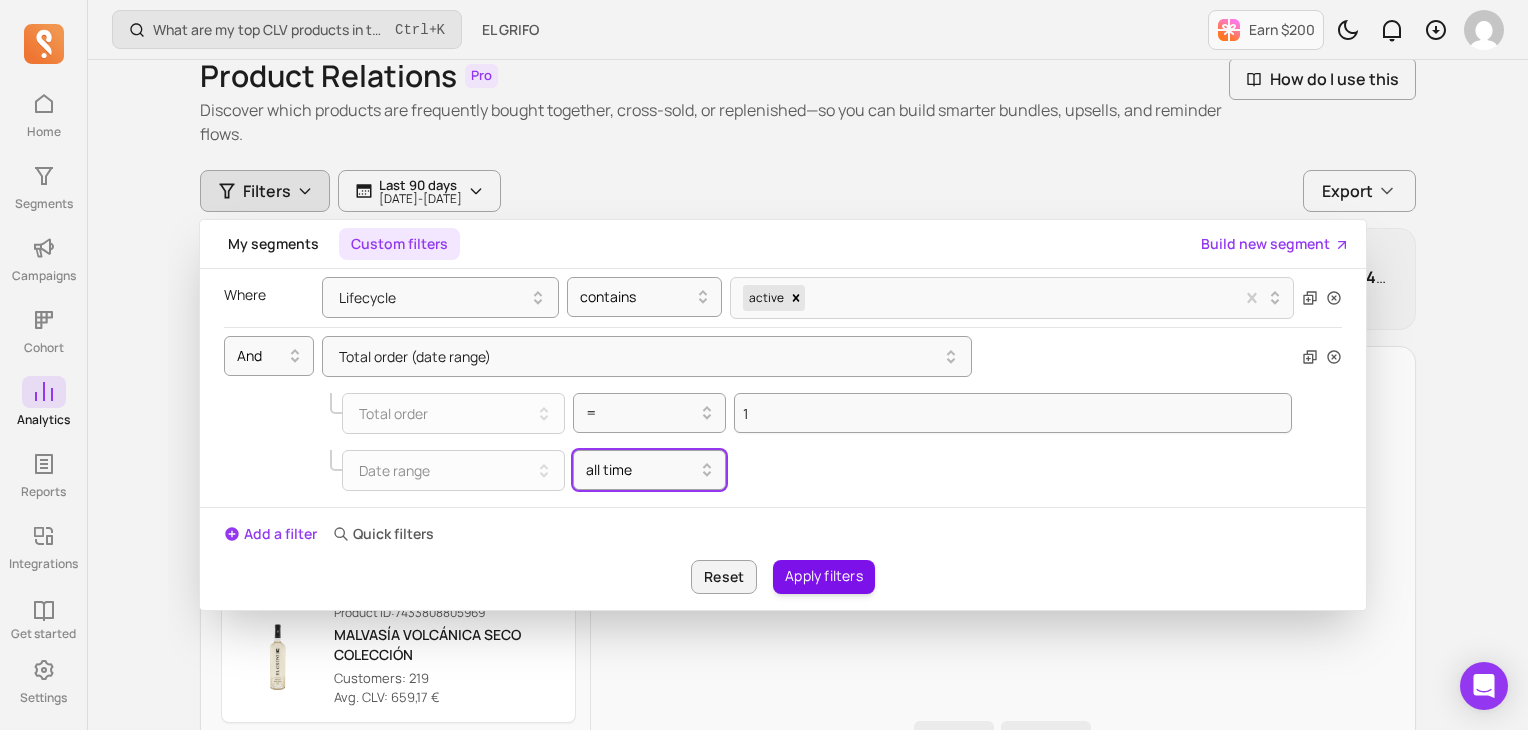 click on "Apply filters" at bounding box center (824, 577) 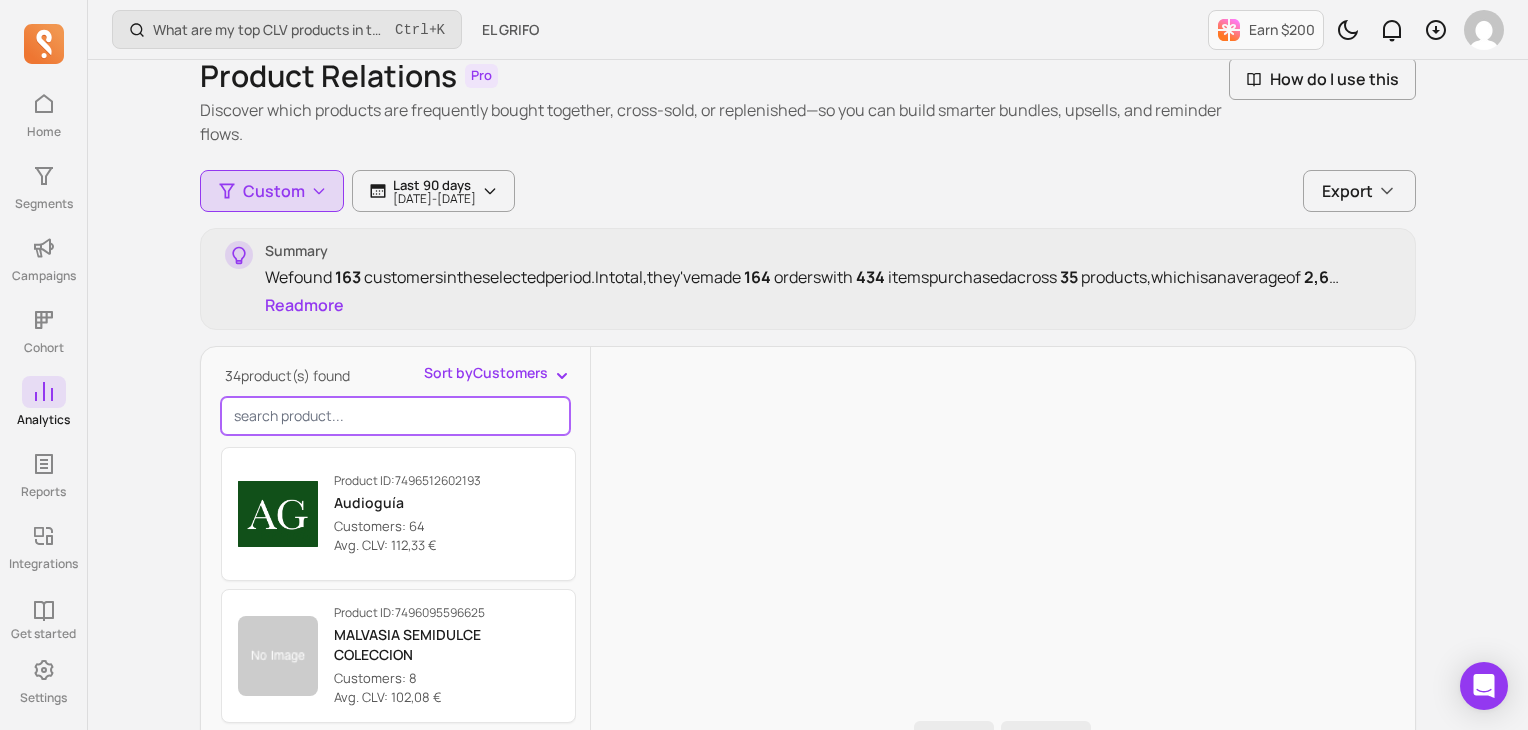 click at bounding box center [395, 416] 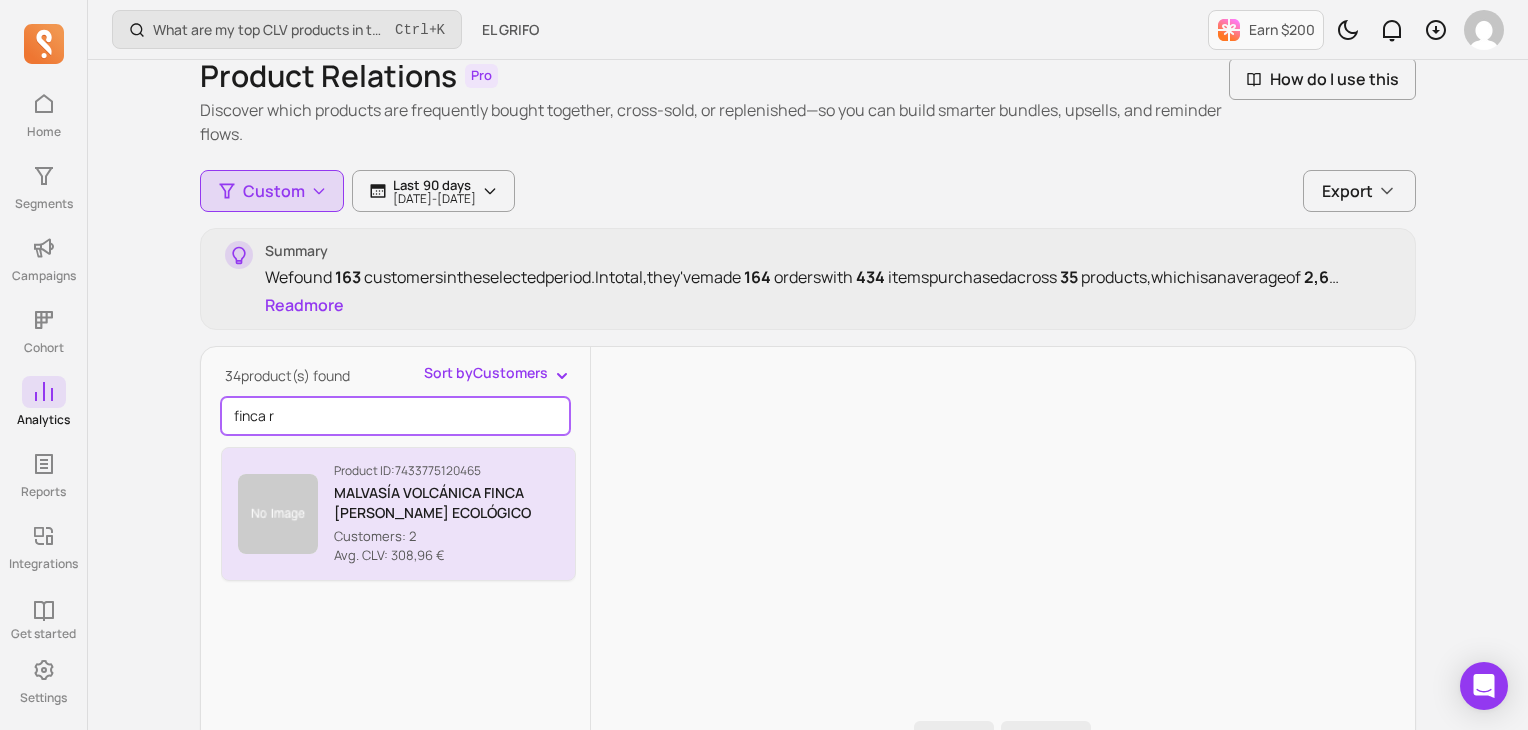 type on "finca r" 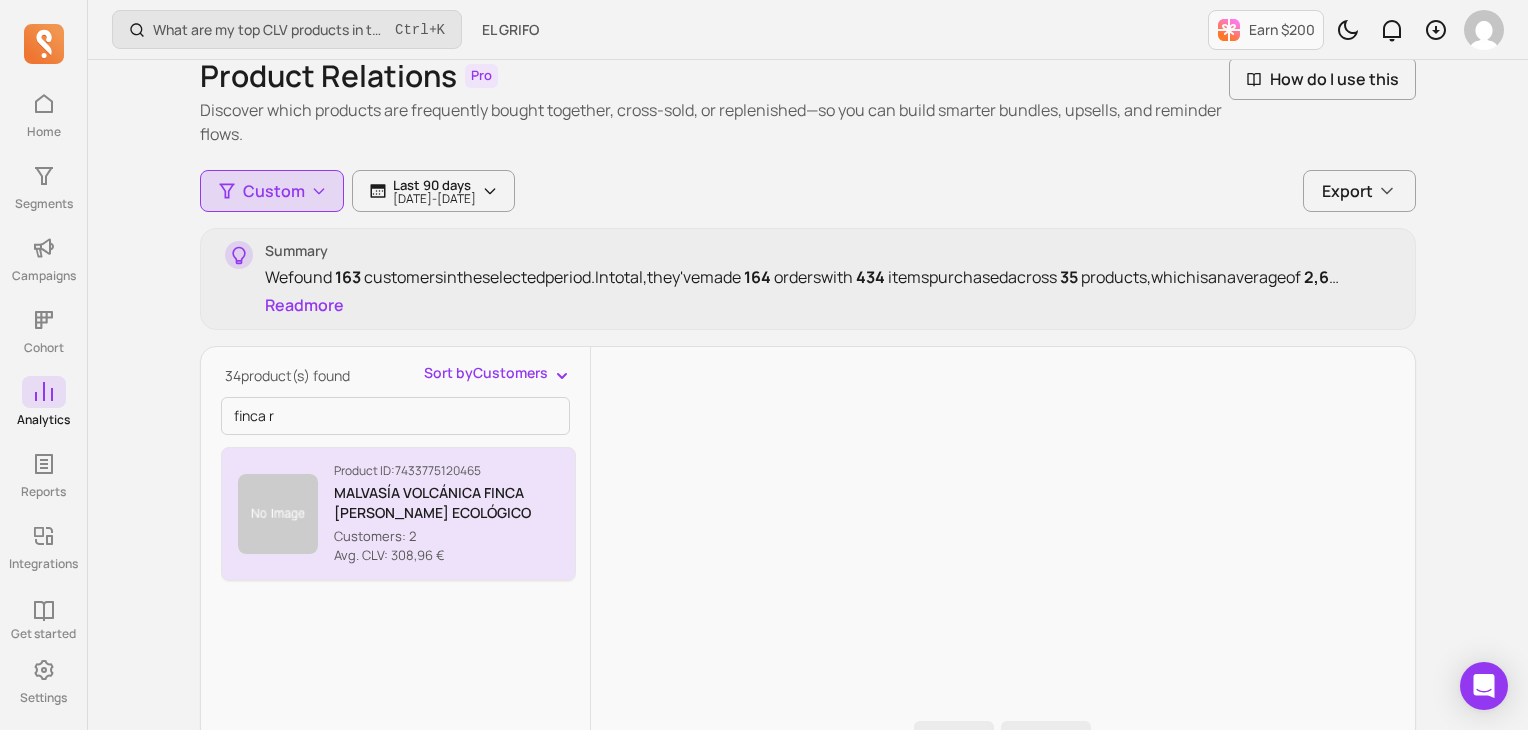 click on "MALVASÍA VOLCÁNICA FINCA RAMÓN ECOLÓGICO" at bounding box center (446, 503) 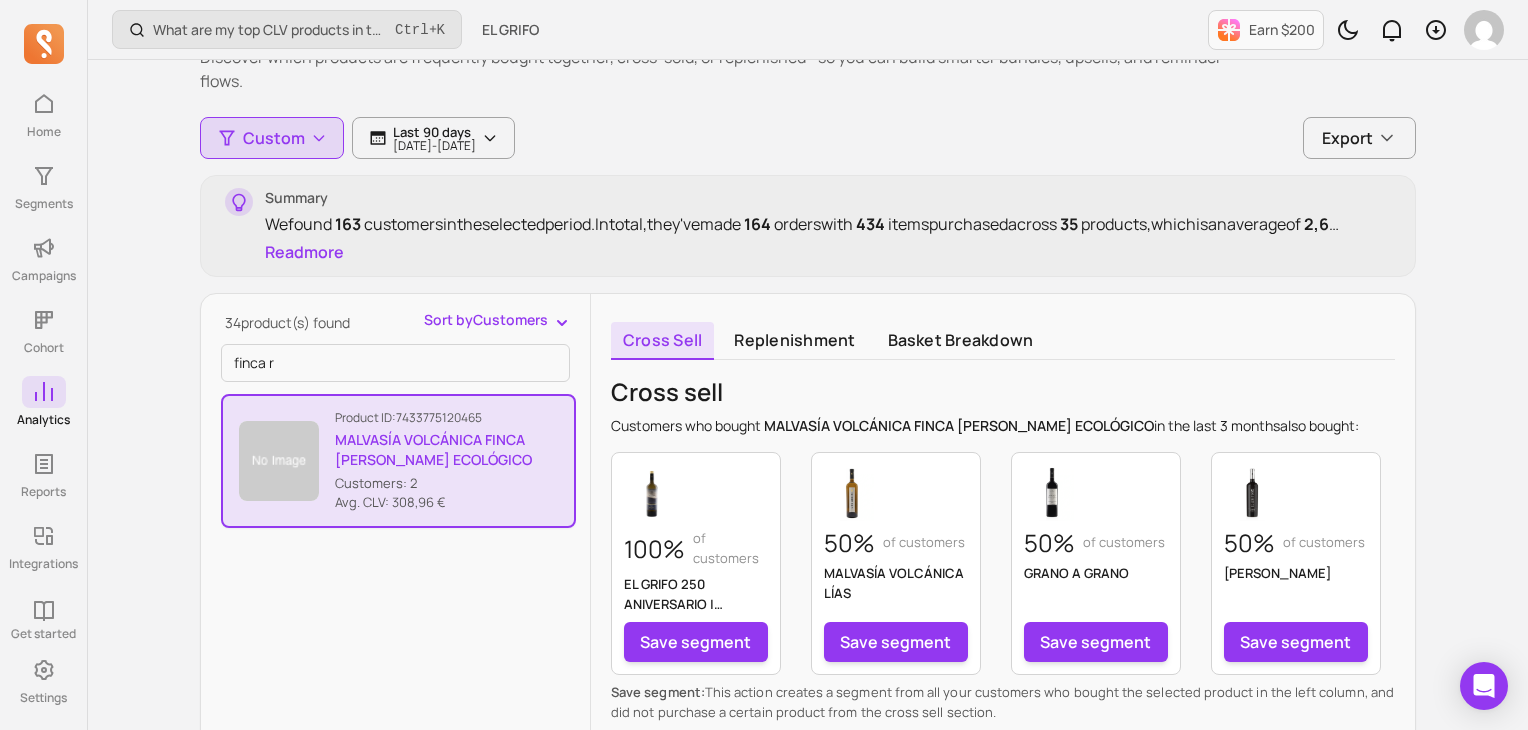 scroll, scrollTop: 0, scrollLeft: 0, axis: both 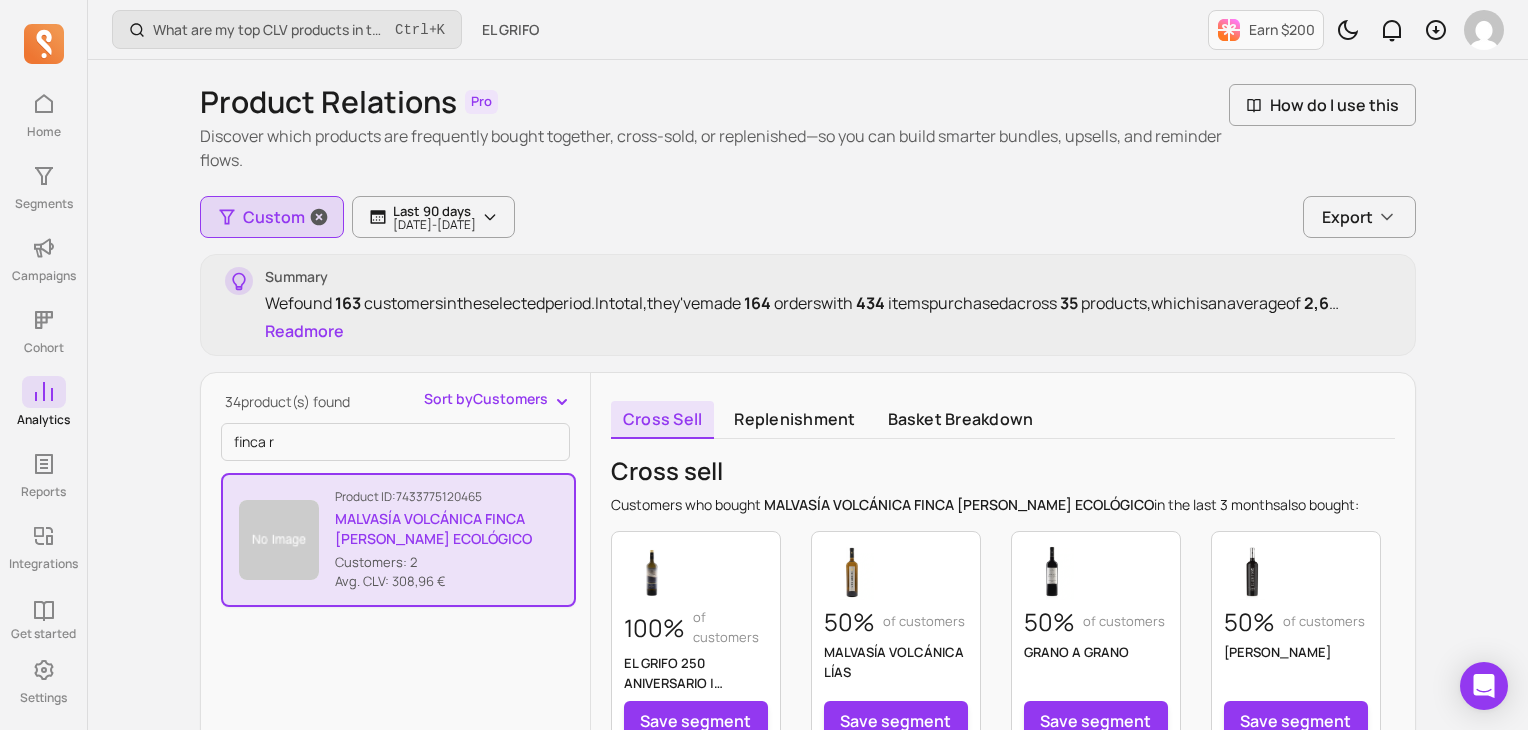 click at bounding box center [319, 217] 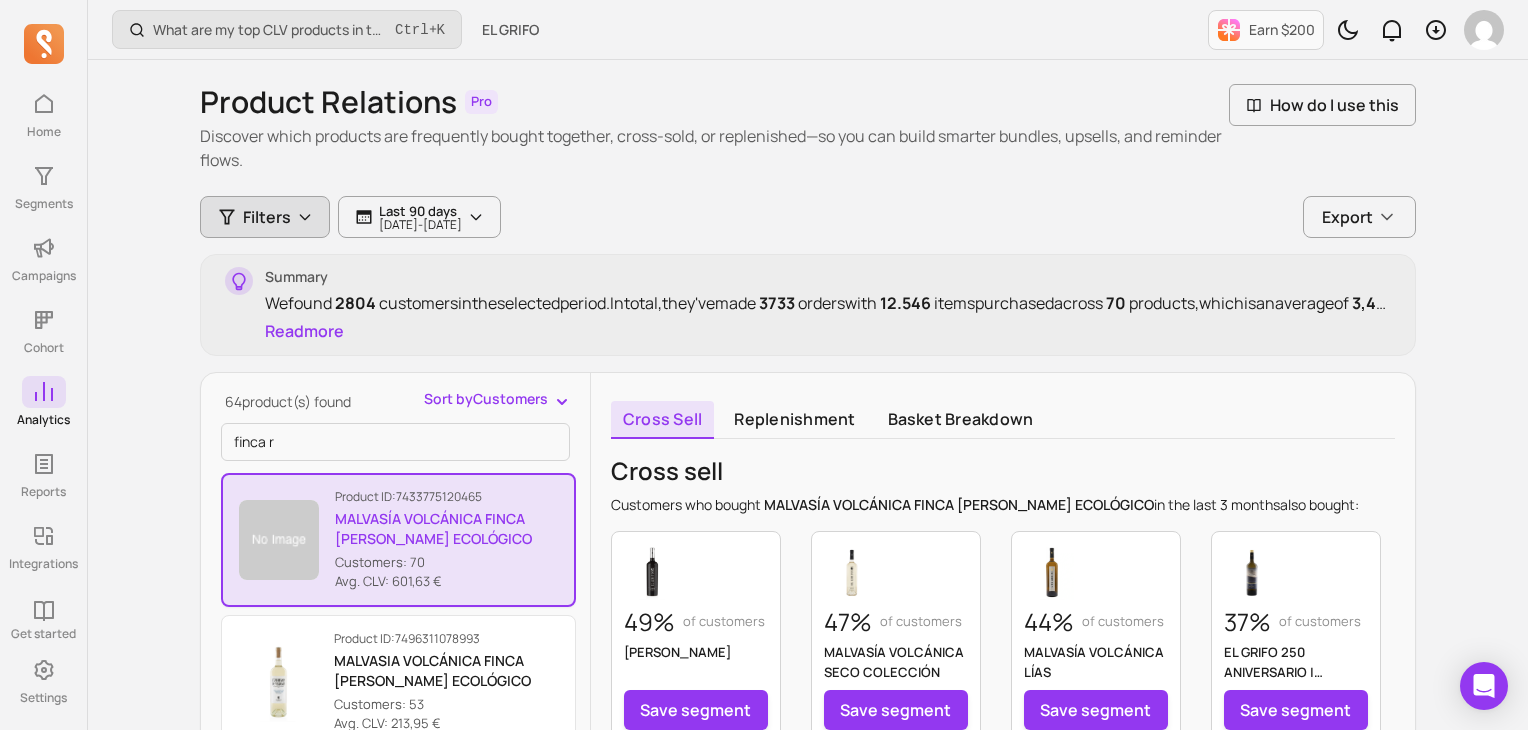 click on "Filters" at bounding box center [267, 217] 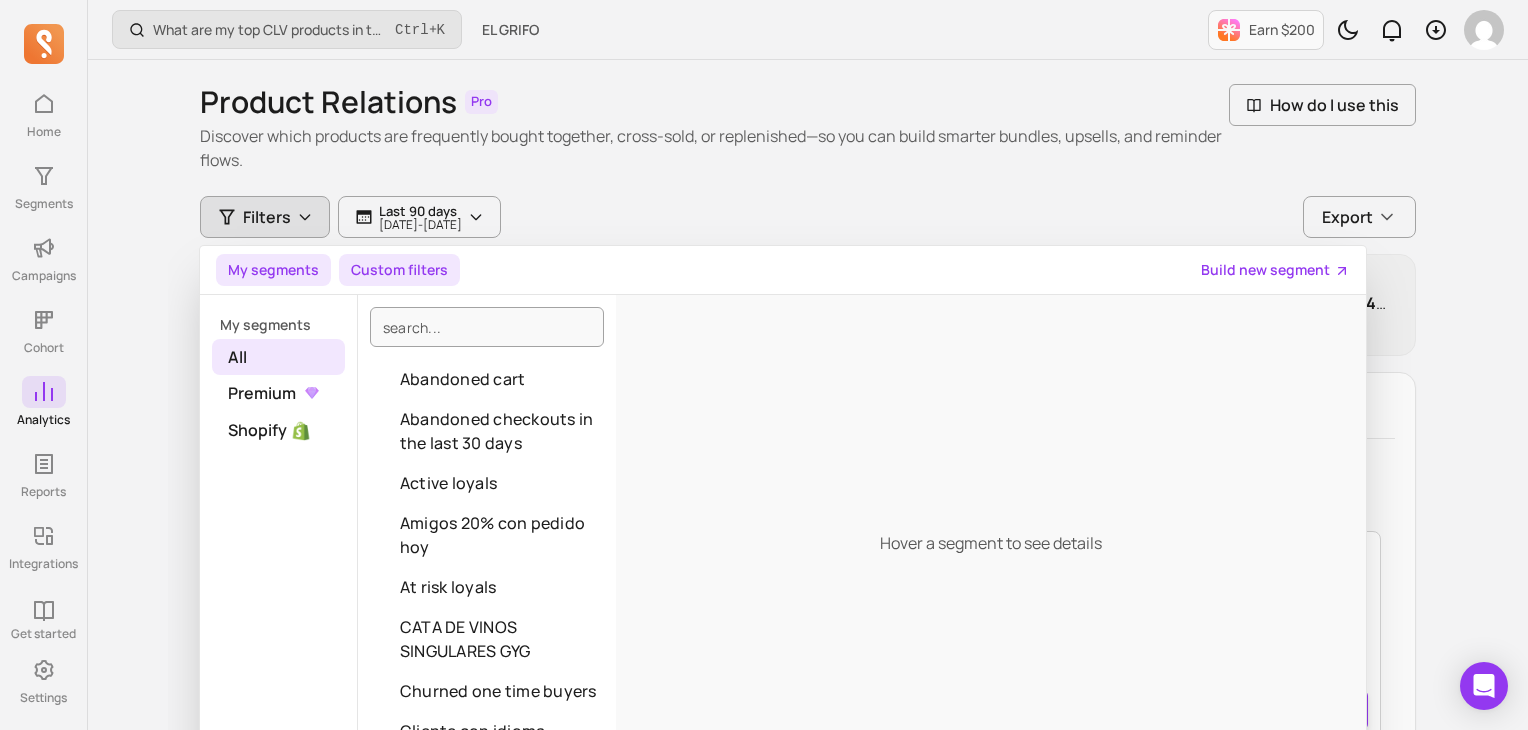 click on "Custom filters" at bounding box center (399, 270) 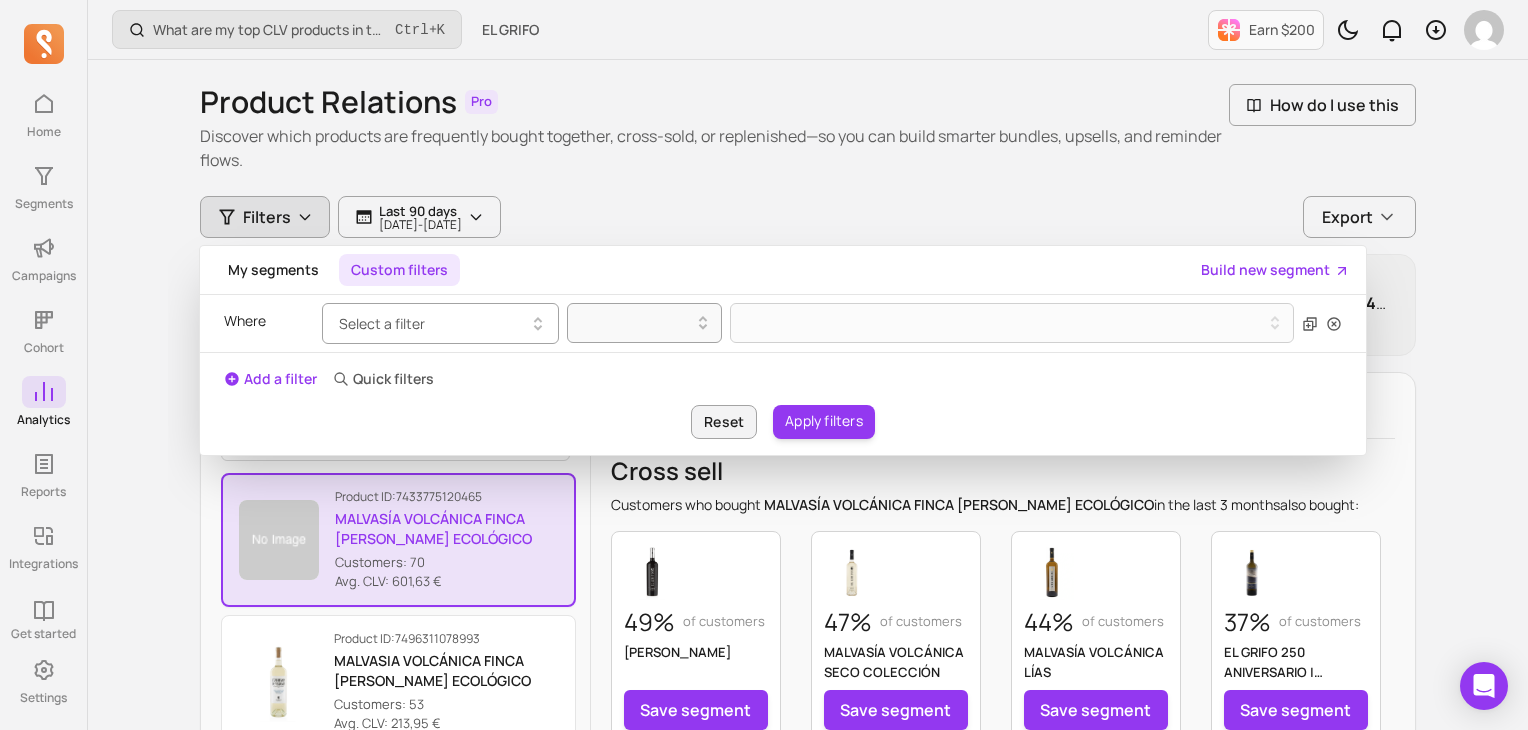 click on "Select a filter" at bounding box center [440, 323] 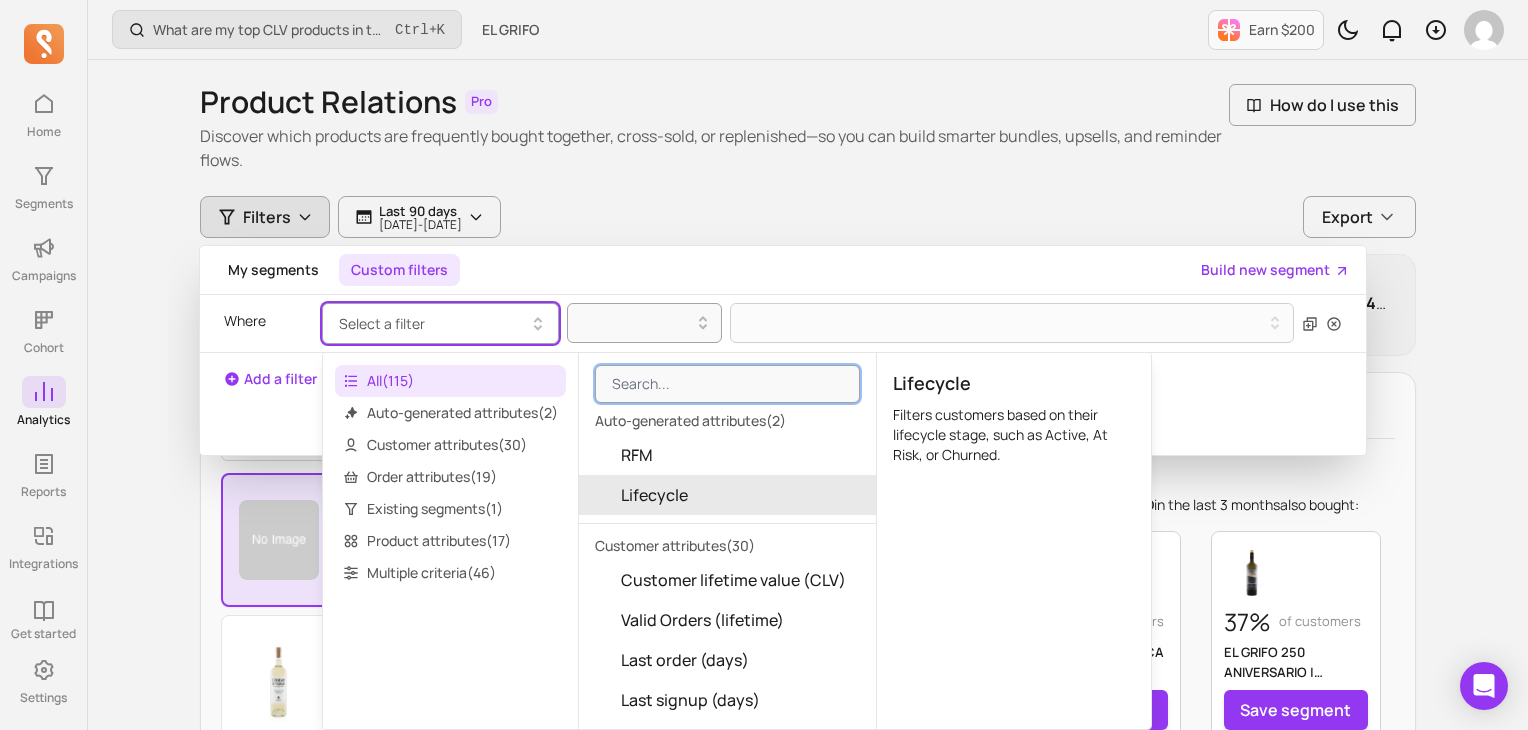 click on "Lifecycle" at bounding box center (727, 495) 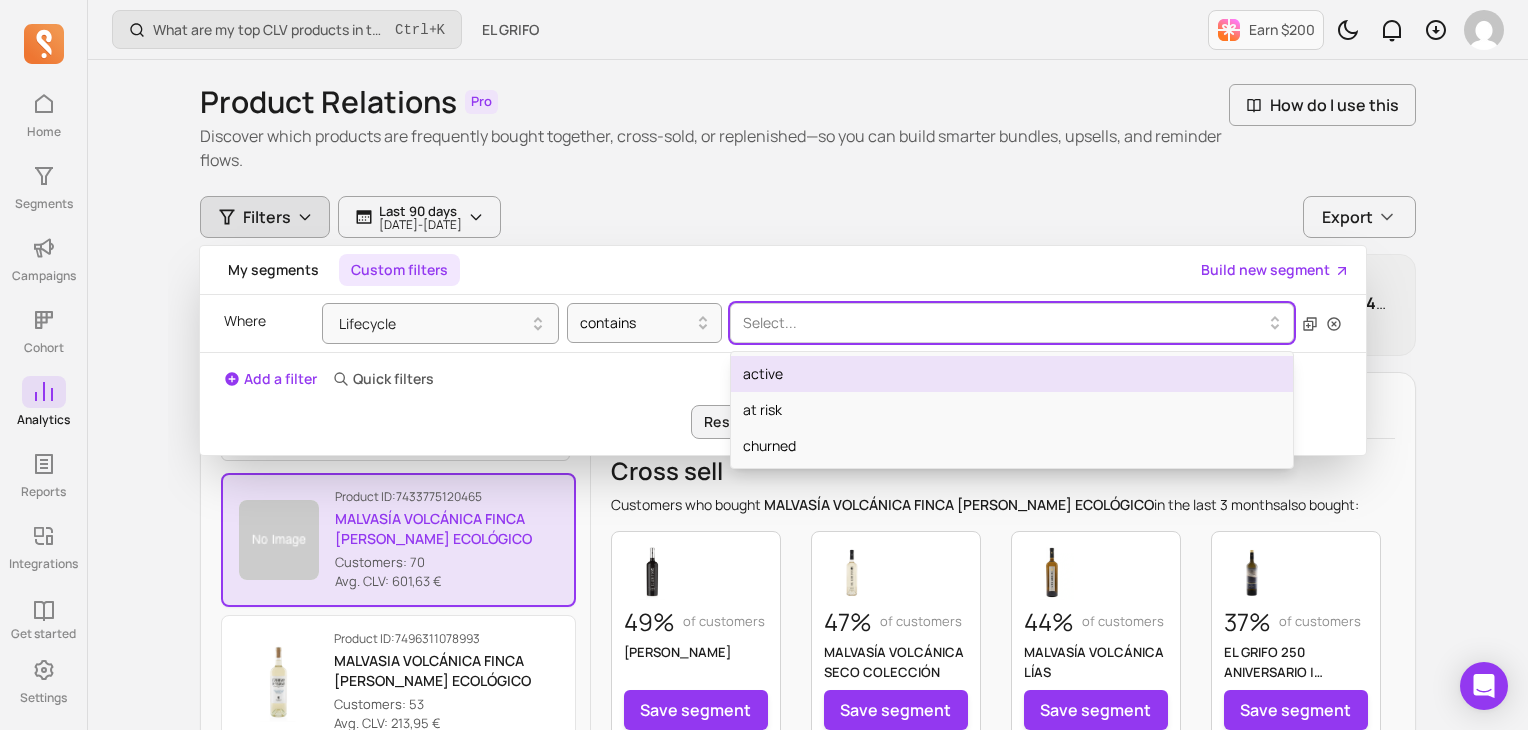 click at bounding box center (1004, 323) 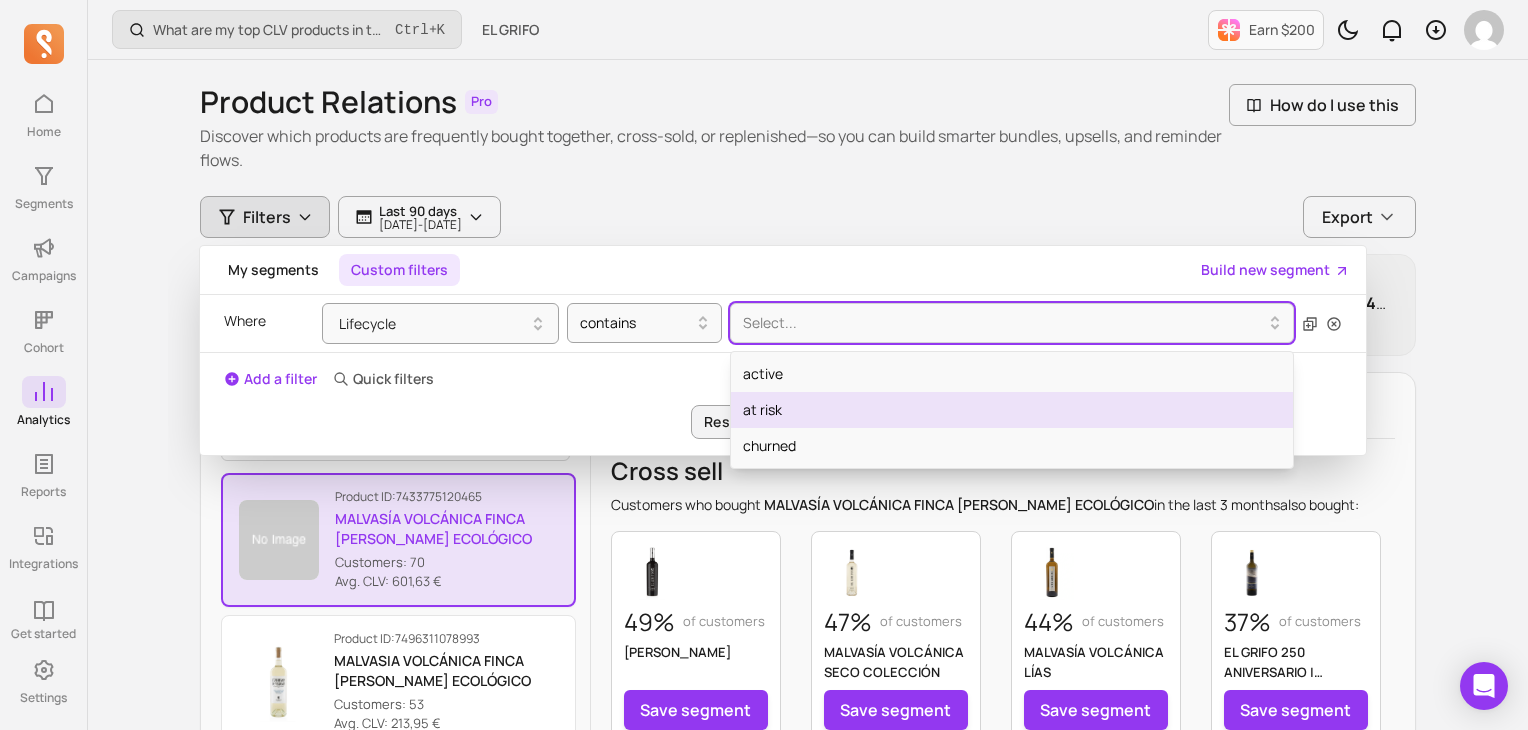 click on "at risk" at bounding box center [1012, 410] 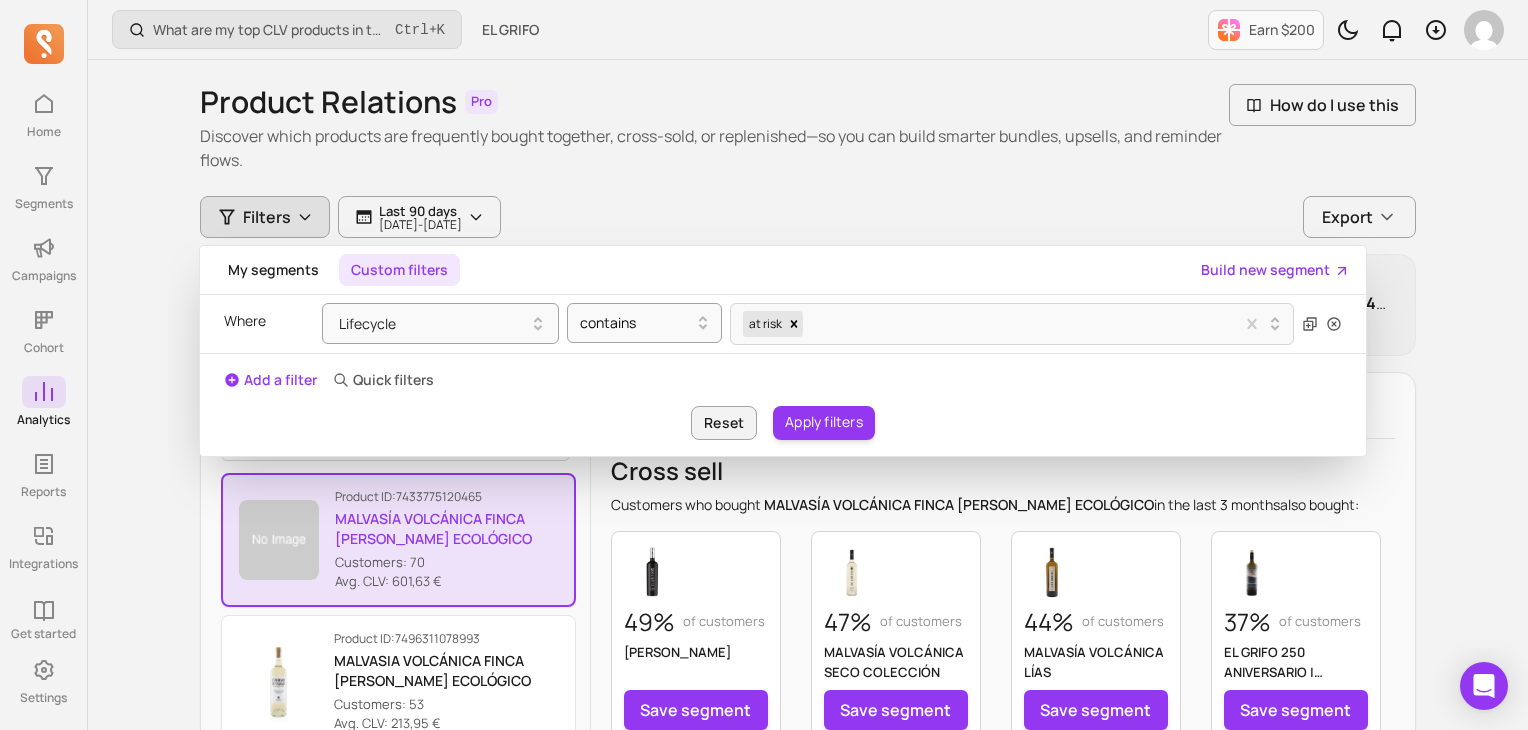 click on "Add a filter" at bounding box center [270, 380] 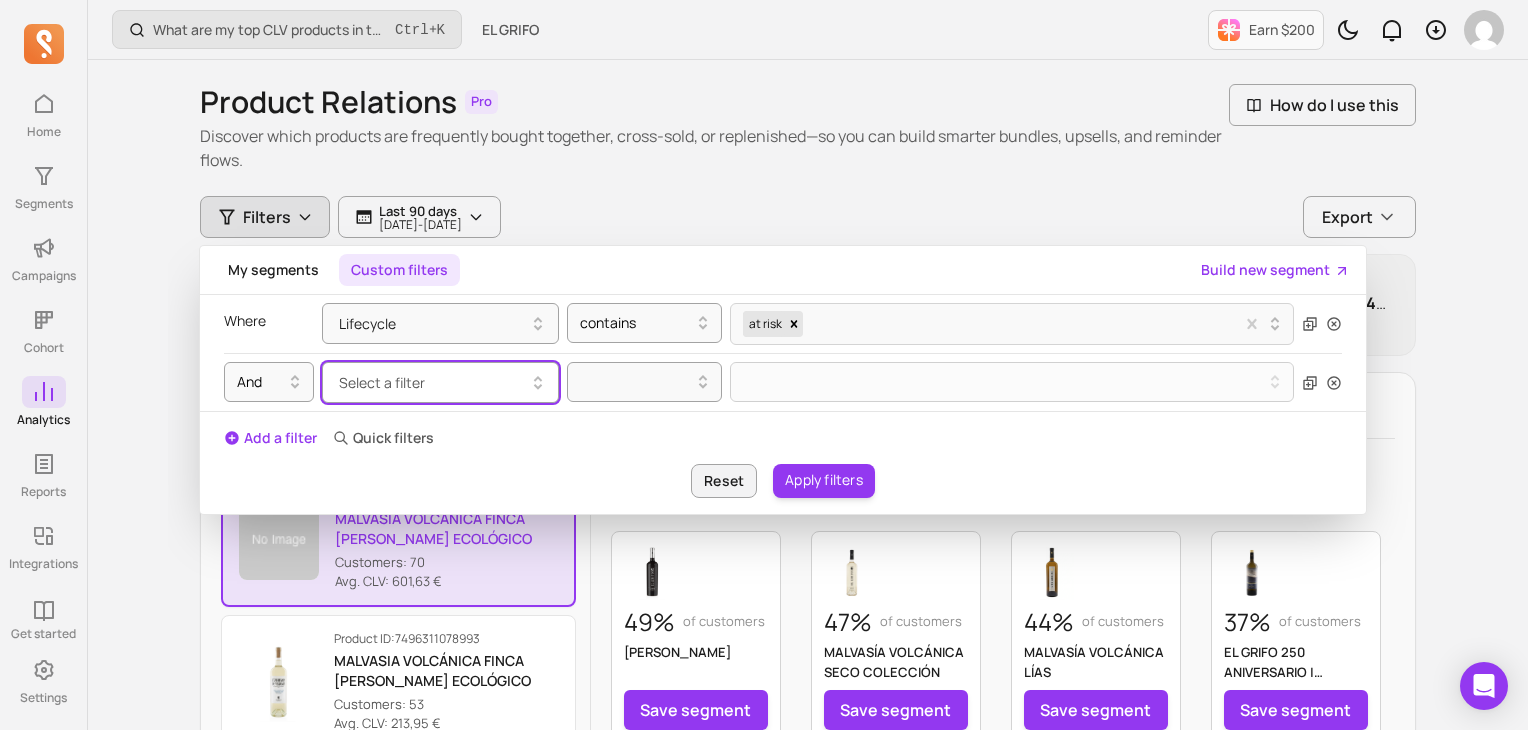 click on "Select a filter" at bounding box center (440, 382) 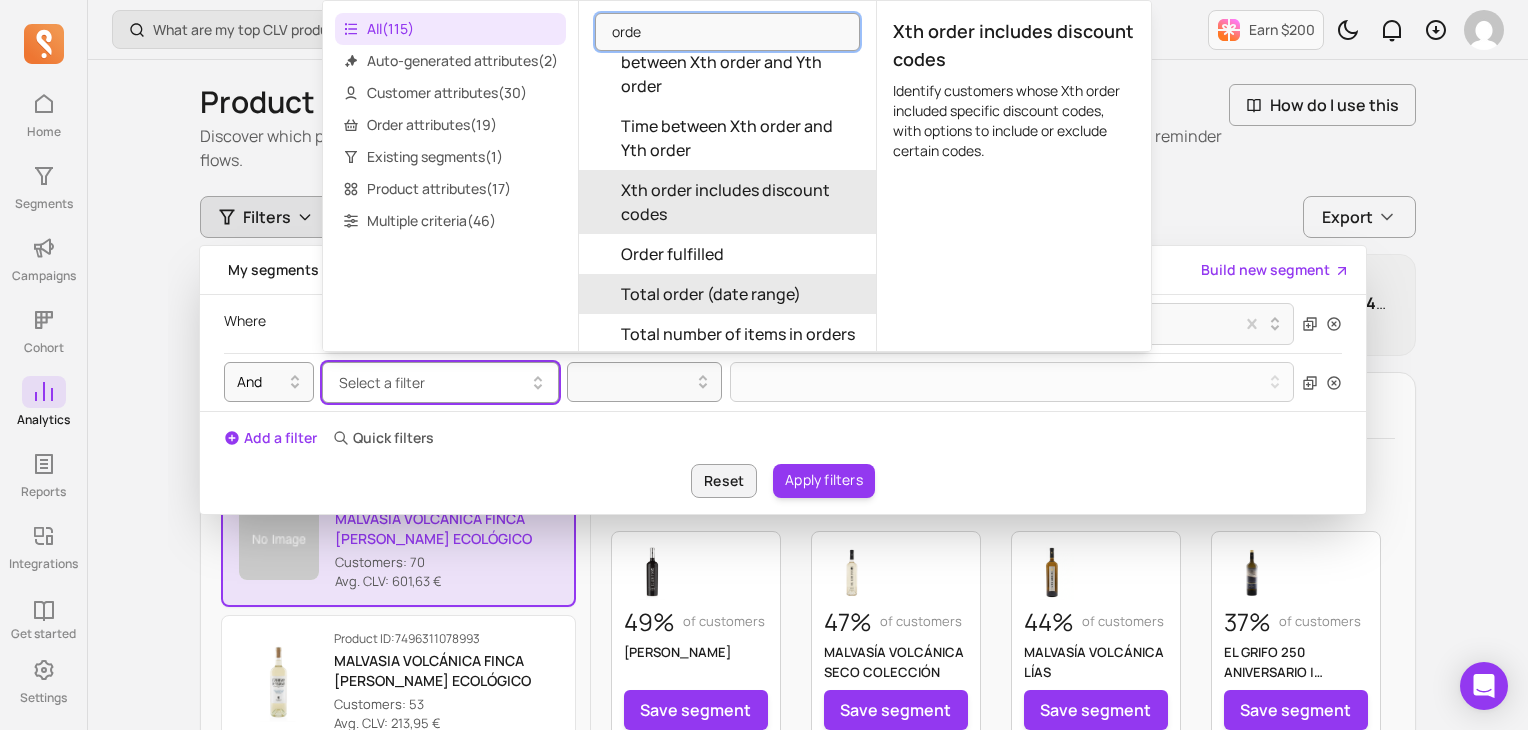 scroll, scrollTop: 1323, scrollLeft: 0, axis: vertical 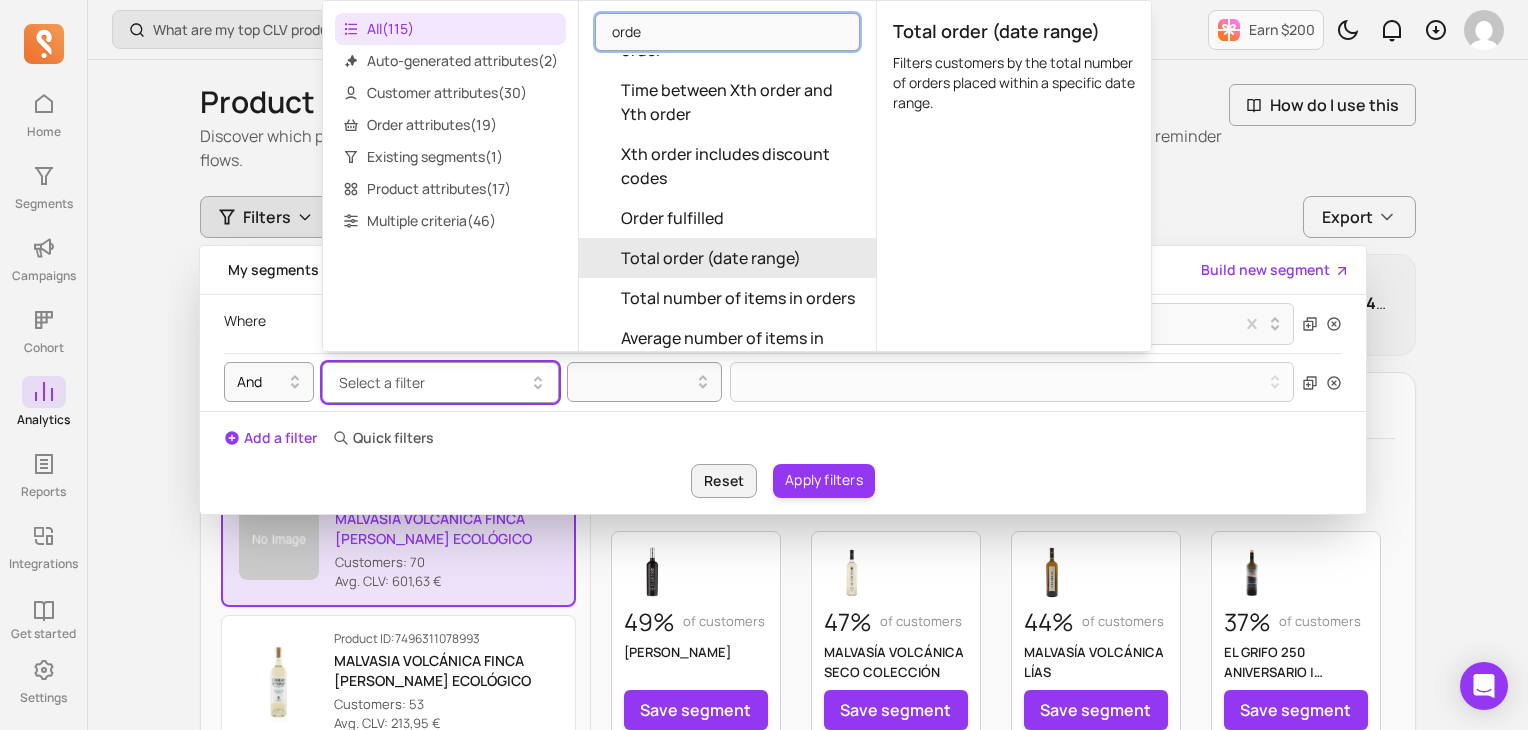 type on "orde" 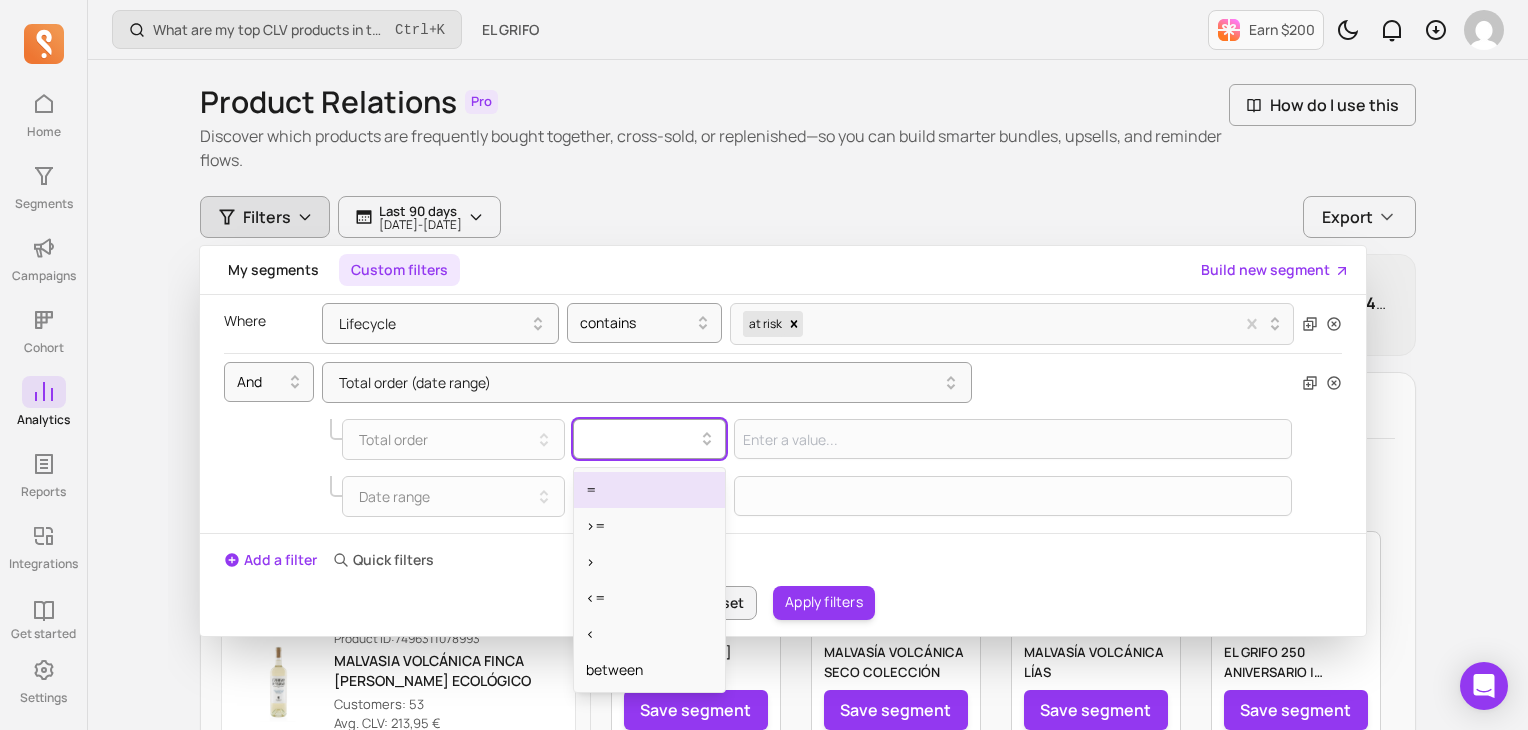 click at bounding box center [642, 439] 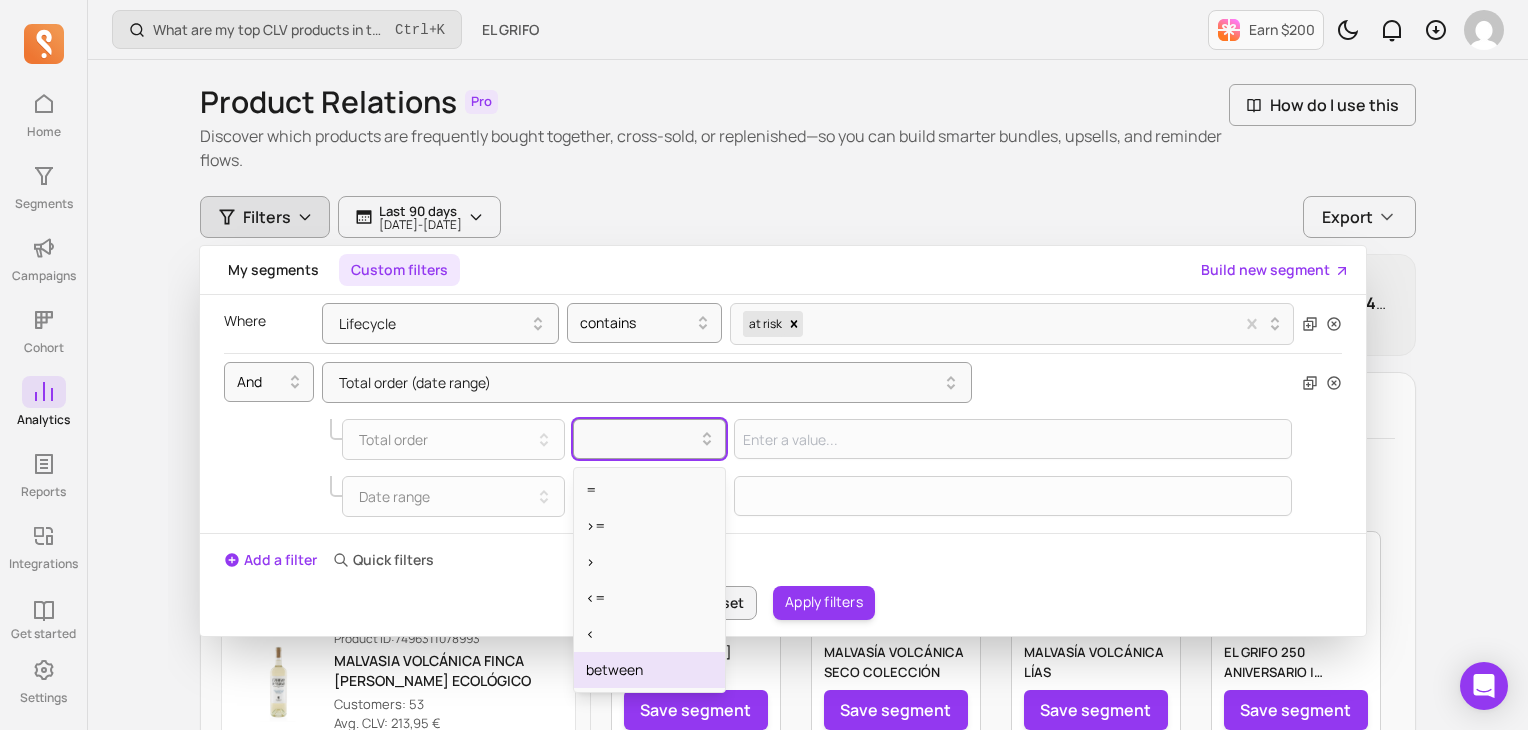 drag, startPoint x: 608, startPoint y: 673, endPoint x: 612, endPoint y: 661, distance: 12.649111 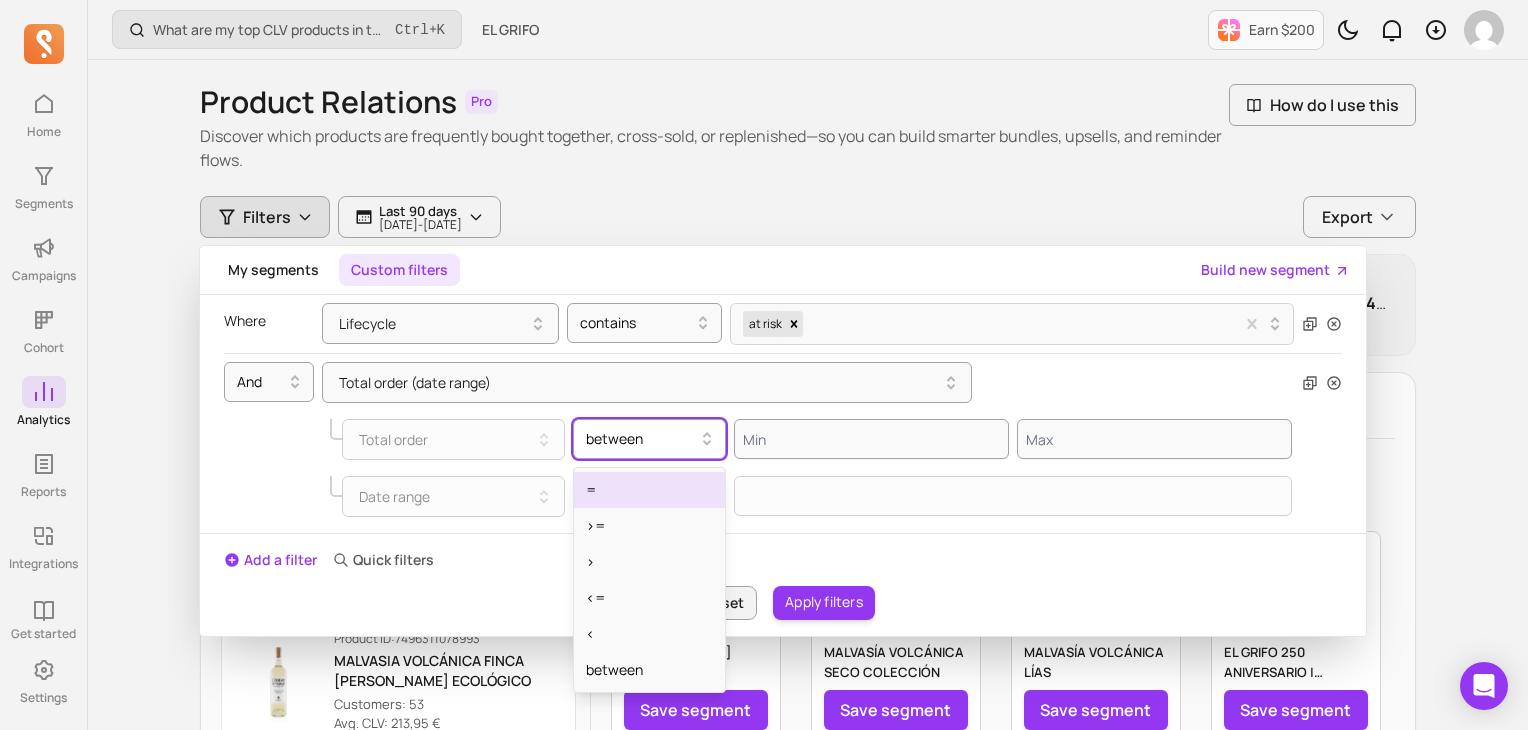 click on "between" at bounding box center (642, 439) 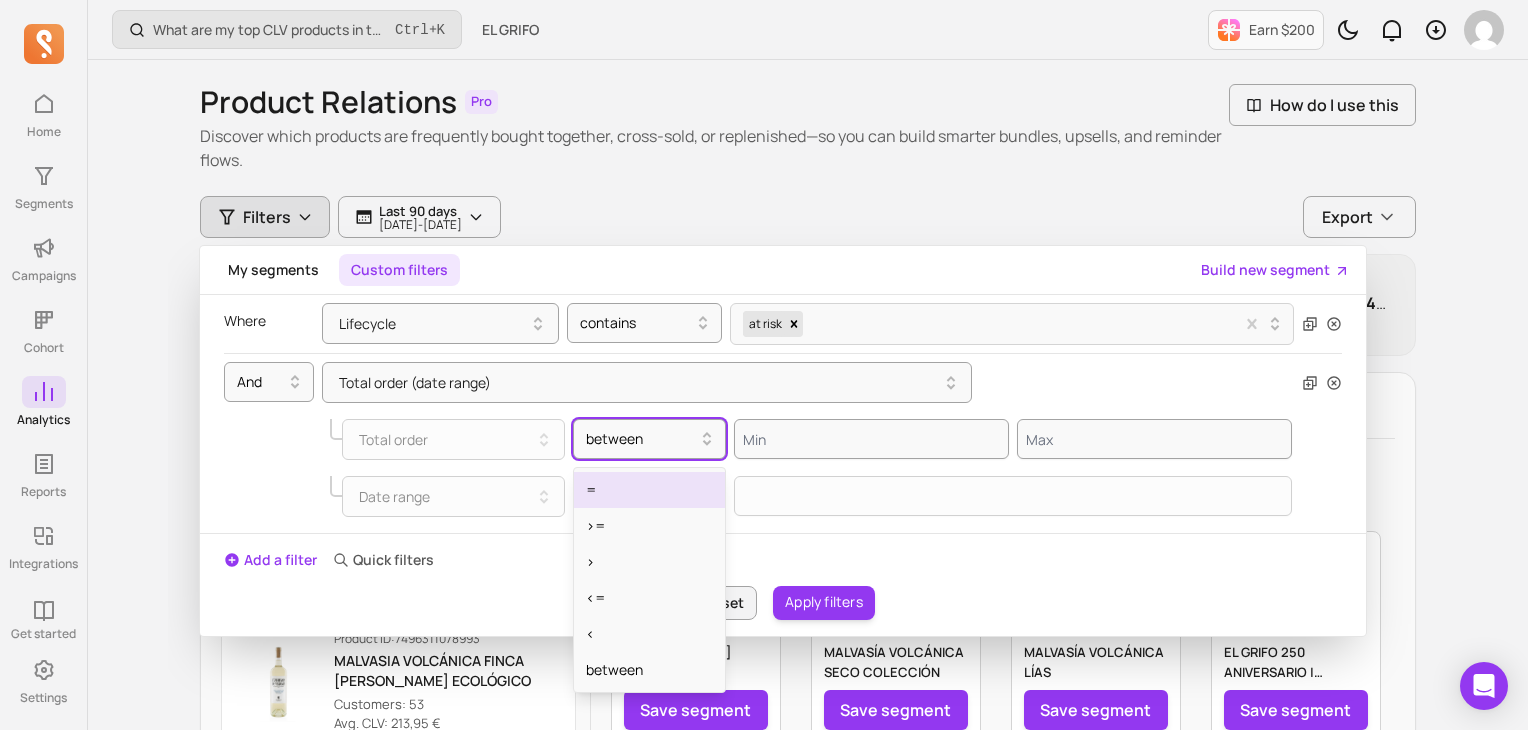 click on "=" at bounding box center (650, 490) 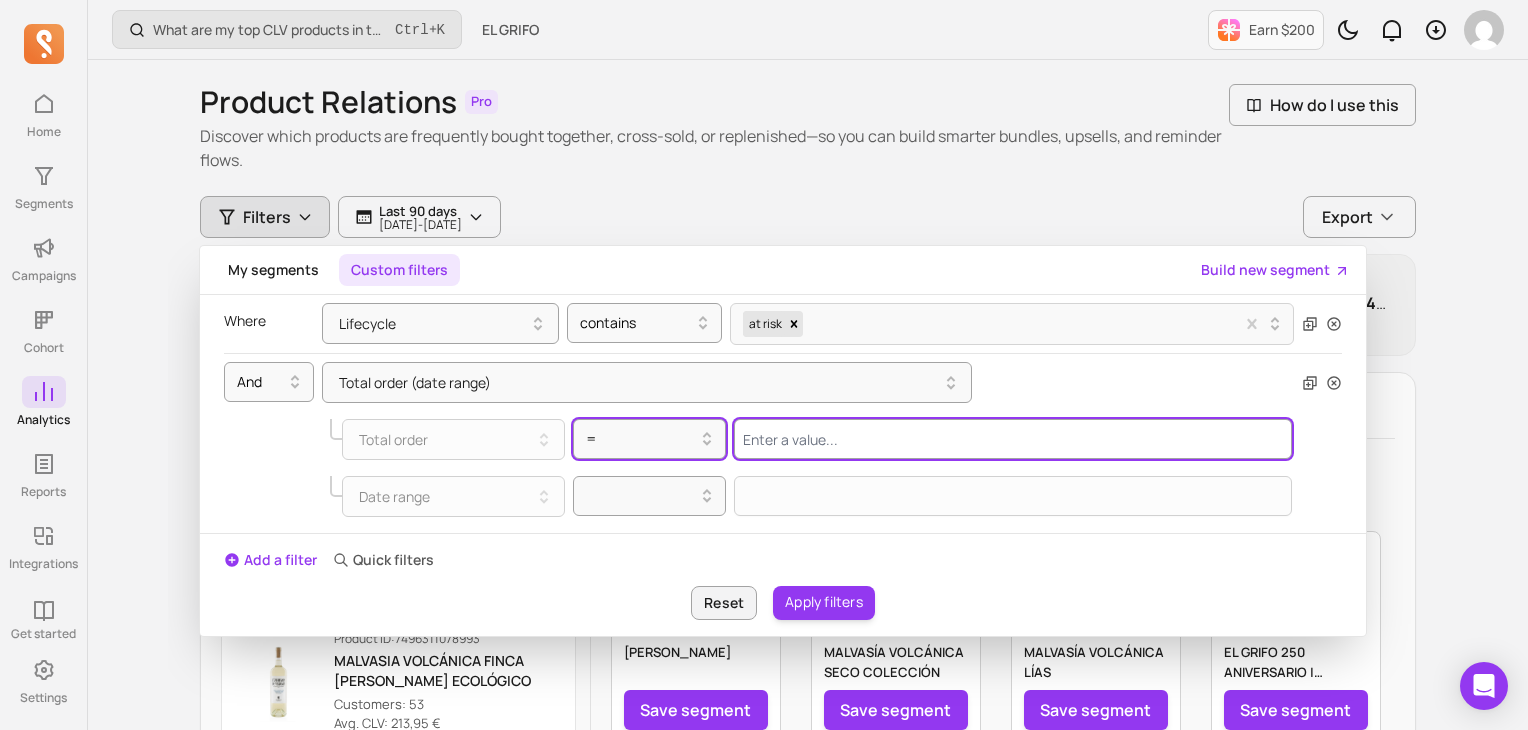 click at bounding box center (1013, 439) 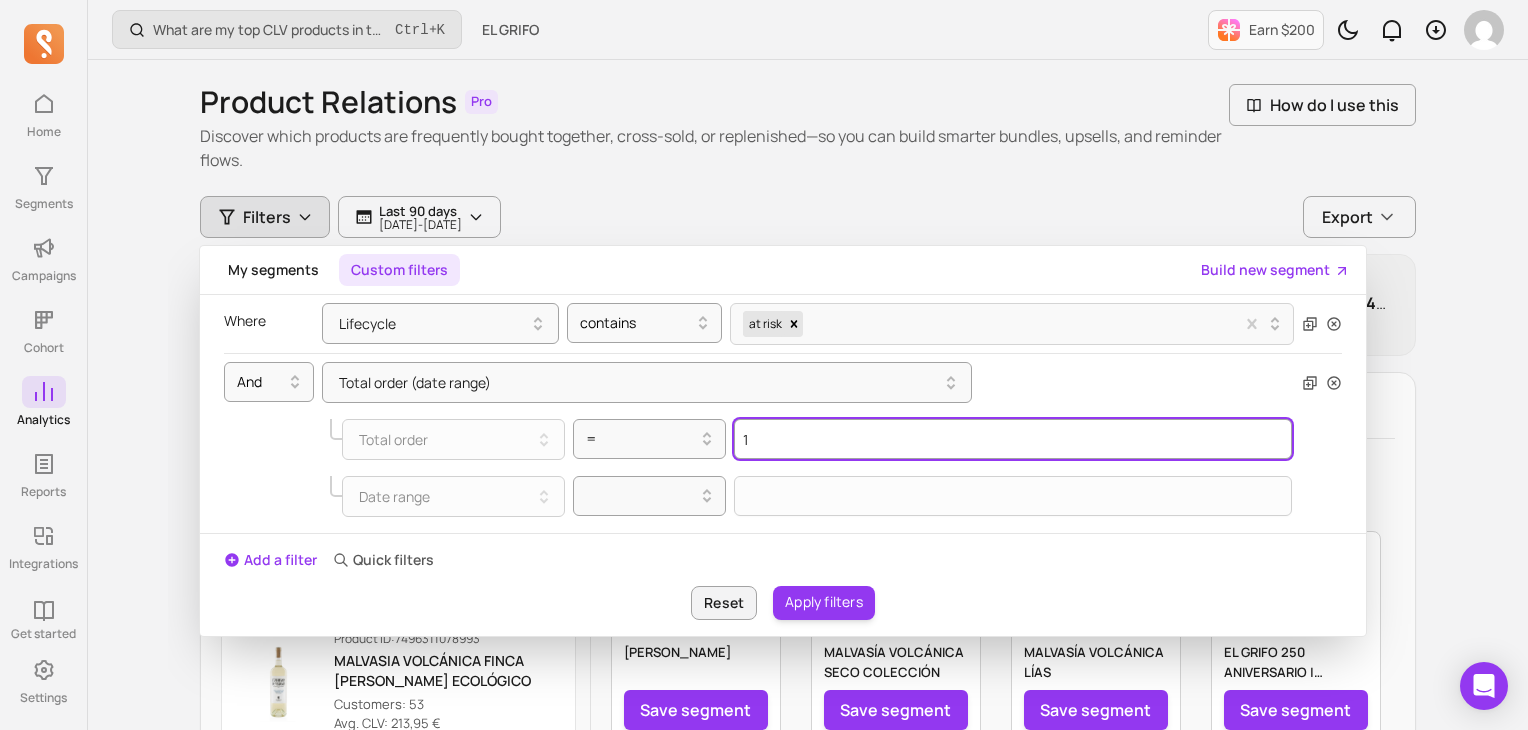 type on "1" 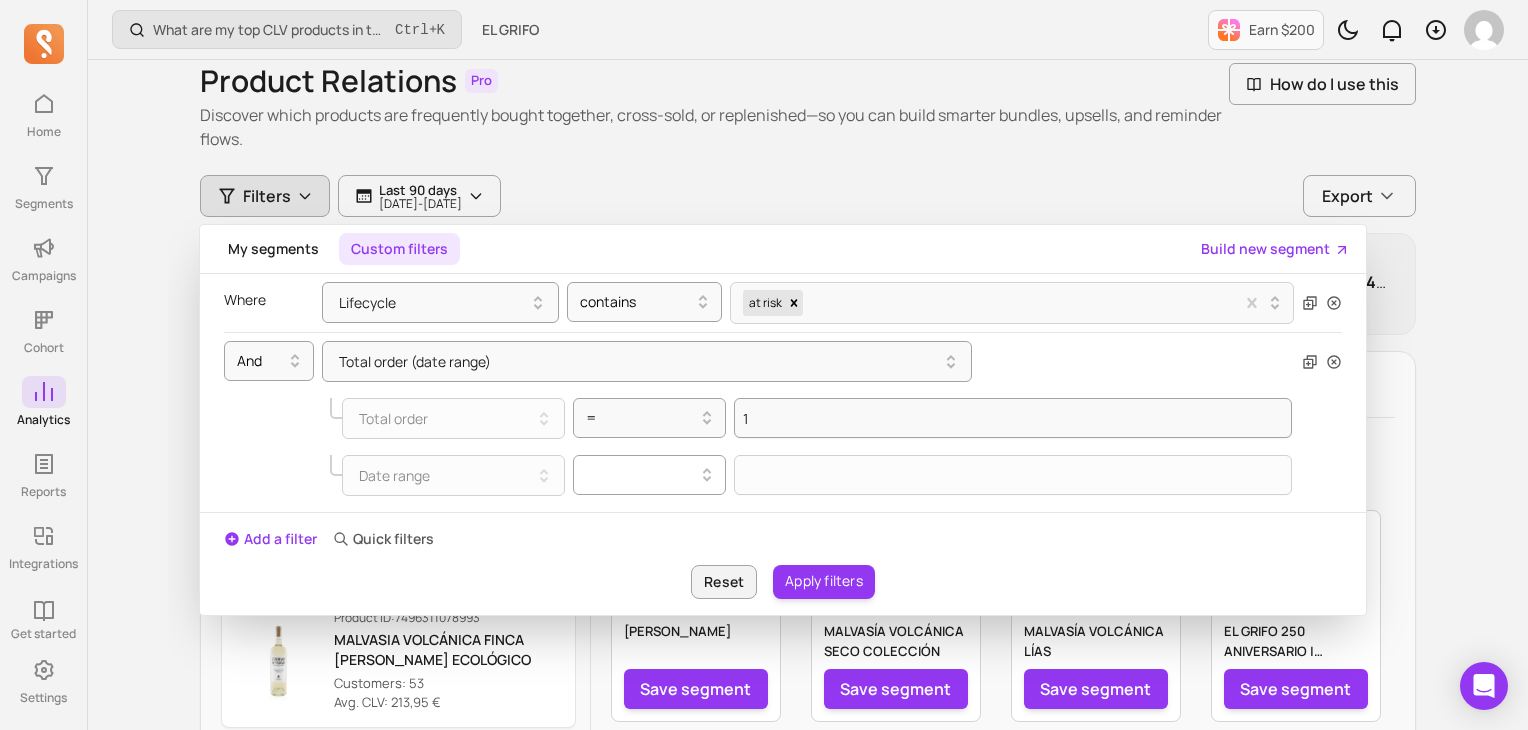 click on "Date range" at bounding box center (762, 475) 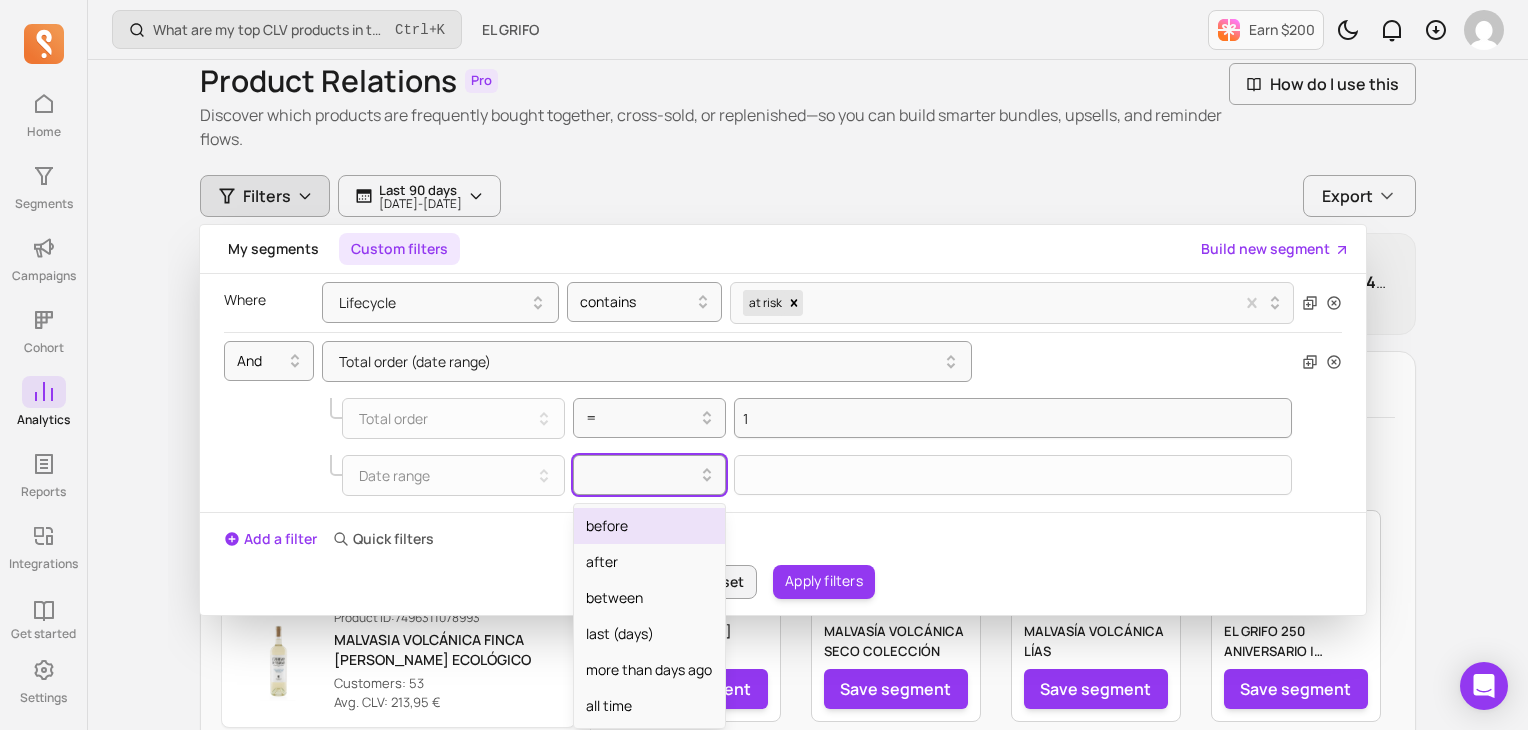 scroll, scrollTop: 26, scrollLeft: 0, axis: vertical 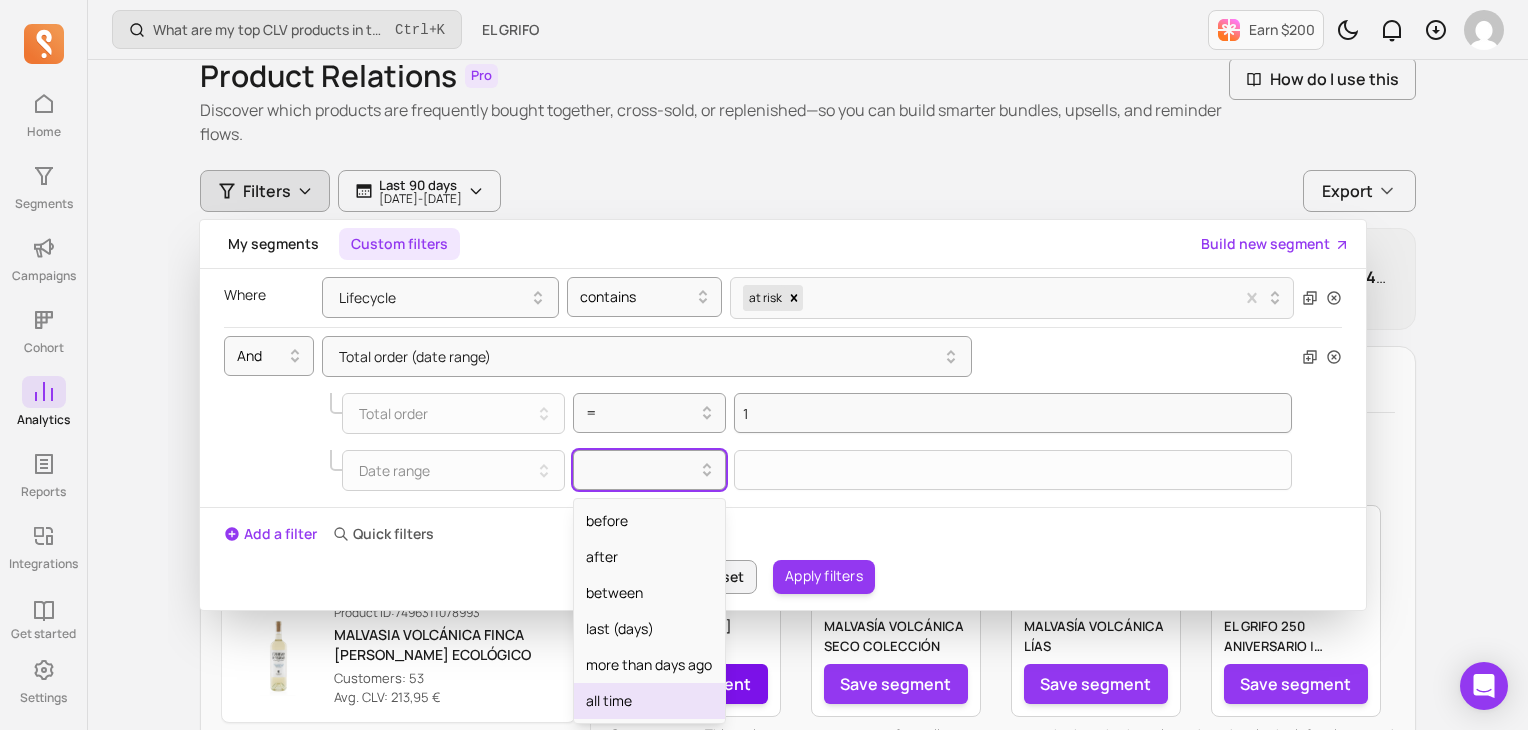 click on "all time" at bounding box center (650, 701) 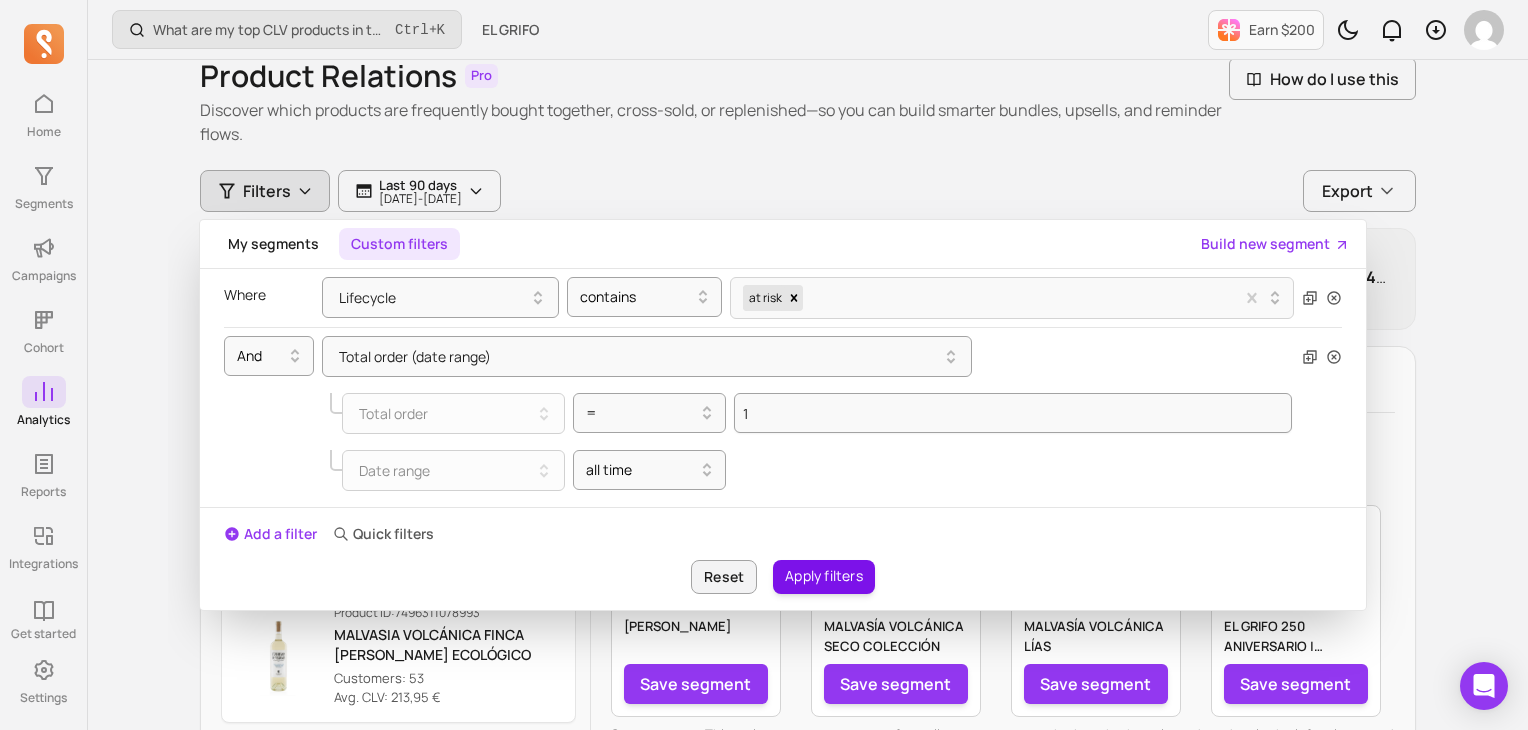 click on "Apply filters" at bounding box center [824, 577] 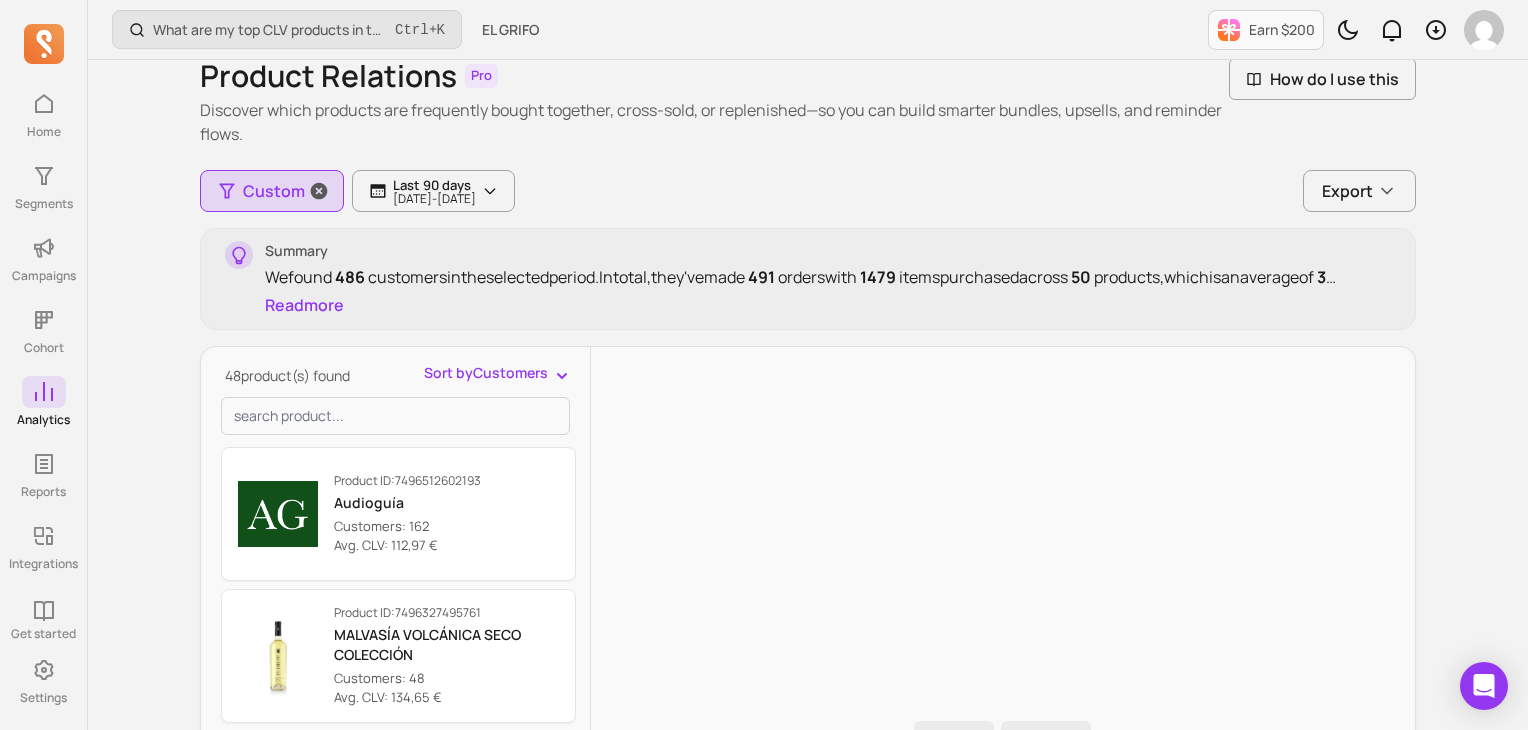 click on "Custom" at bounding box center [274, 191] 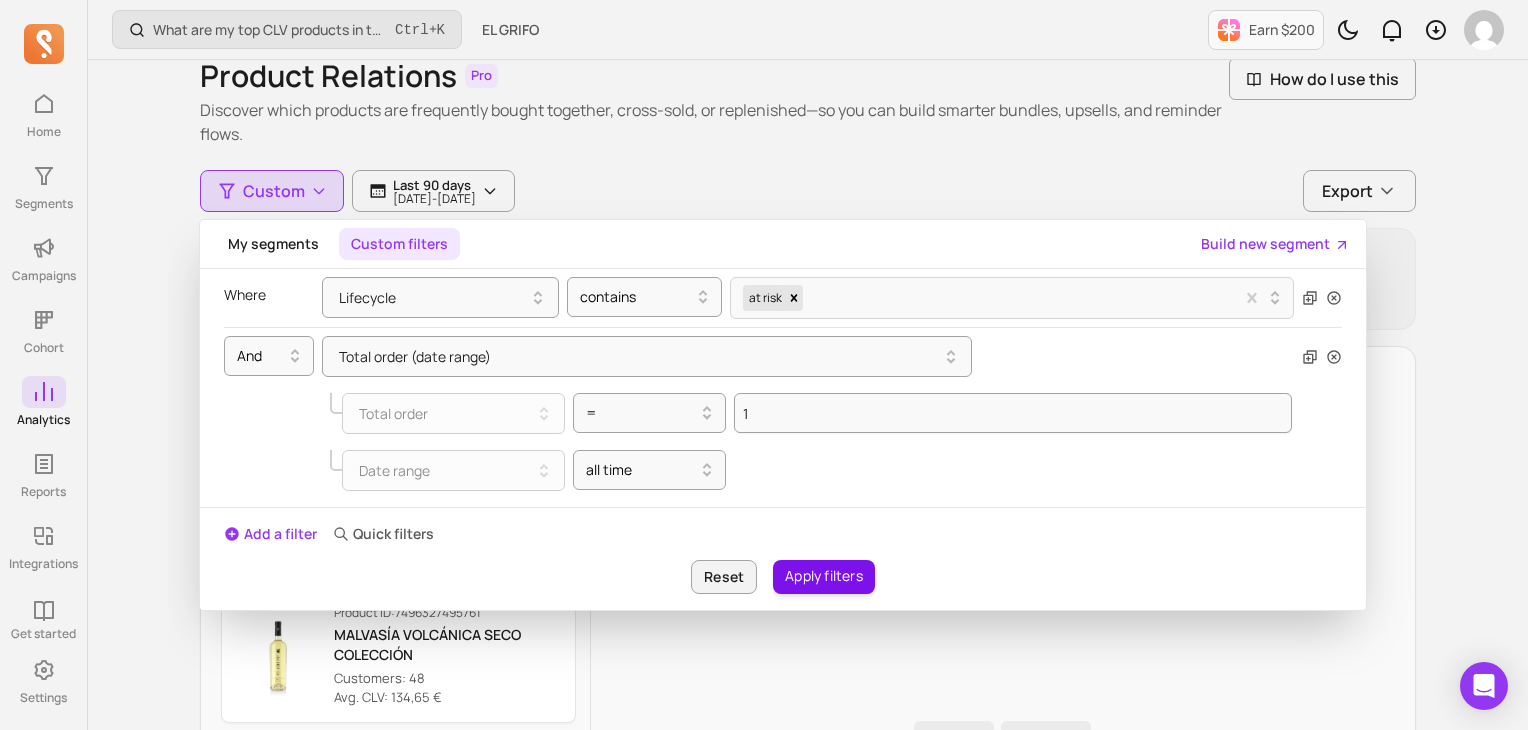 click on "Apply filters" at bounding box center [824, 577] 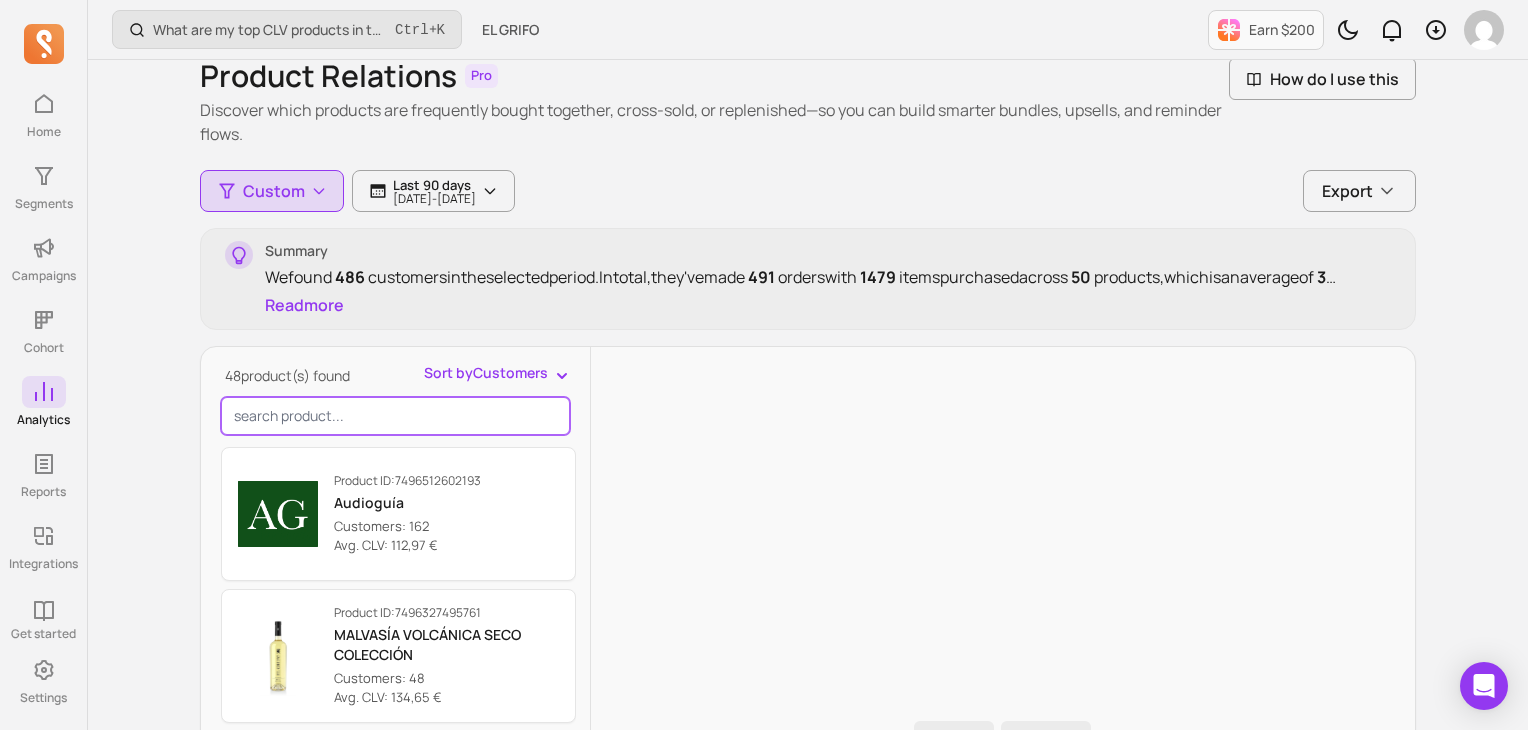 click at bounding box center (395, 416) 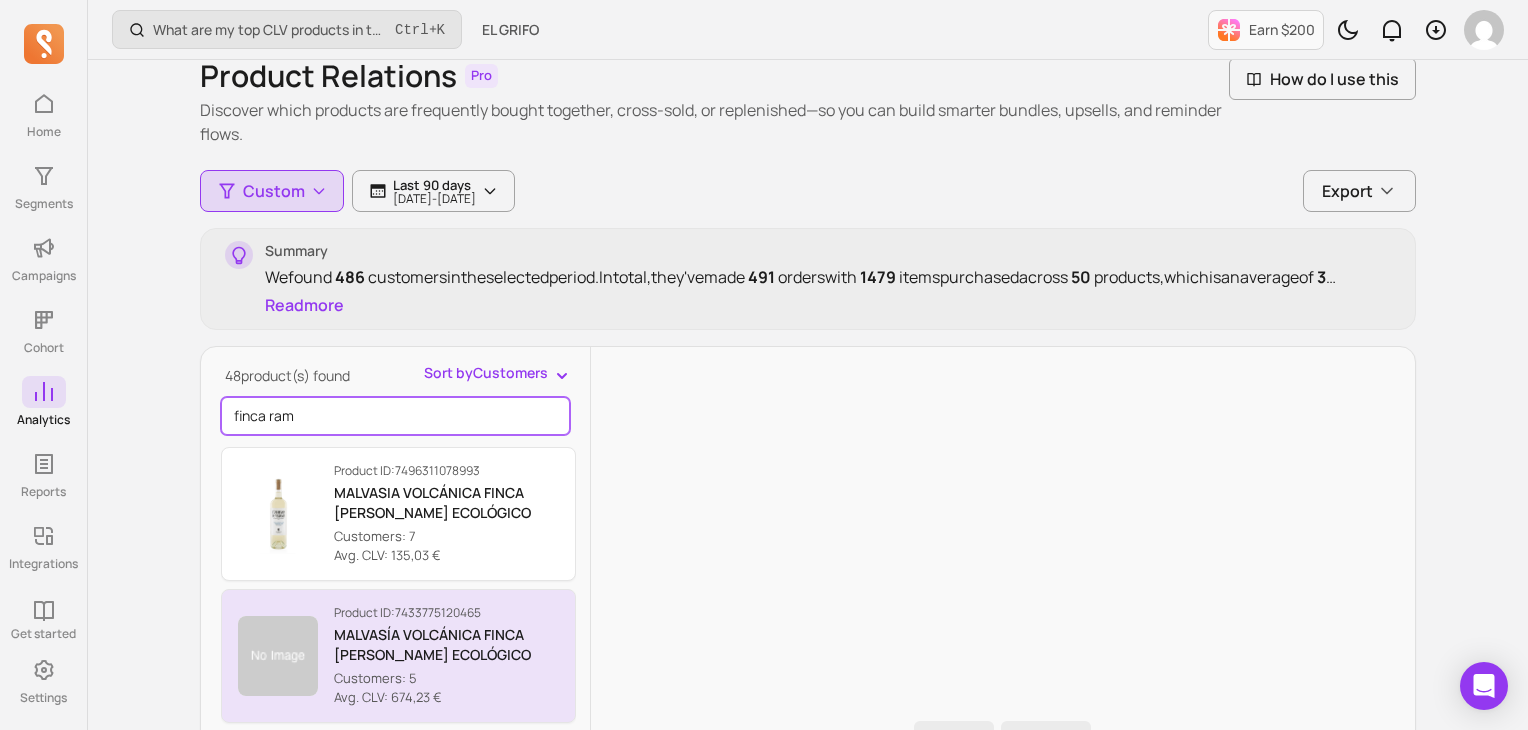 type on "finca ram" 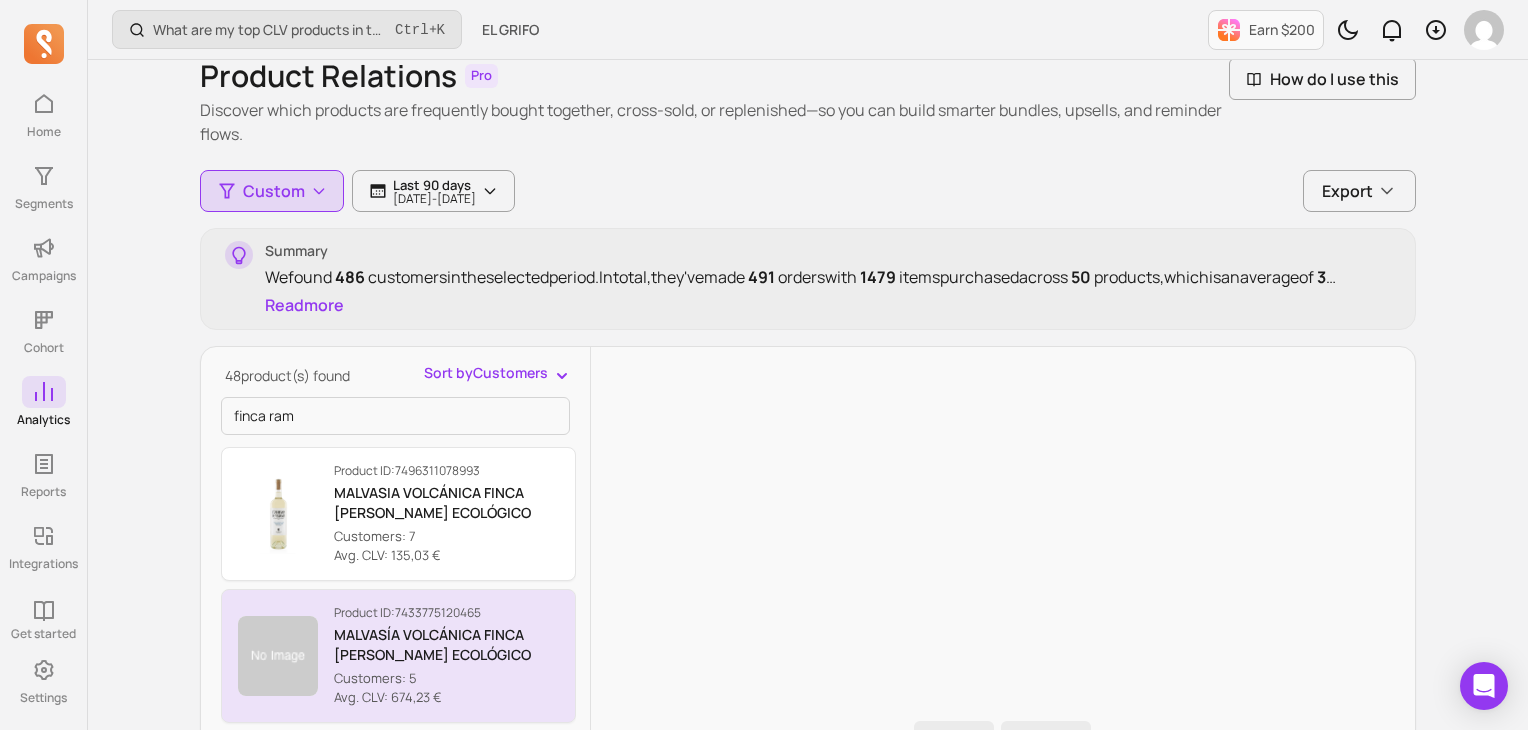 click on "MALVASÍA VOLCÁNICA FINCA RAMÓN ECOLÓGICO" at bounding box center (446, 645) 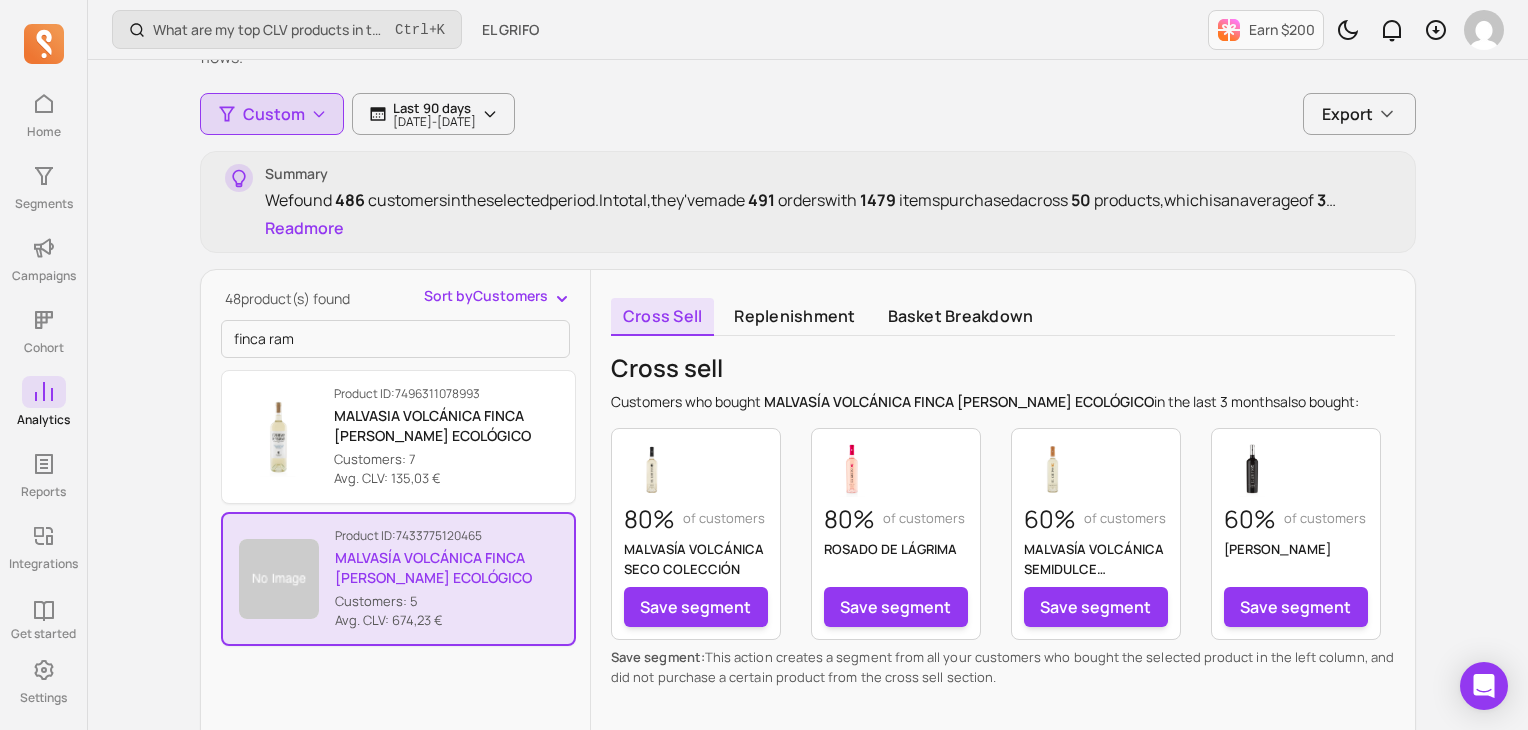 scroll, scrollTop: 0, scrollLeft: 0, axis: both 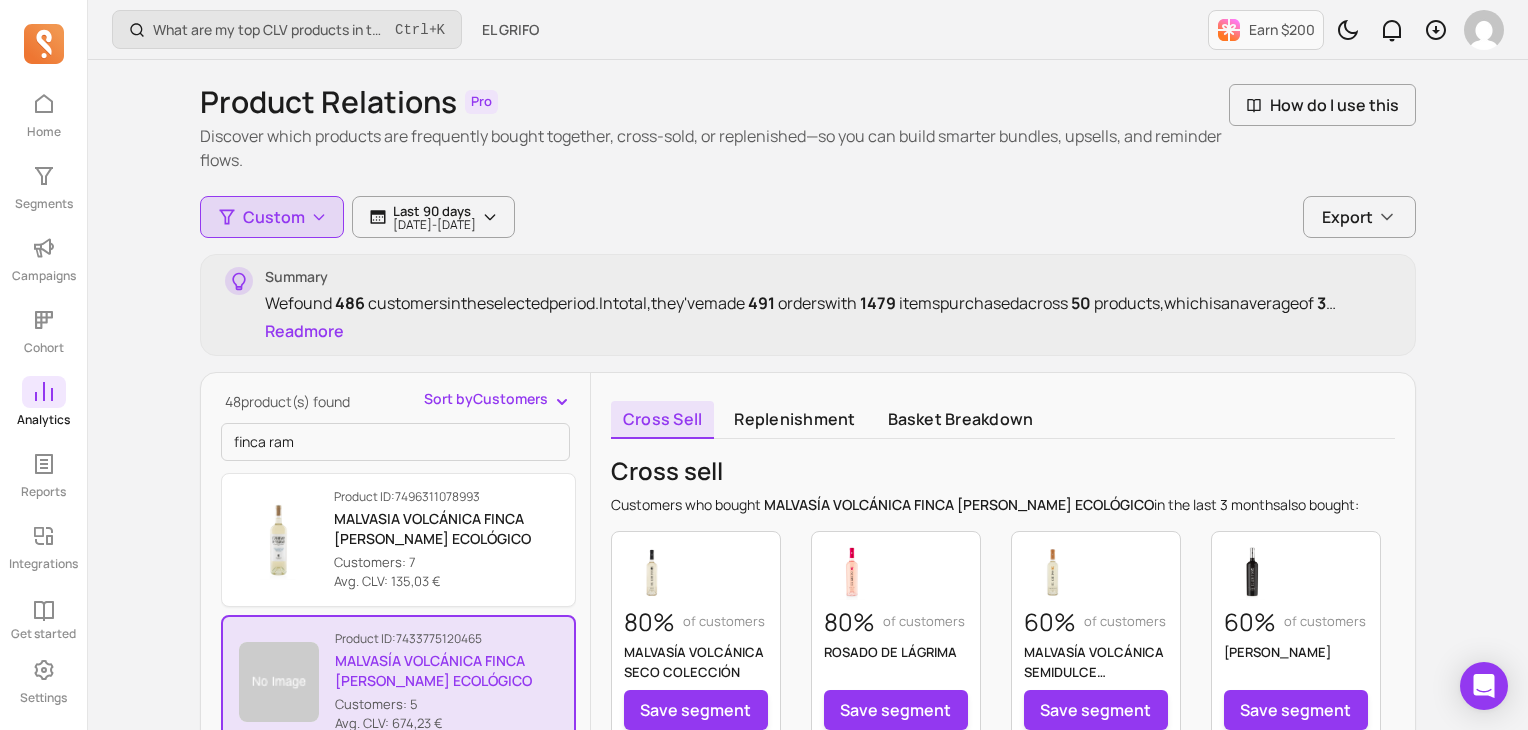 click 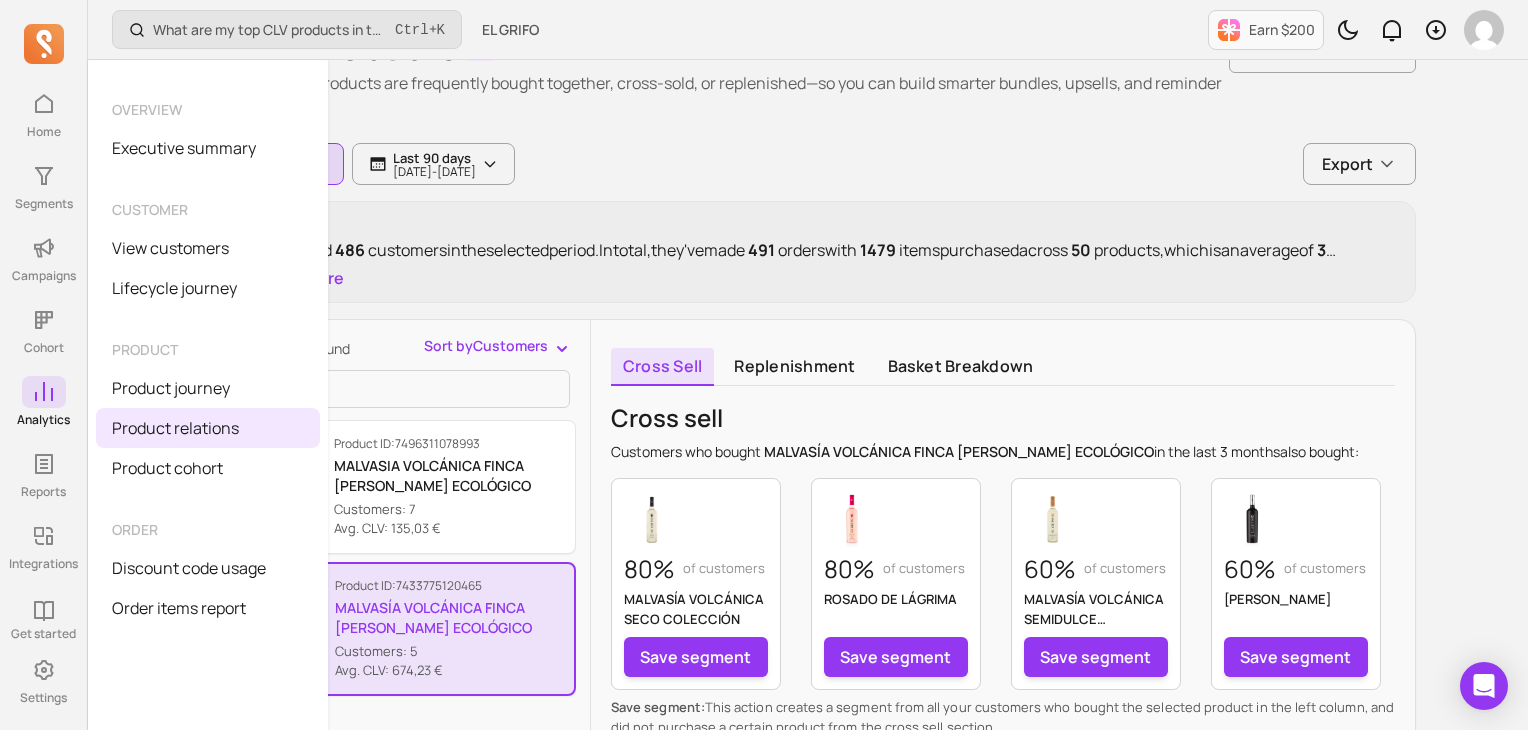 scroll, scrollTop: 100, scrollLeft: 0, axis: vertical 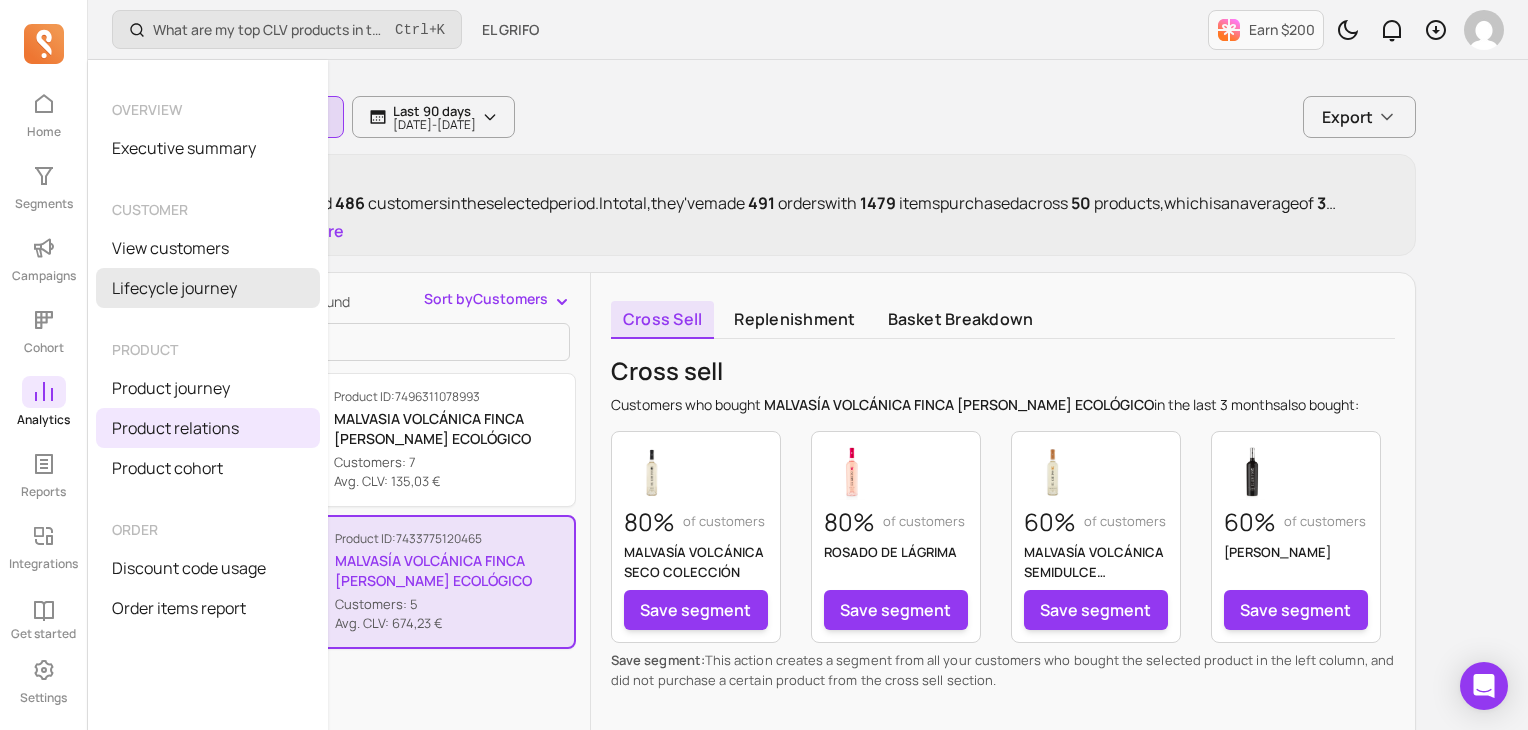 click on "Lifecycle journey" at bounding box center [208, 288] 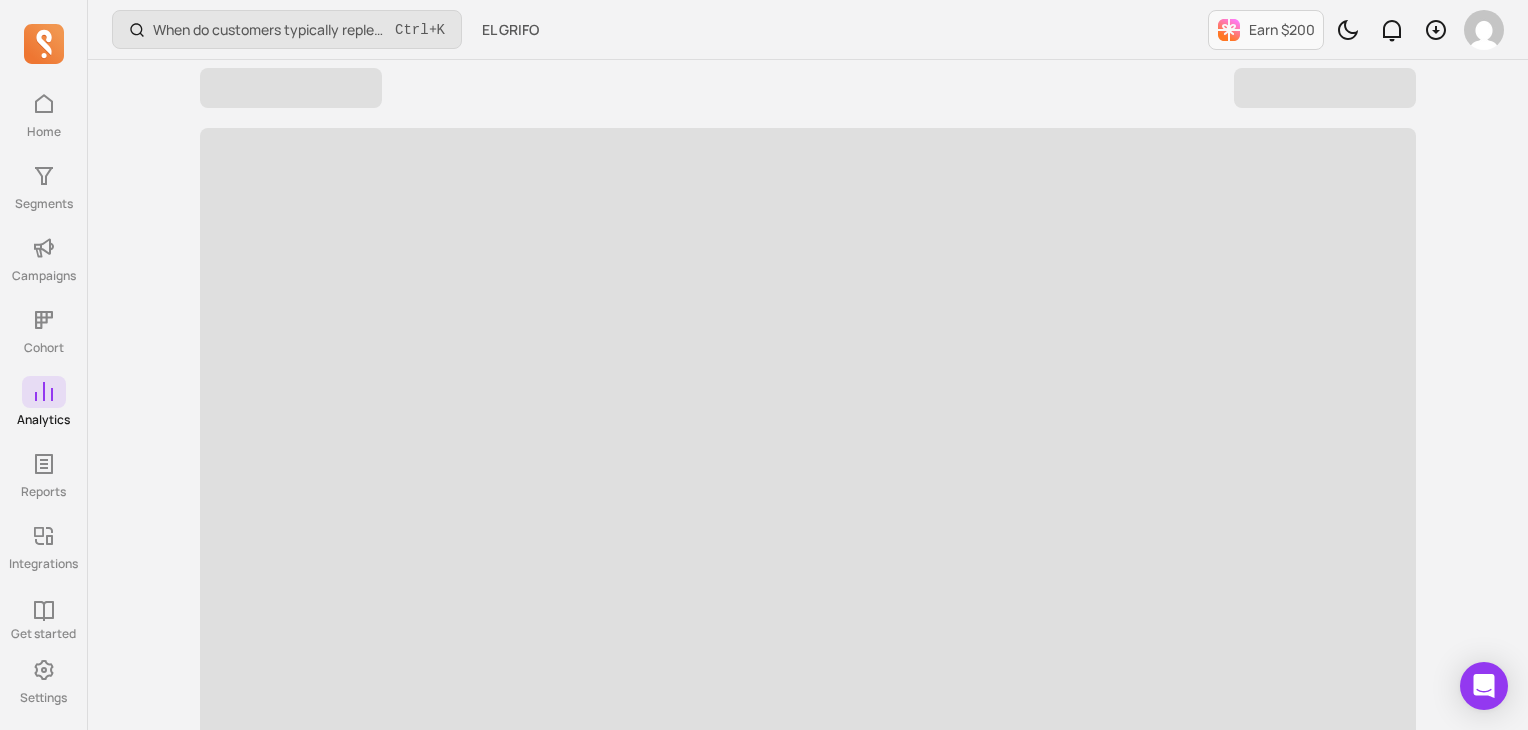scroll, scrollTop: 0, scrollLeft: 0, axis: both 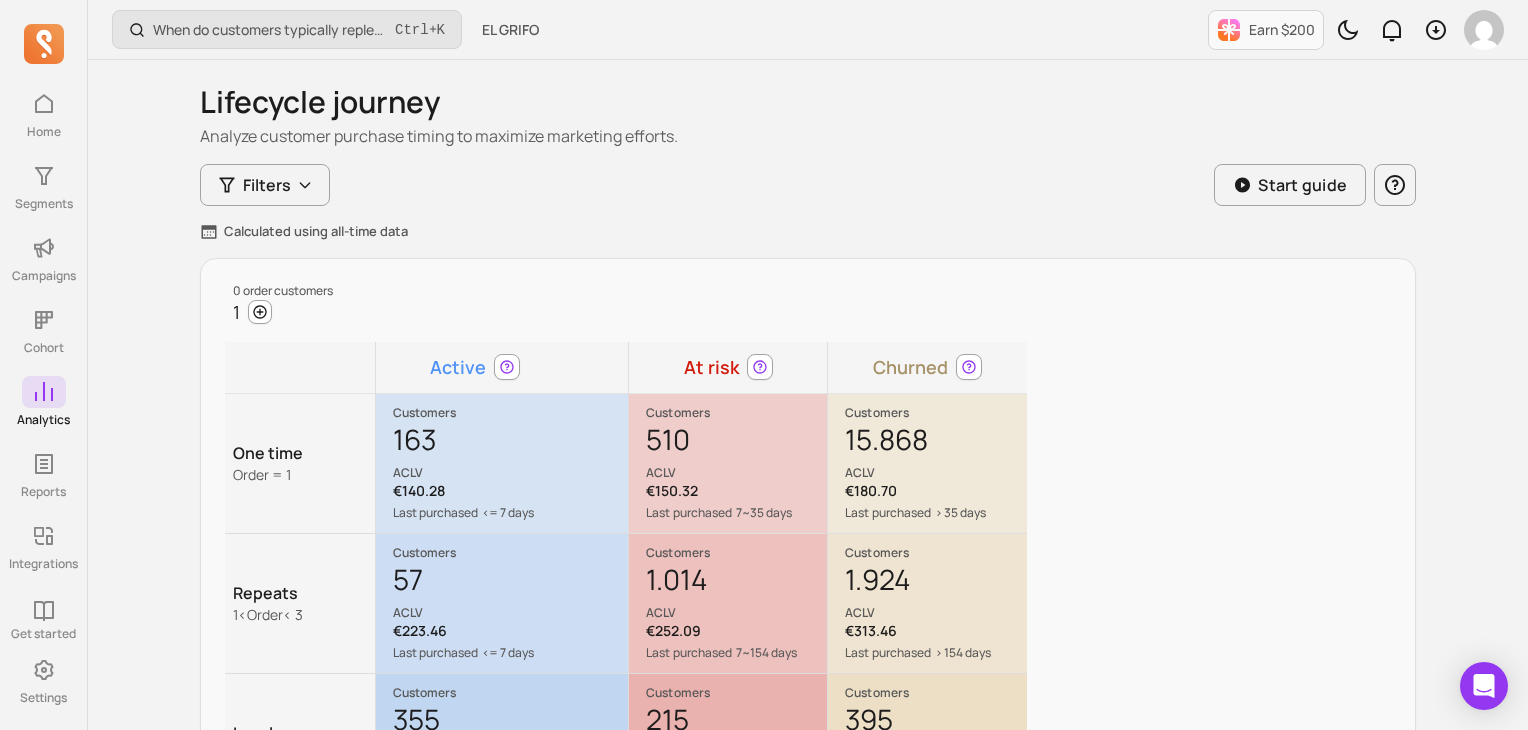 click on "ACLV" at bounding box center (935, 613) 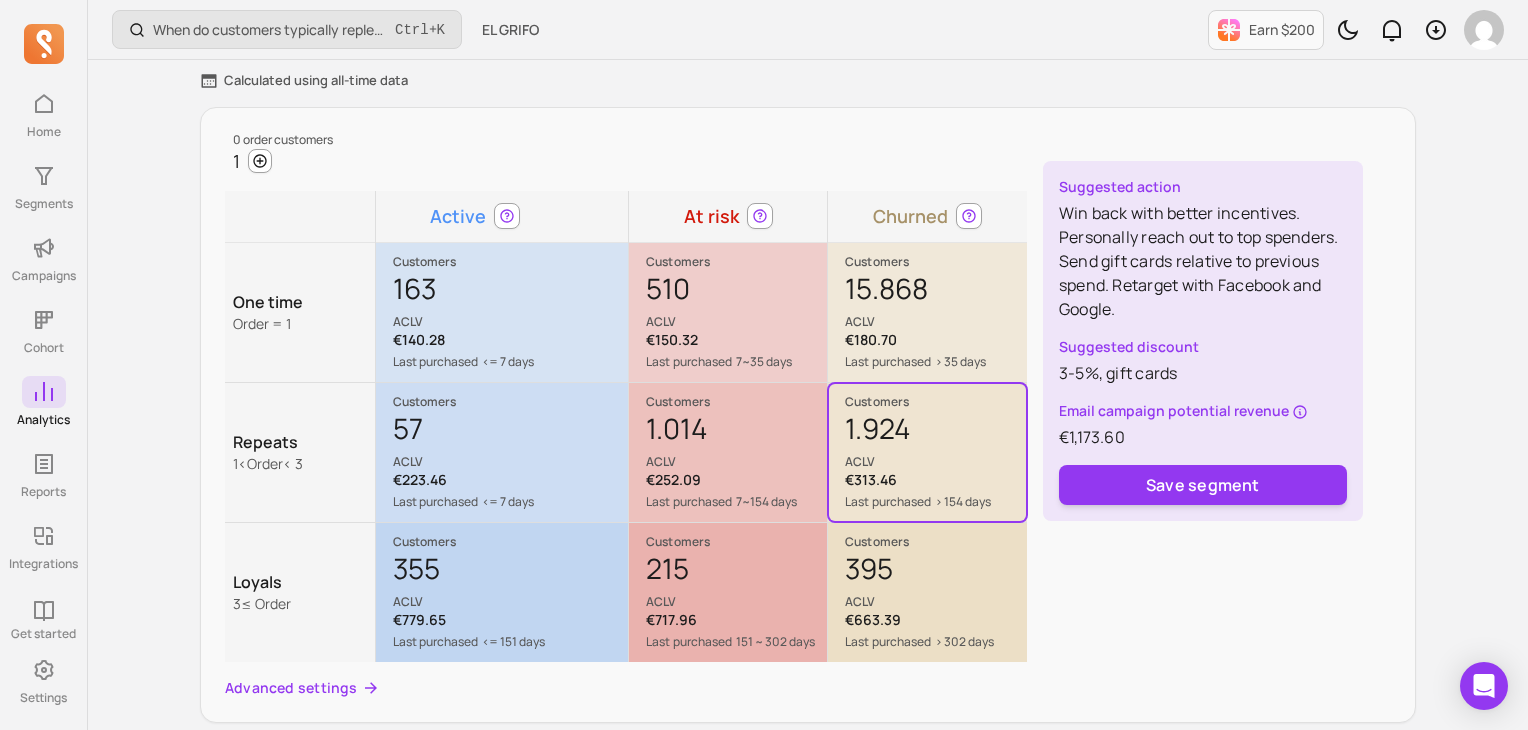 scroll, scrollTop: 200, scrollLeft: 0, axis: vertical 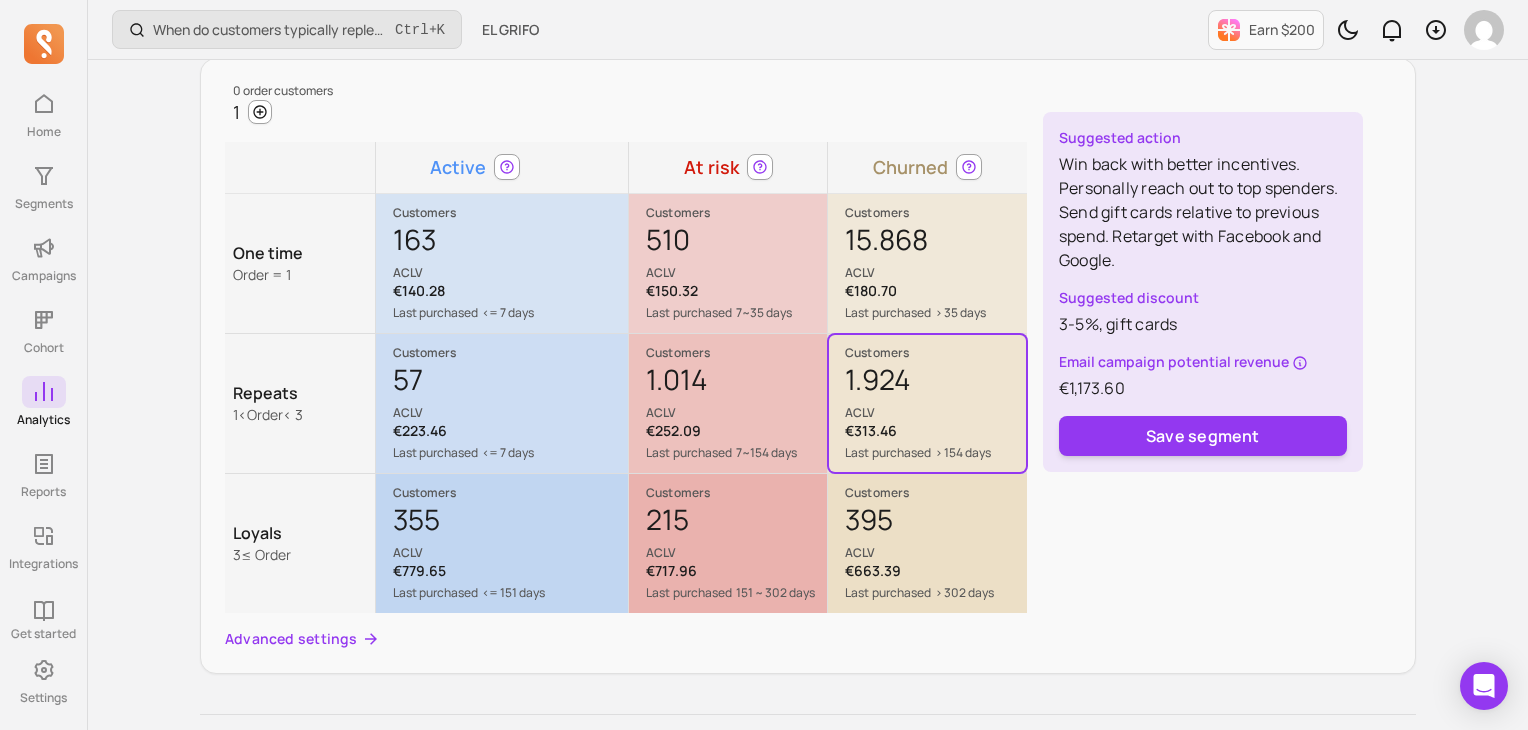 click on "395 ACLV" at bounding box center [935, 531] 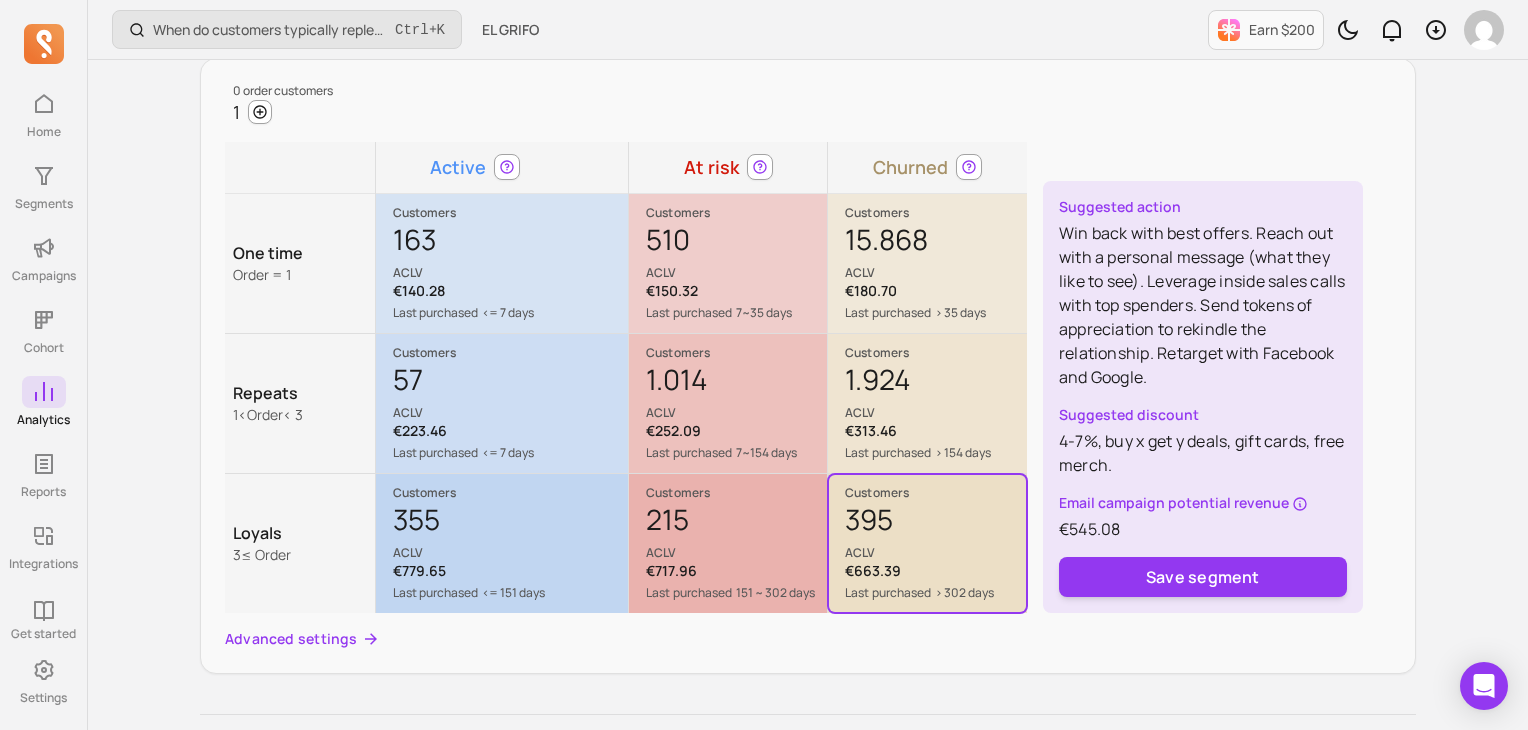 drag, startPoint x: 1223, startPoint y: 549, endPoint x: 1228, endPoint y: 333, distance: 216.05786 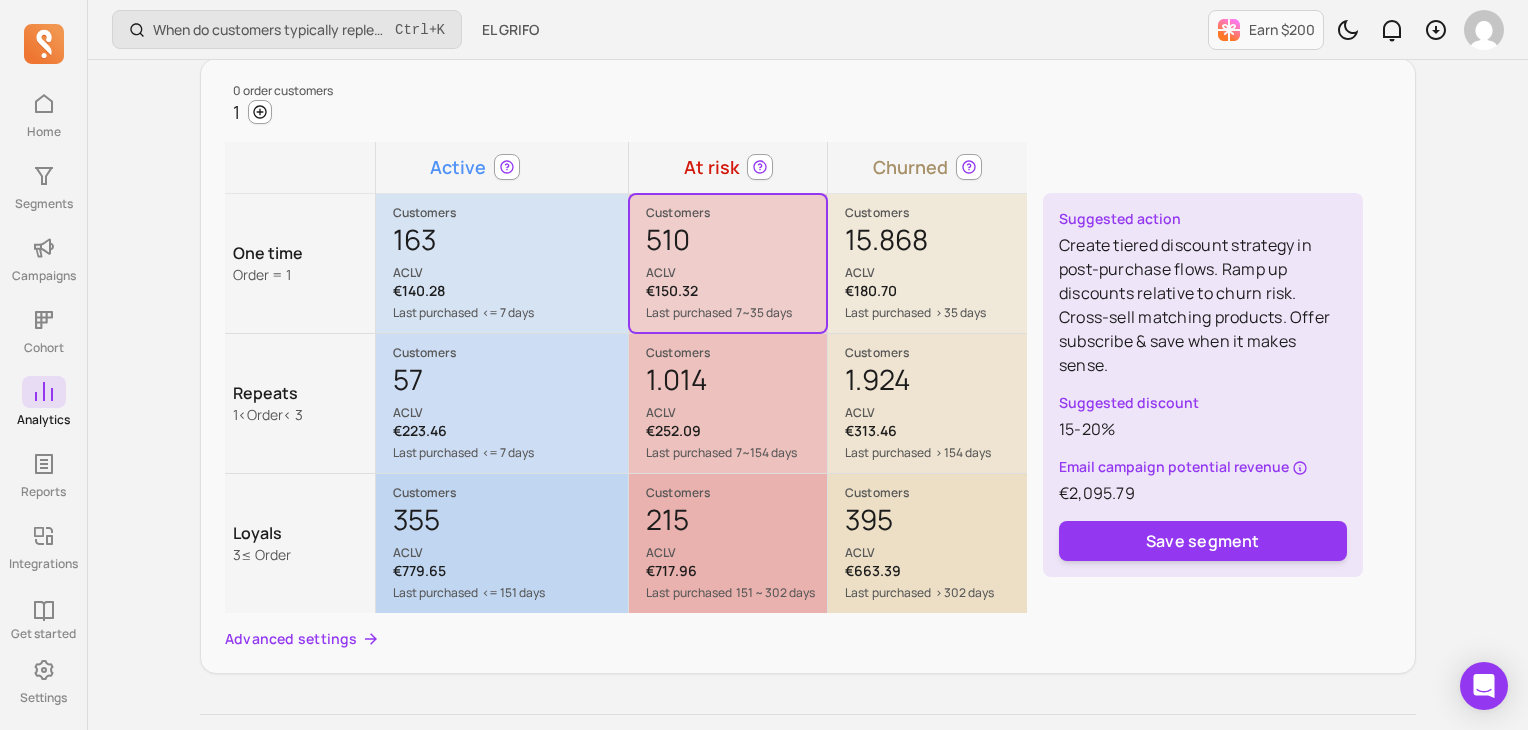 click on "1.014 ACLV" at bounding box center (736, 391) 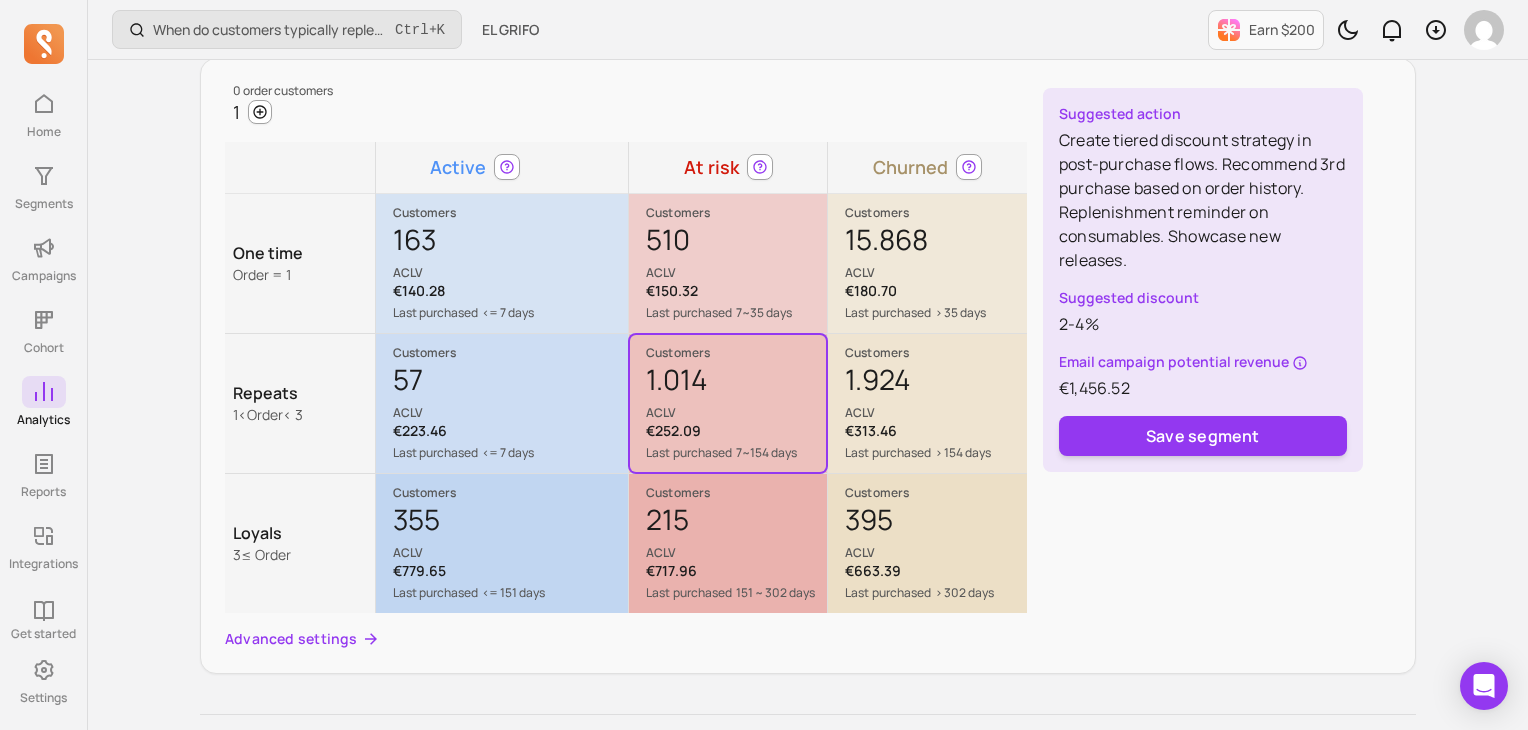 click on "215 ACLV" at bounding box center (736, 531) 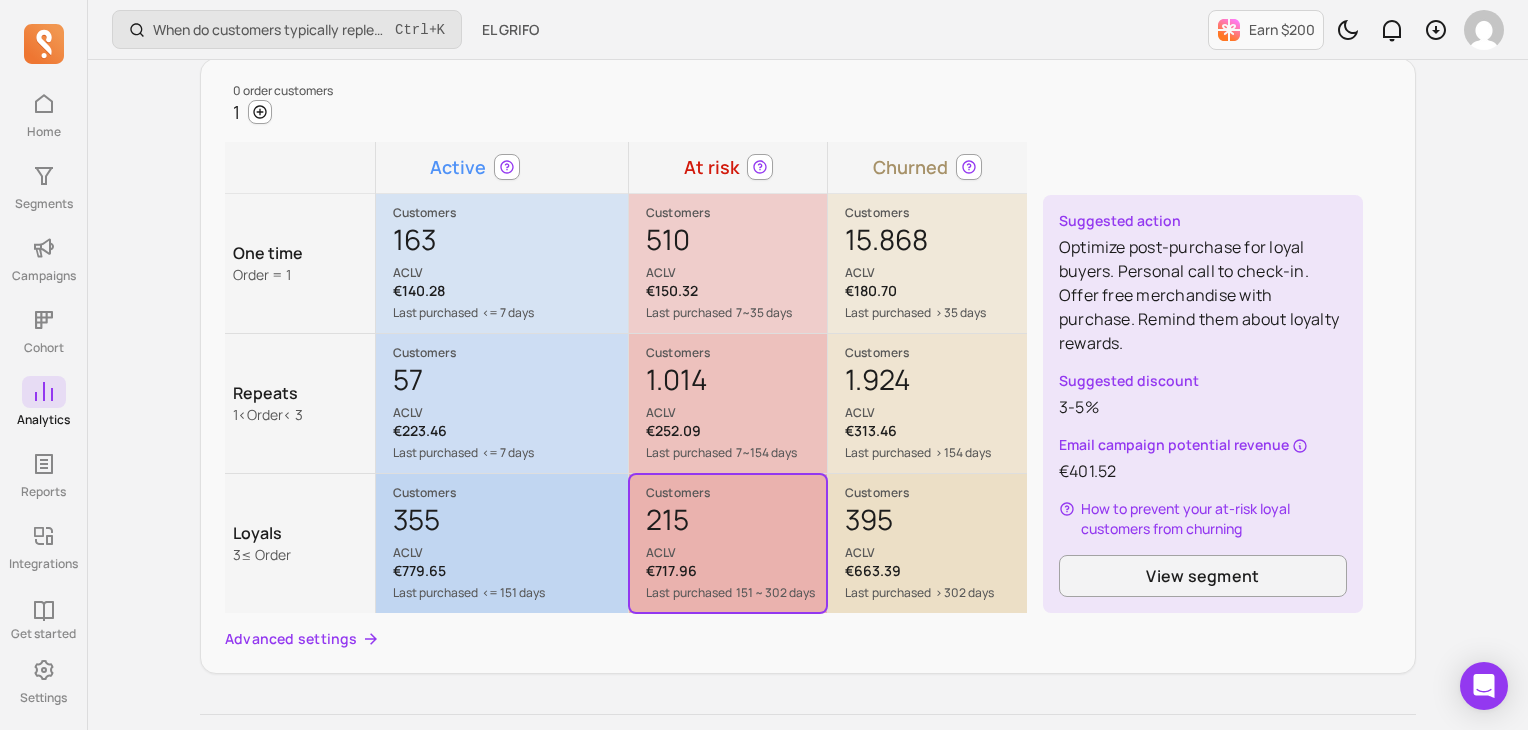 click on "163 ACLV" at bounding box center (510, 251) 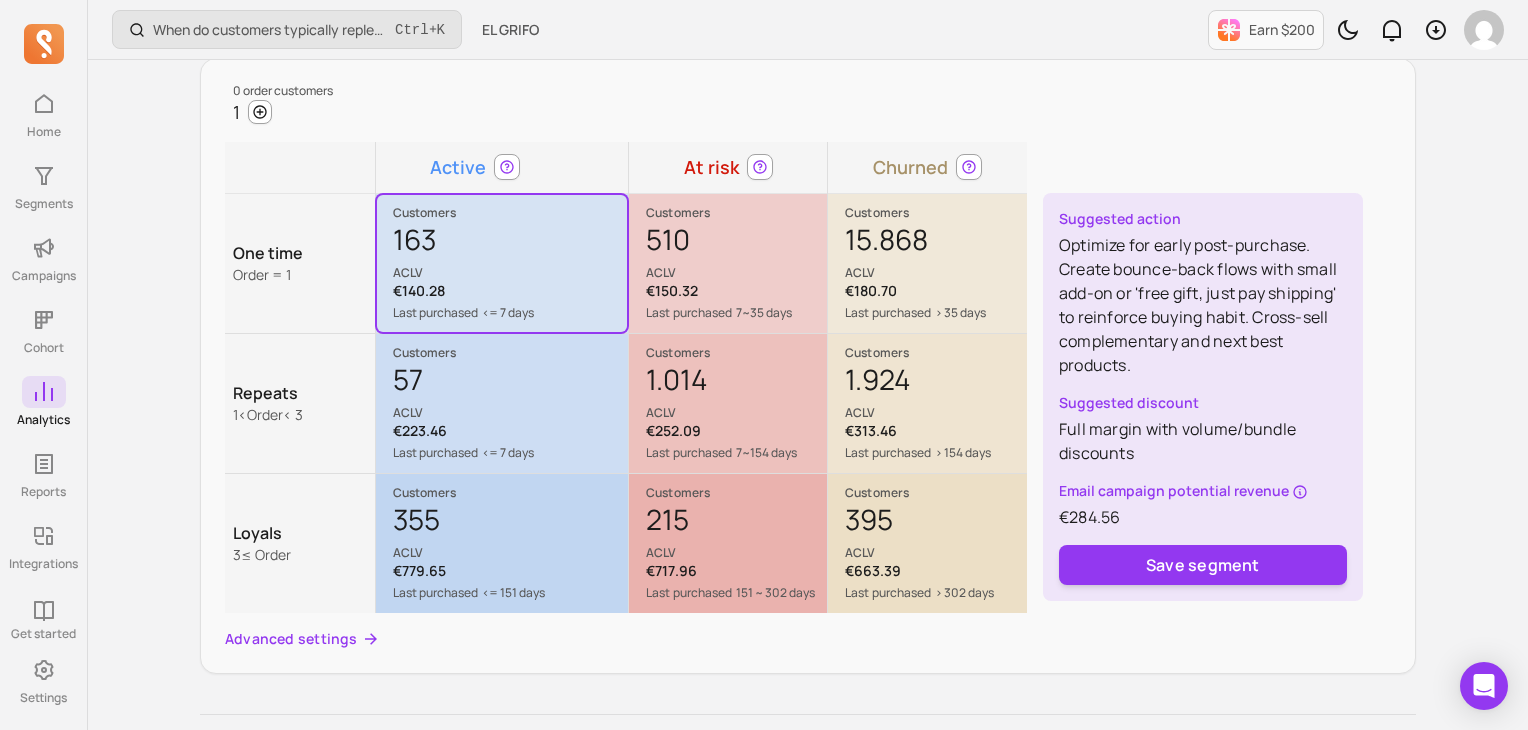click on "57 ACLV" at bounding box center (510, 391) 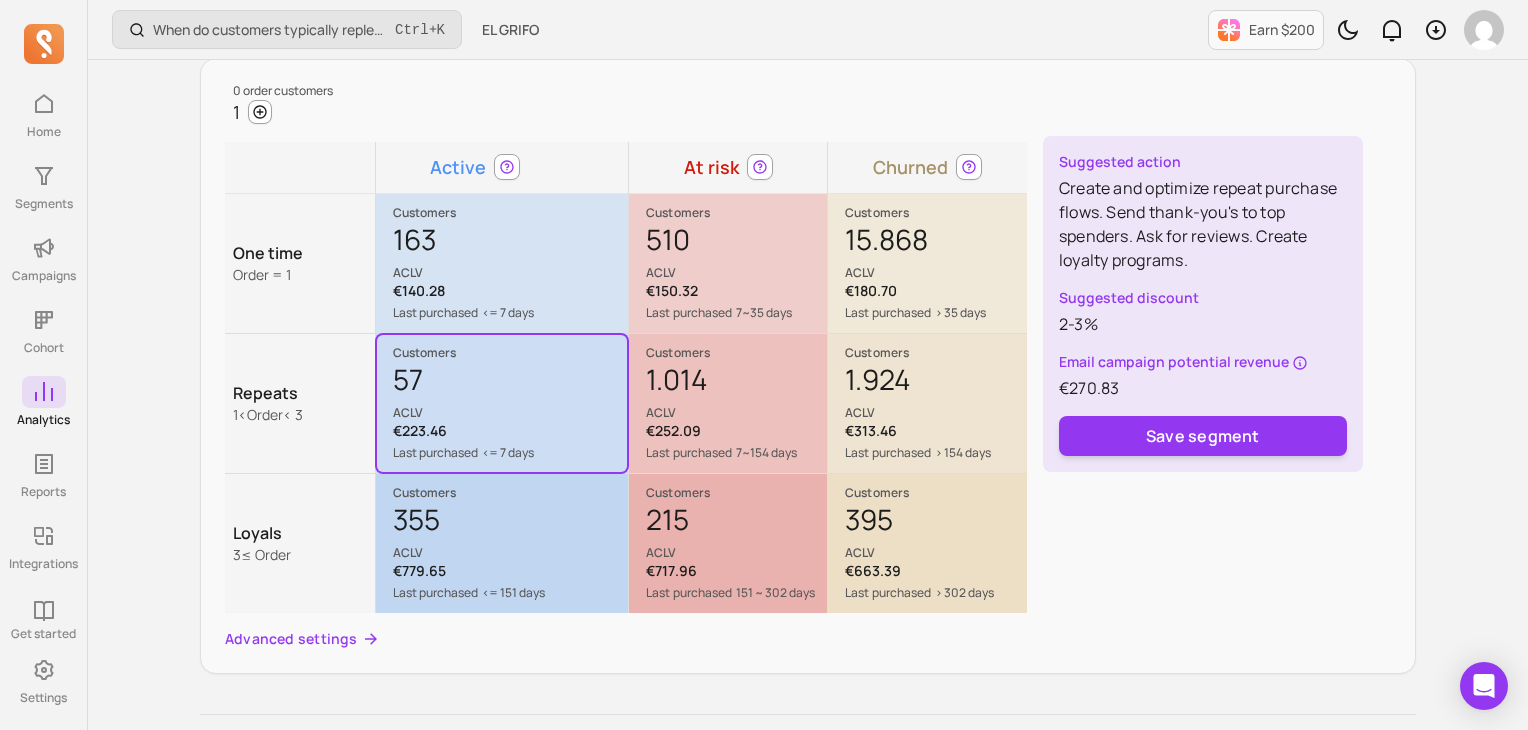 click on "355 ACLV" at bounding box center (510, 531) 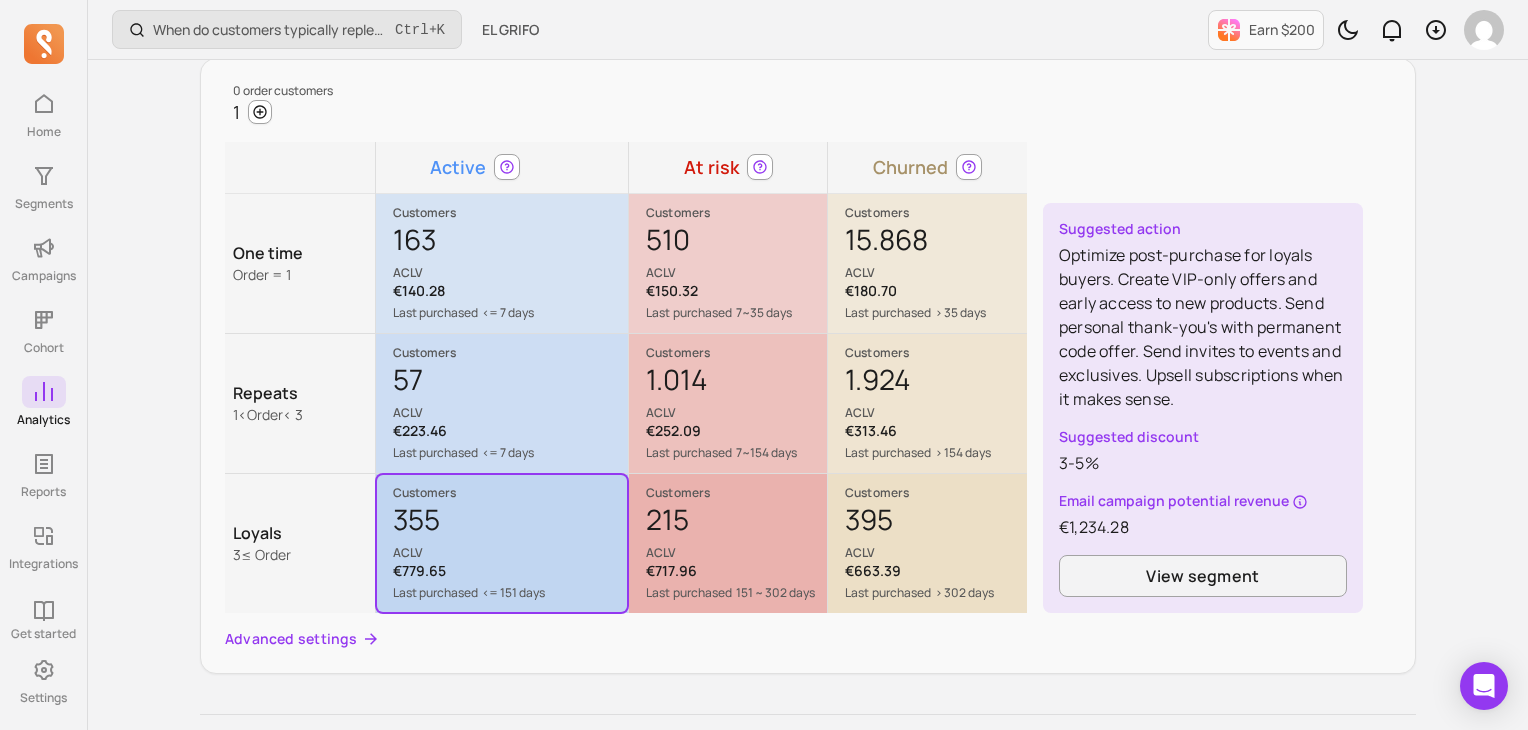 click on "ACLV" at bounding box center (510, 273) 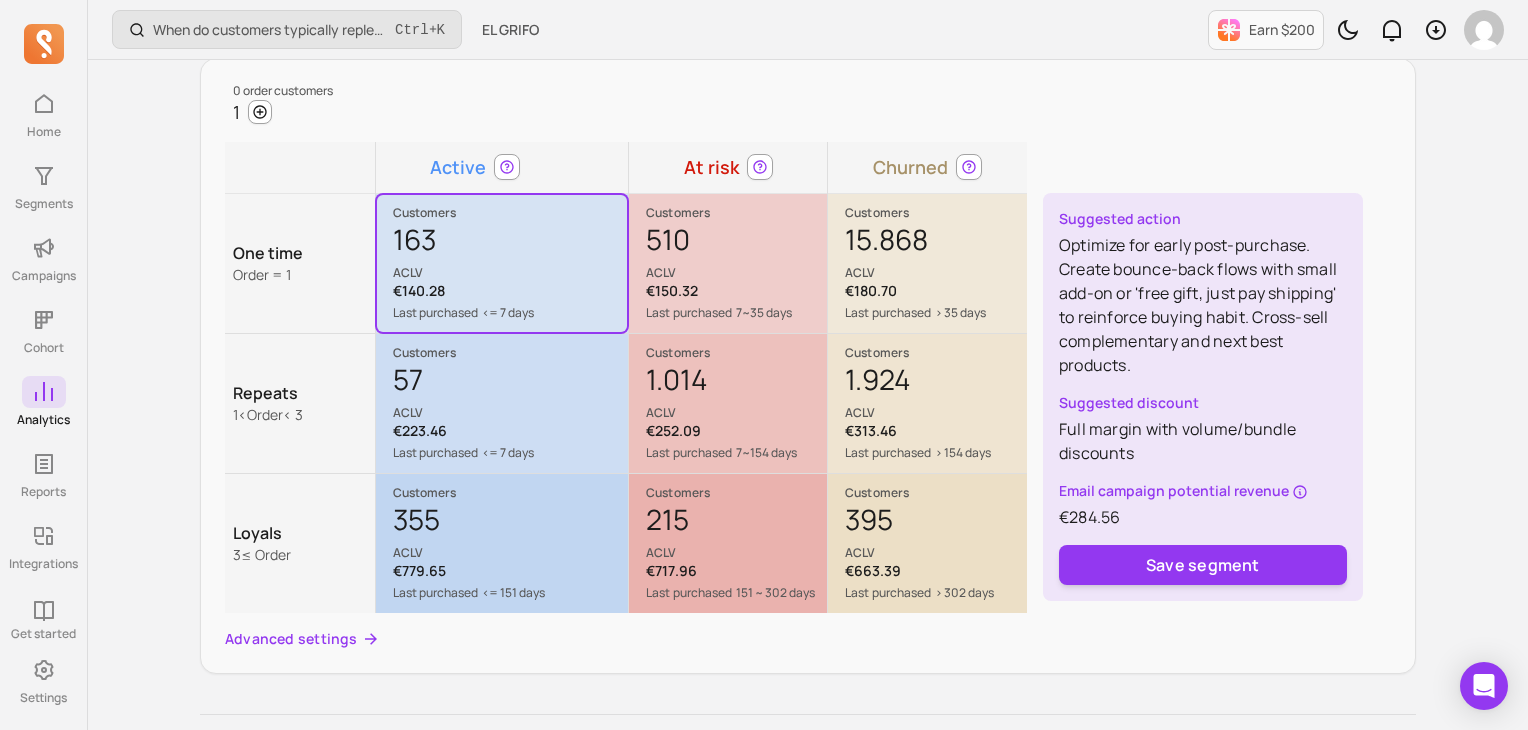 scroll, scrollTop: 0, scrollLeft: 0, axis: both 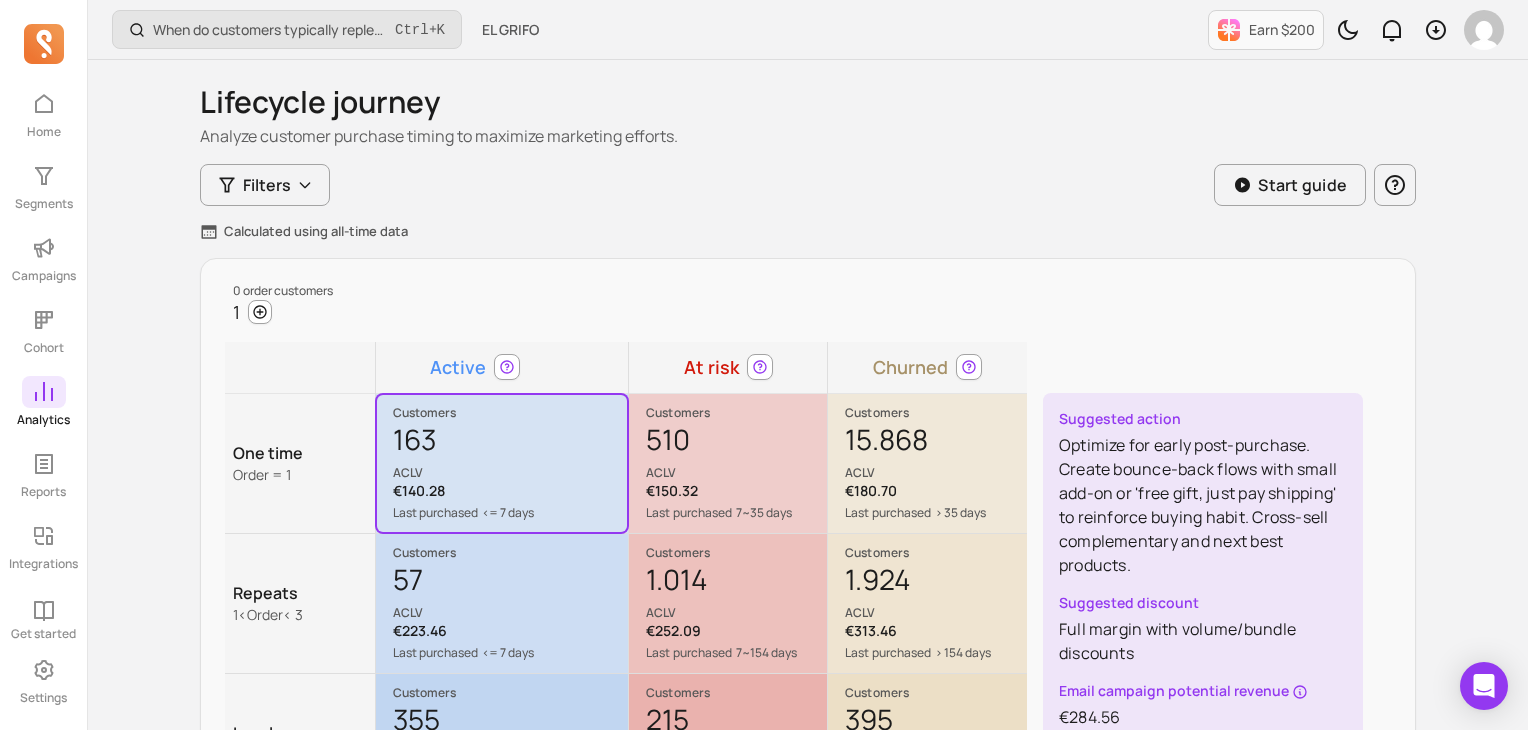 click 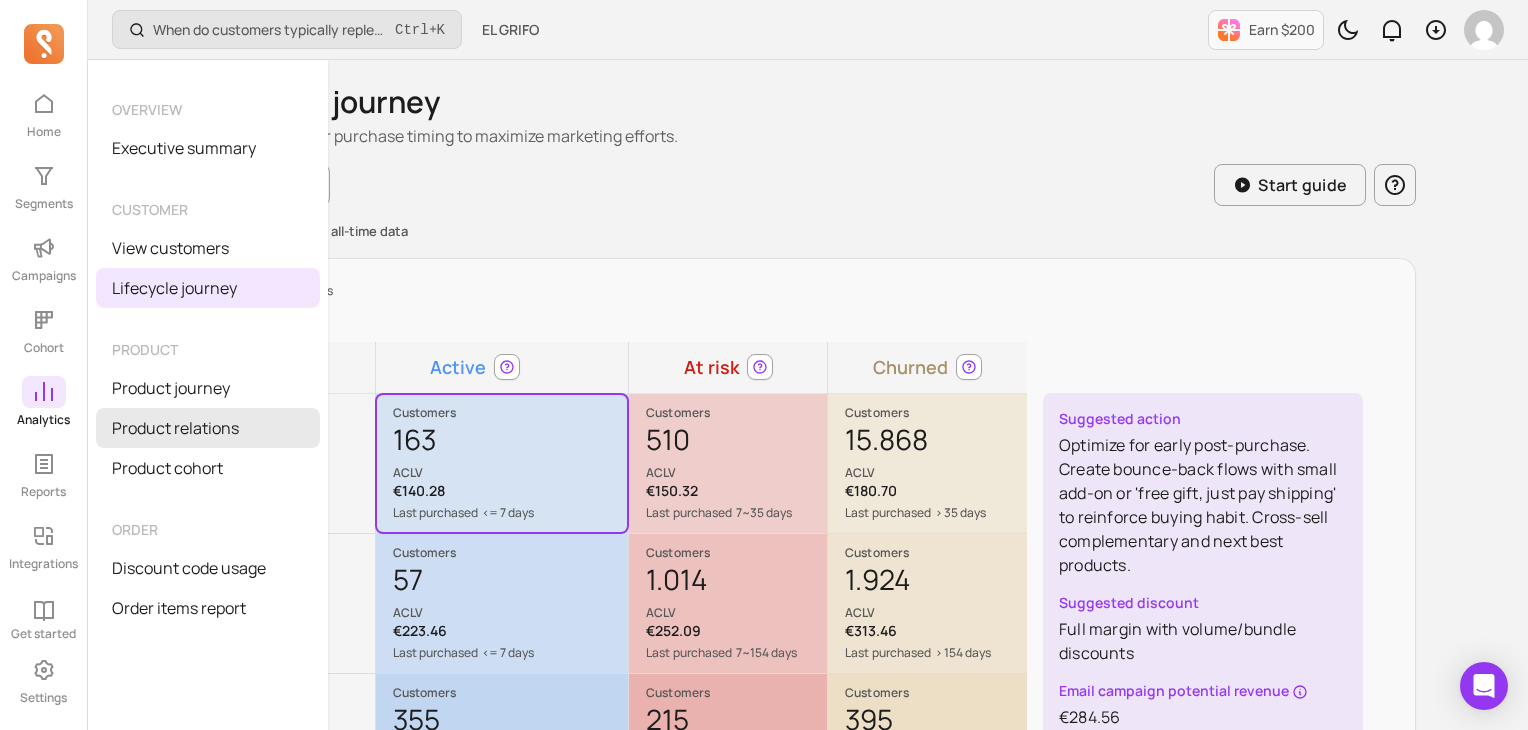 click on "Product relations" at bounding box center (208, 428) 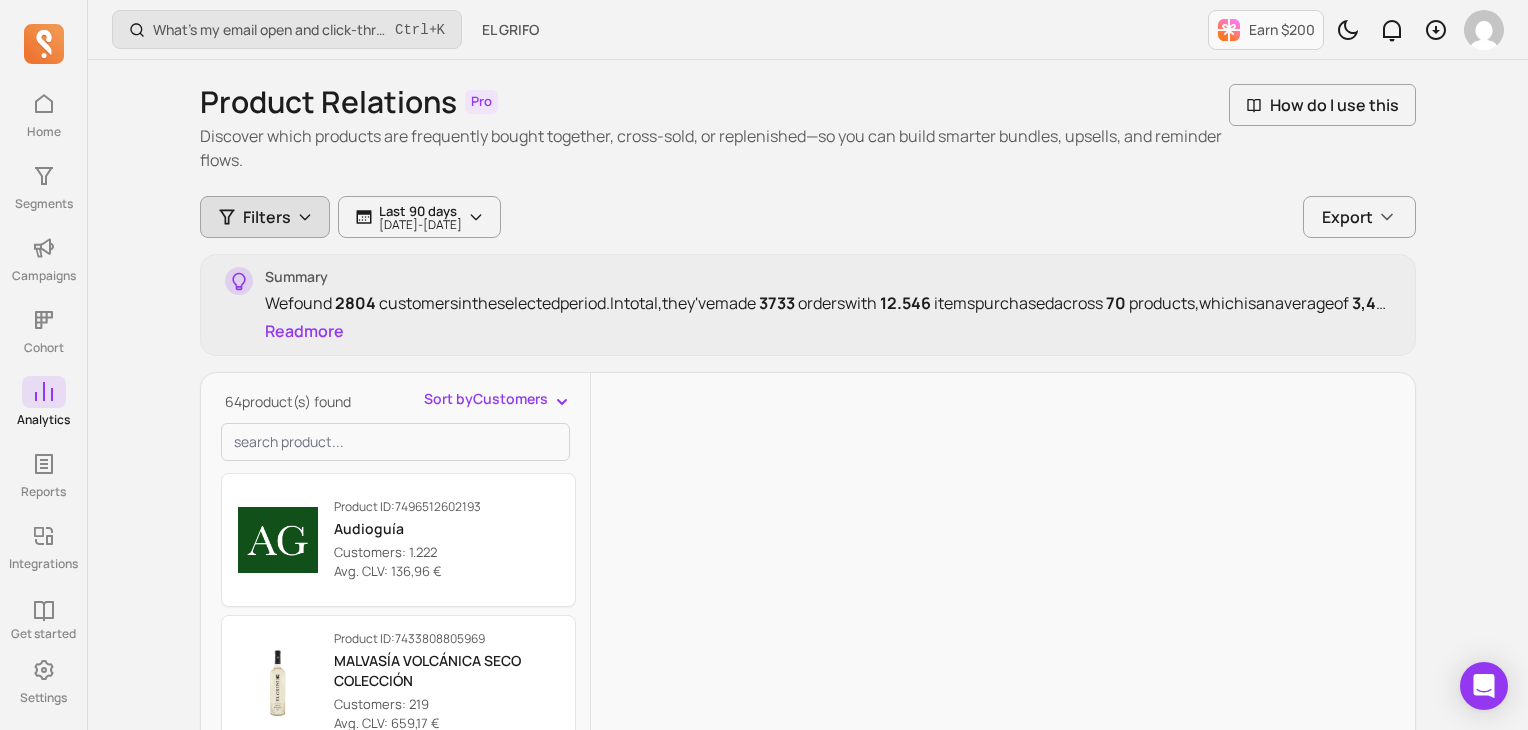 click on "Filters" at bounding box center [267, 217] 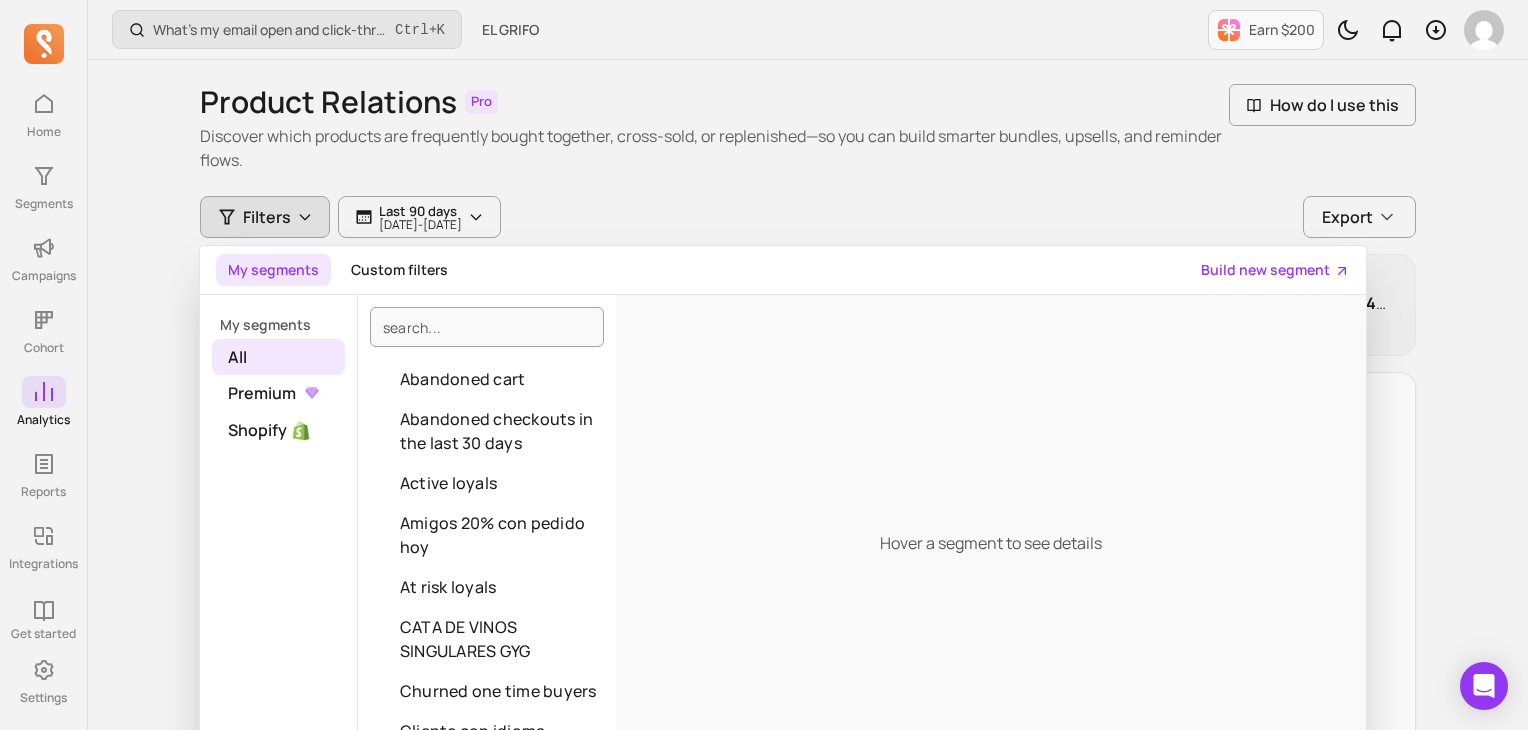 click on "Filters" at bounding box center (265, 217) 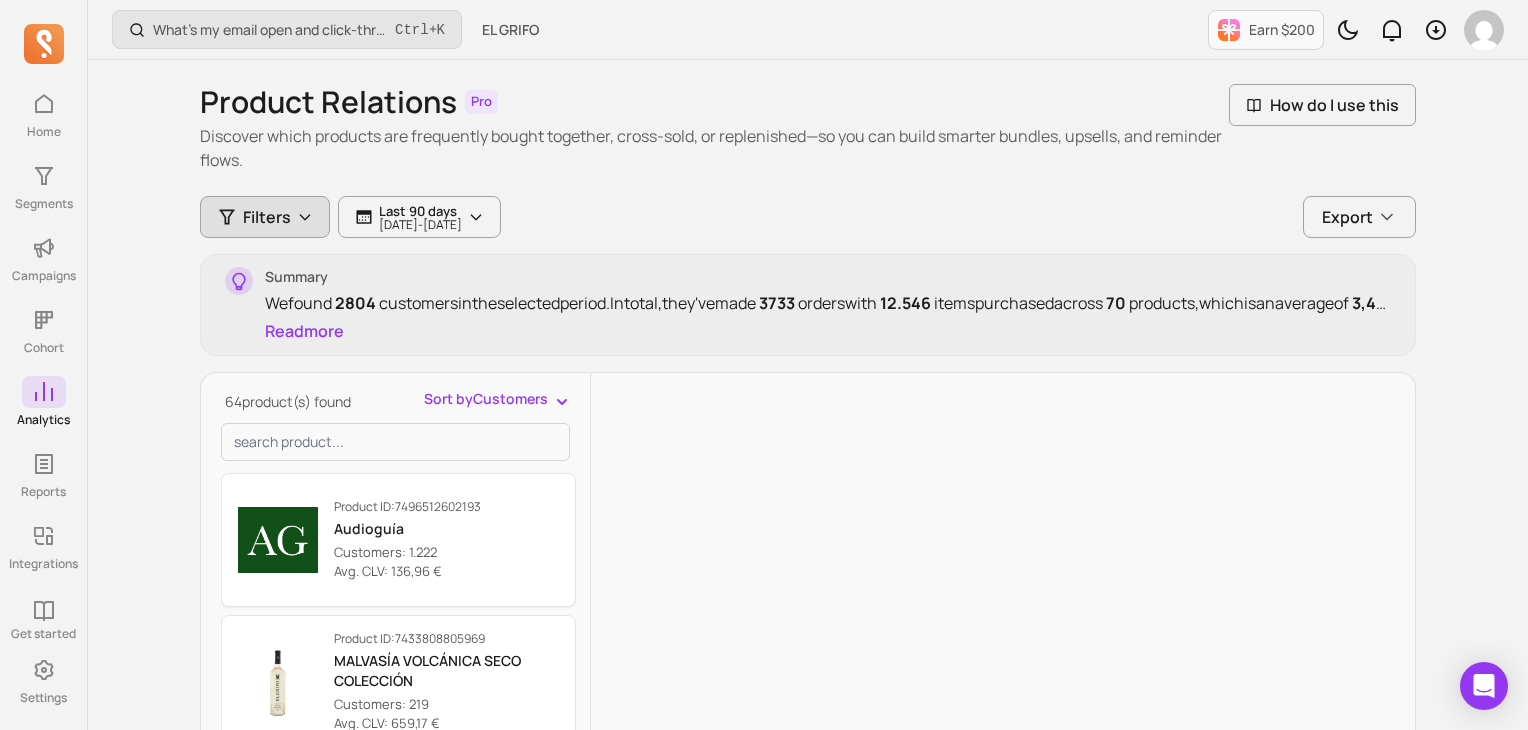 click on "Filters" at bounding box center [267, 217] 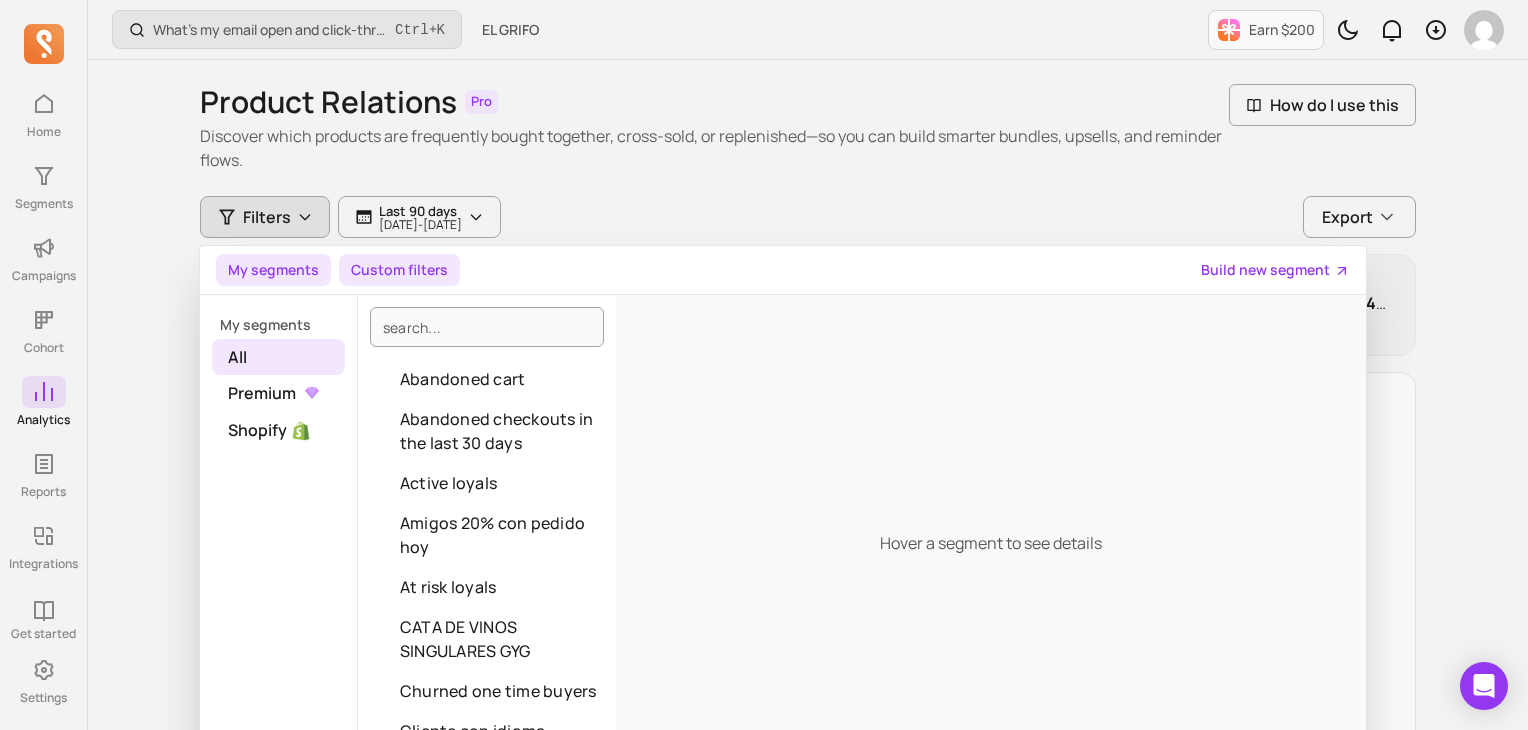 click on "Custom filters" at bounding box center (399, 270) 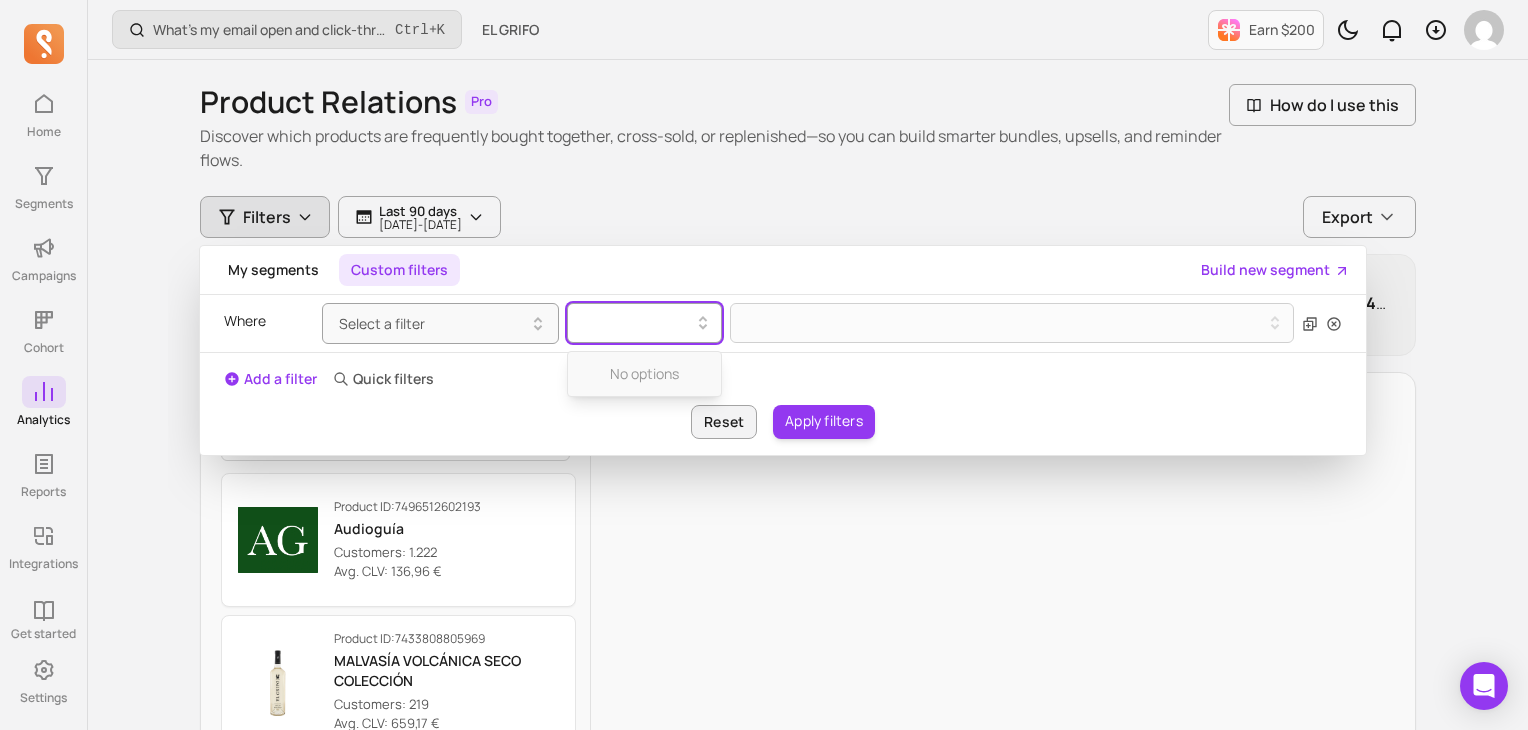 click at bounding box center (636, 323) 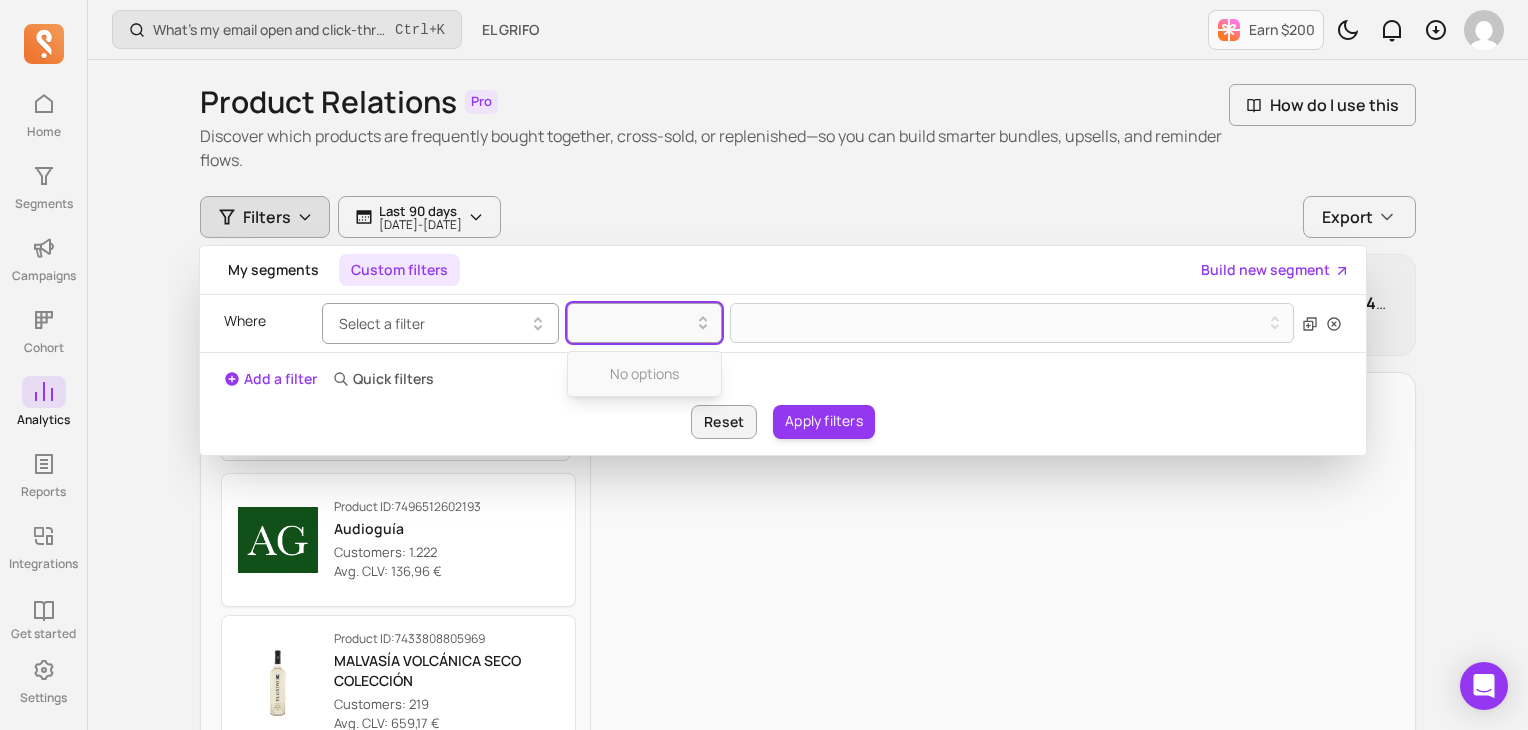 click on "Select a filter" at bounding box center (440, 323) 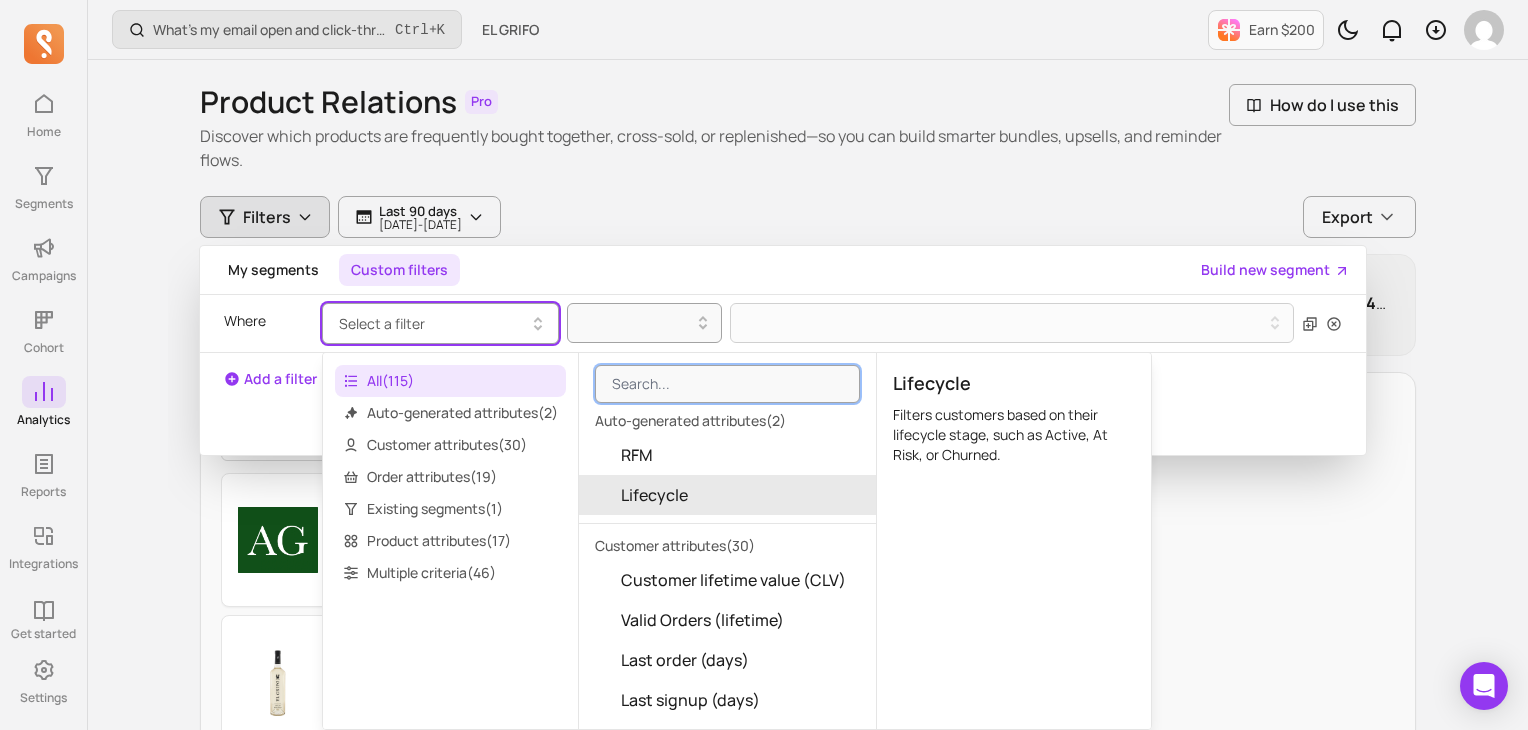 click on "Lifecycle" at bounding box center [727, 495] 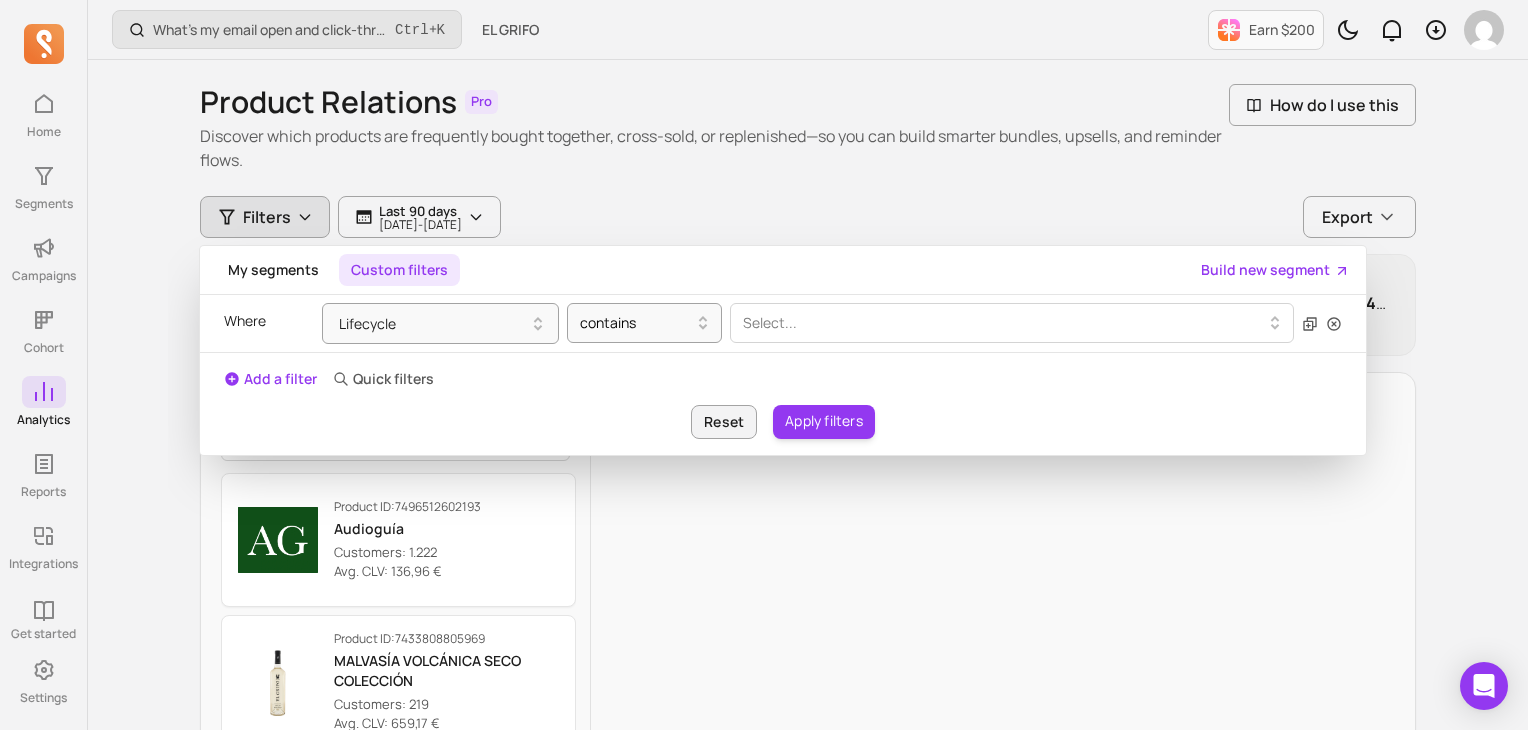 click at bounding box center (1004, 323) 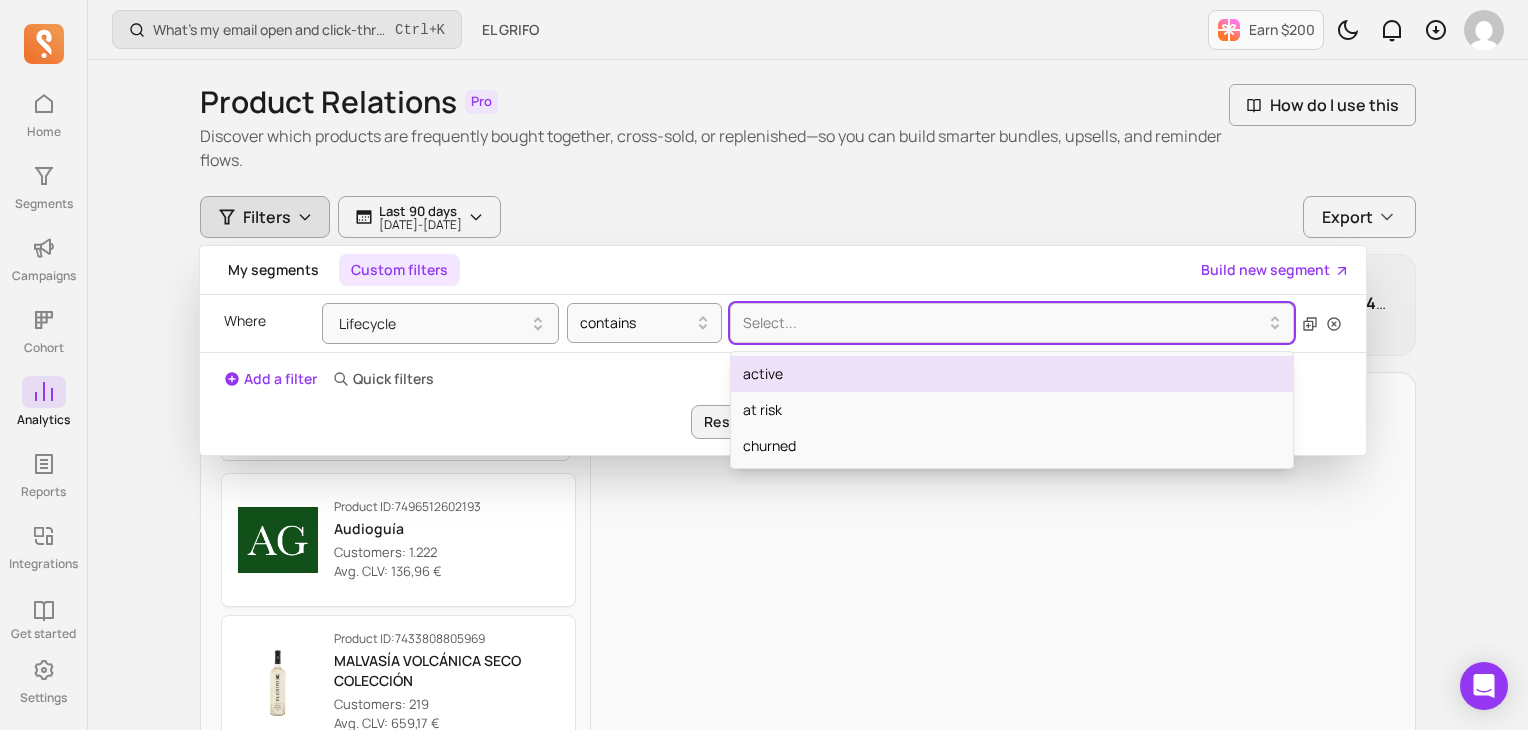 click on "active" at bounding box center (1012, 374) 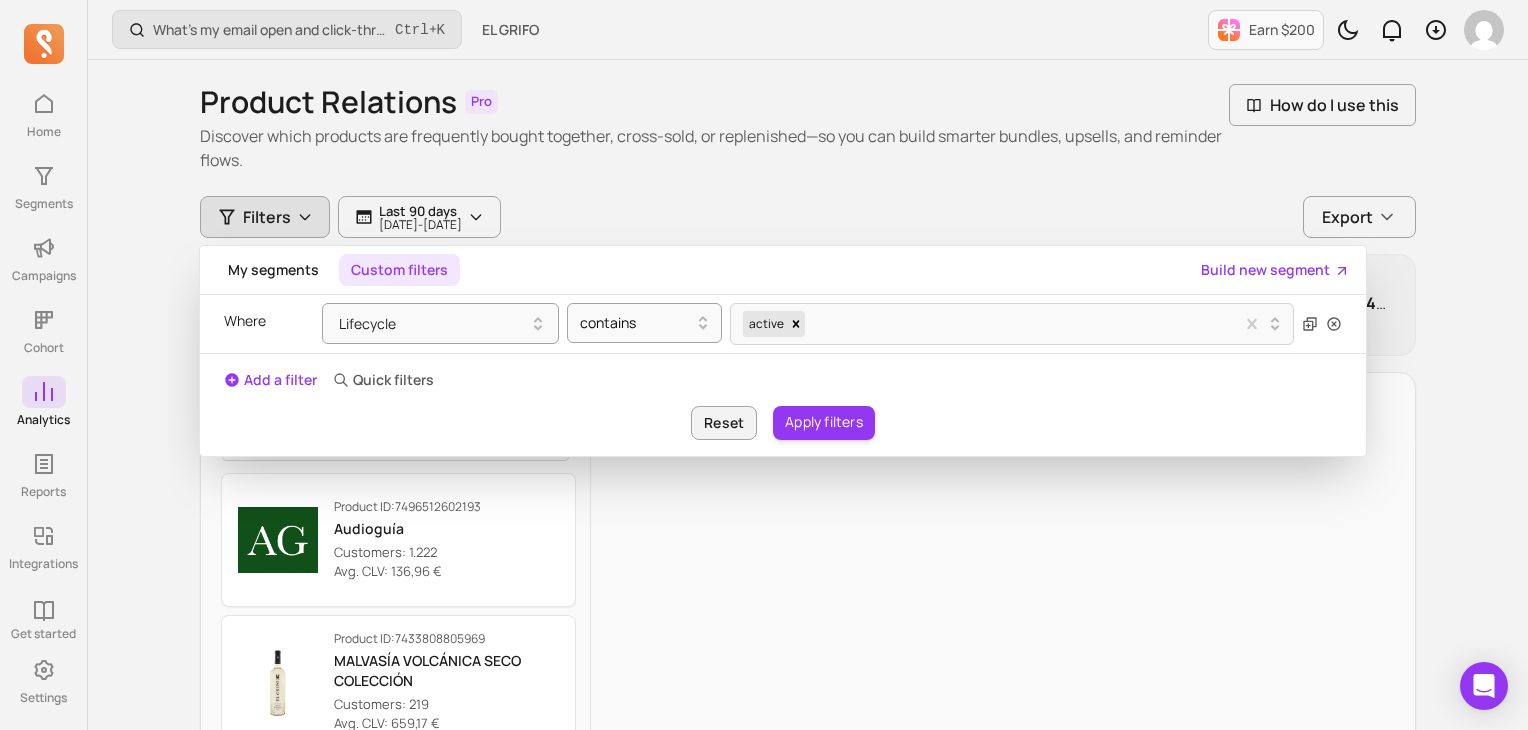 click on "Add a filter" at bounding box center (270, 380) 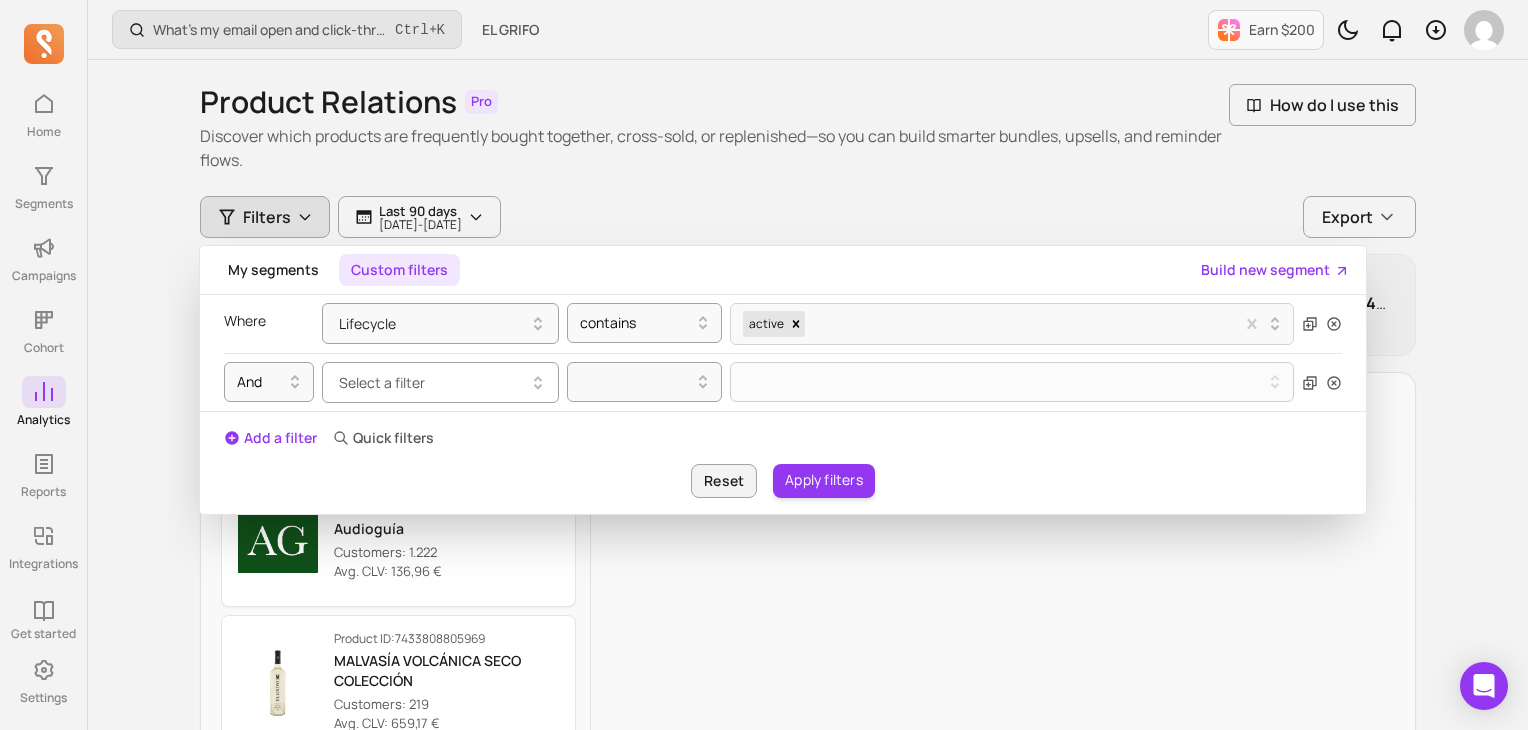 click on "Select a filter" at bounding box center [382, 382] 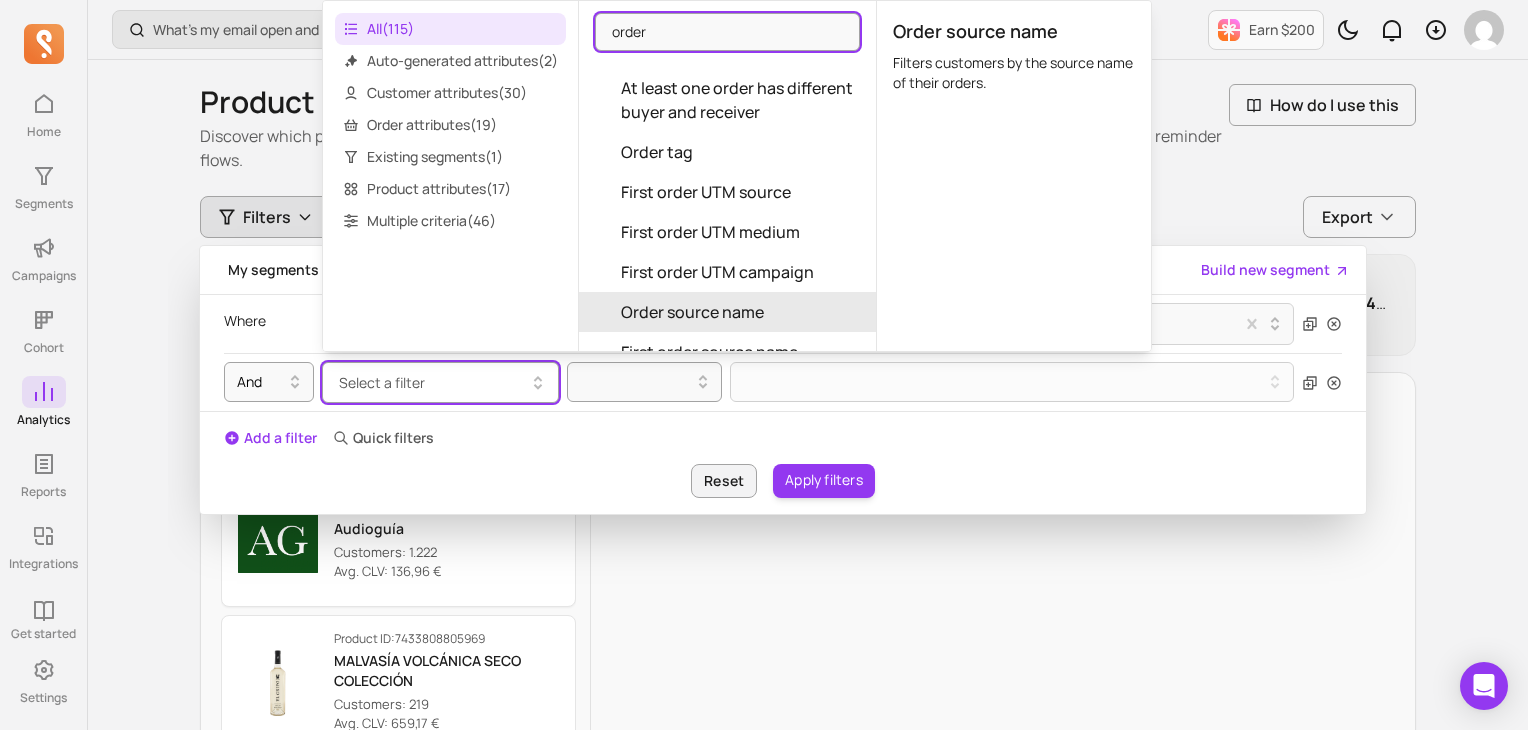 scroll, scrollTop: 0, scrollLeft: 0, axis: both 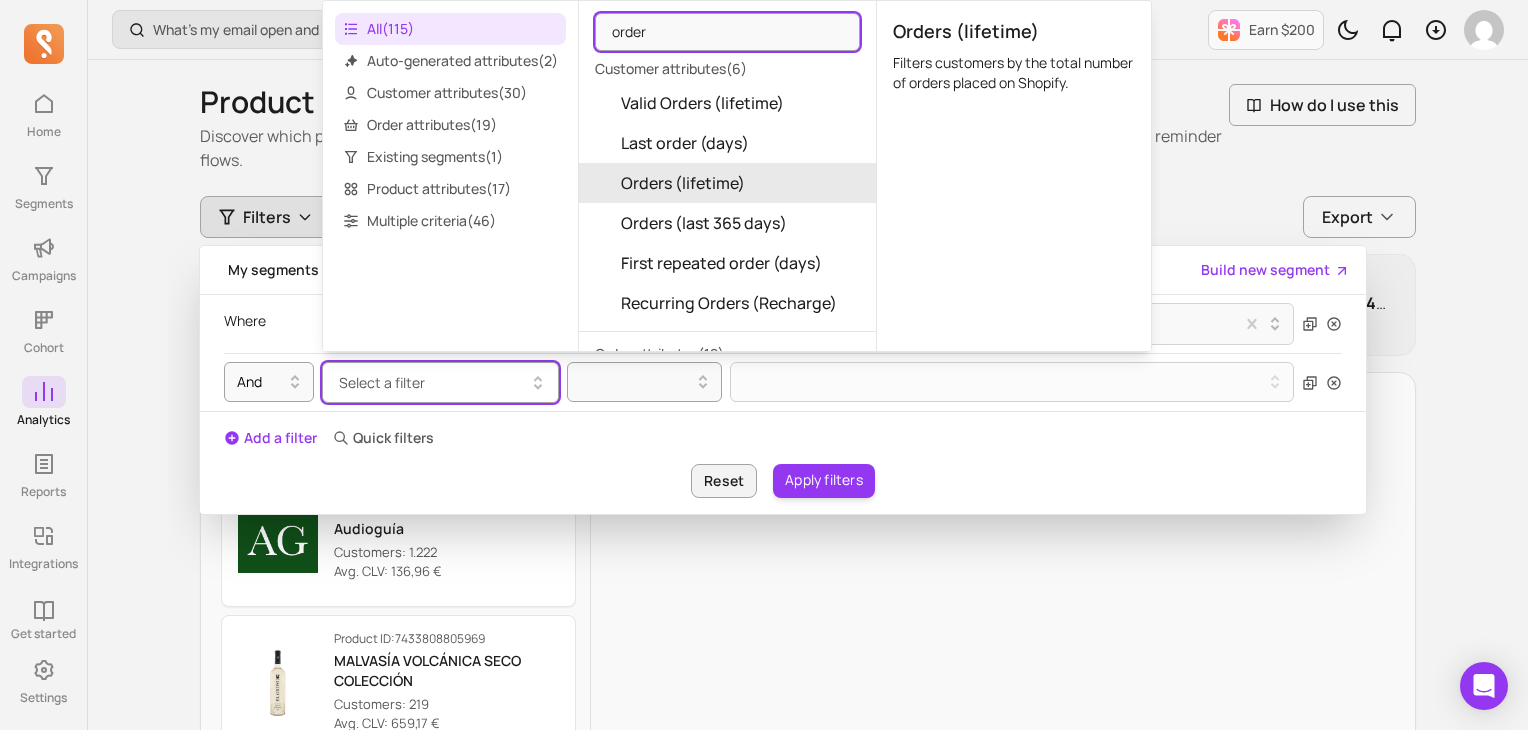 type on "order" 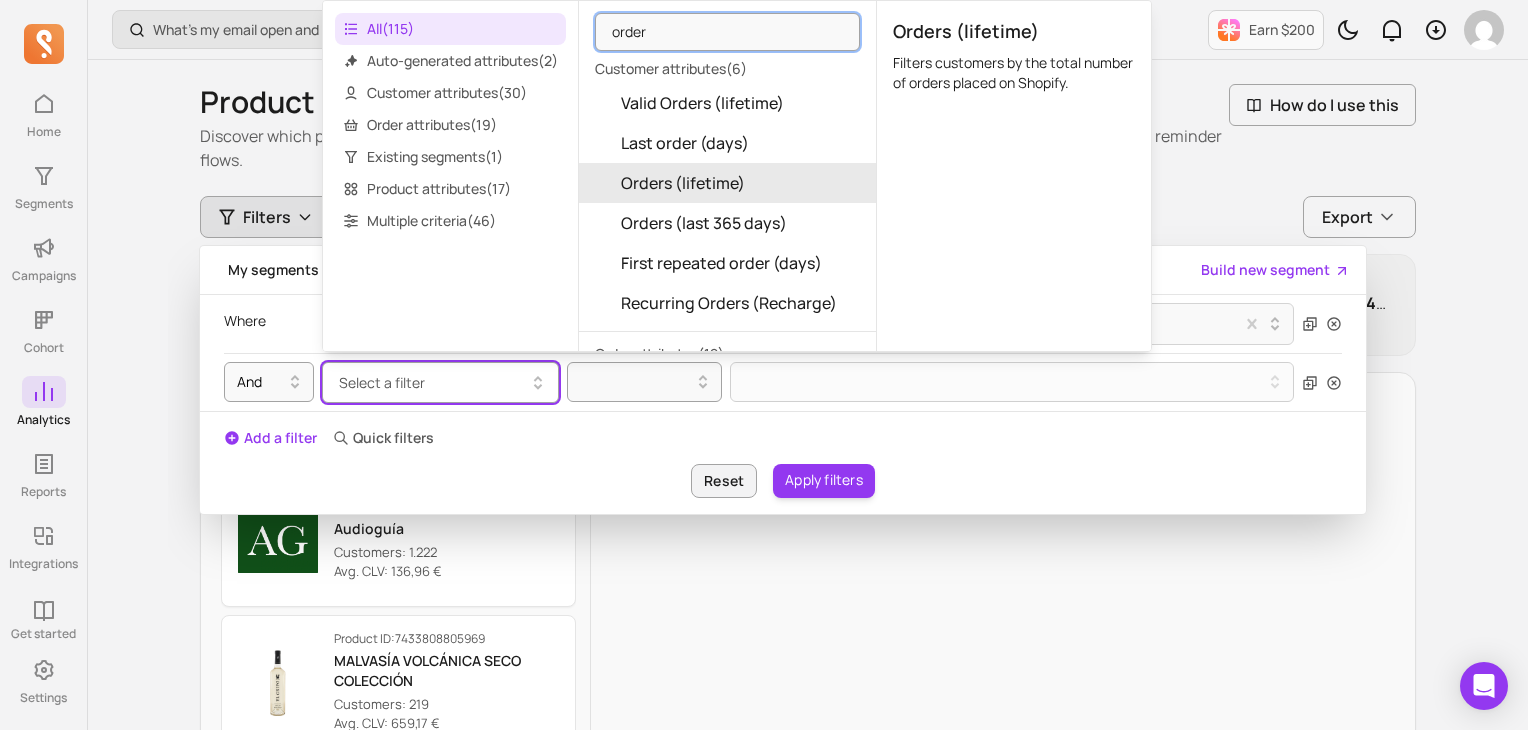 click on "Orders (lifetime)" at bounding box center (727, 183) 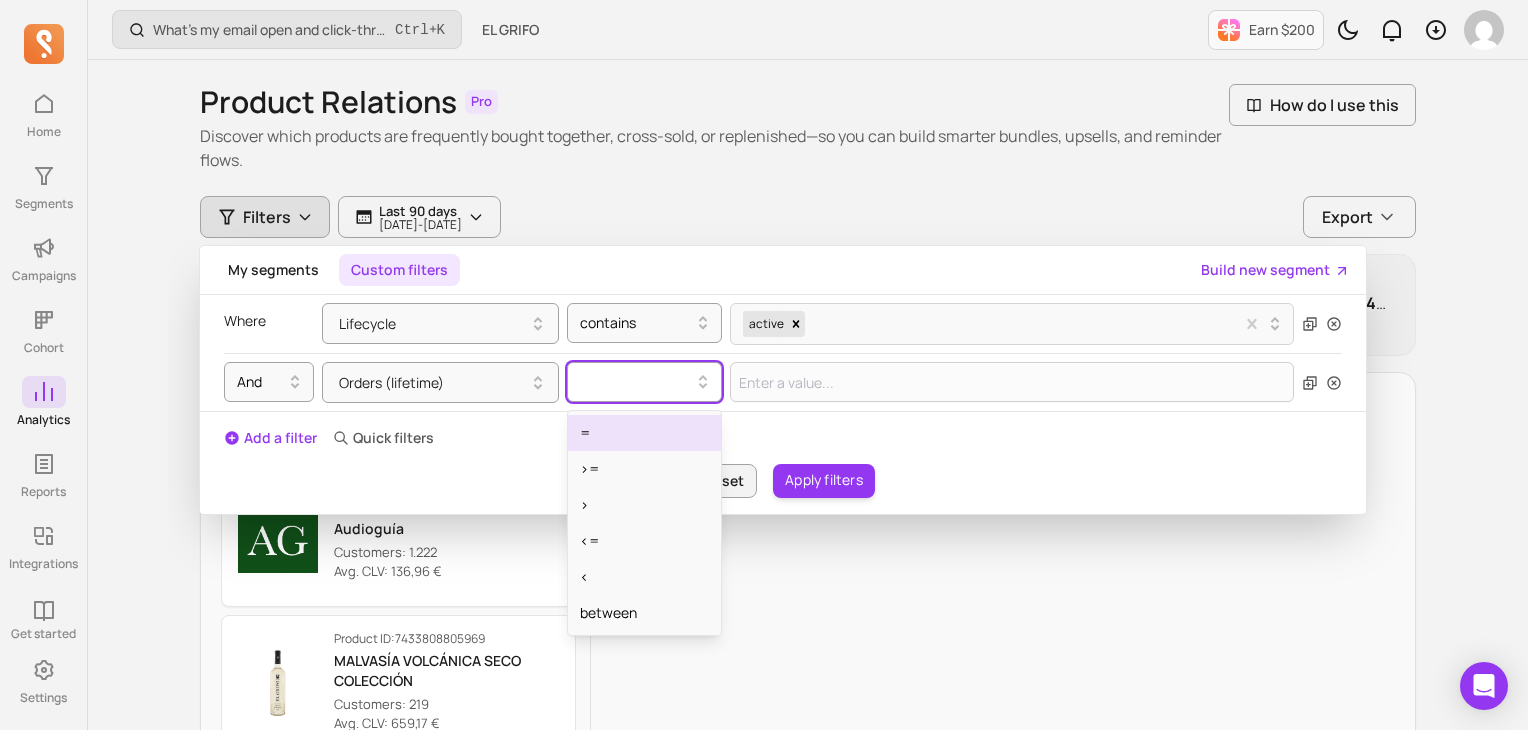 click at bounding box center (636, 382) 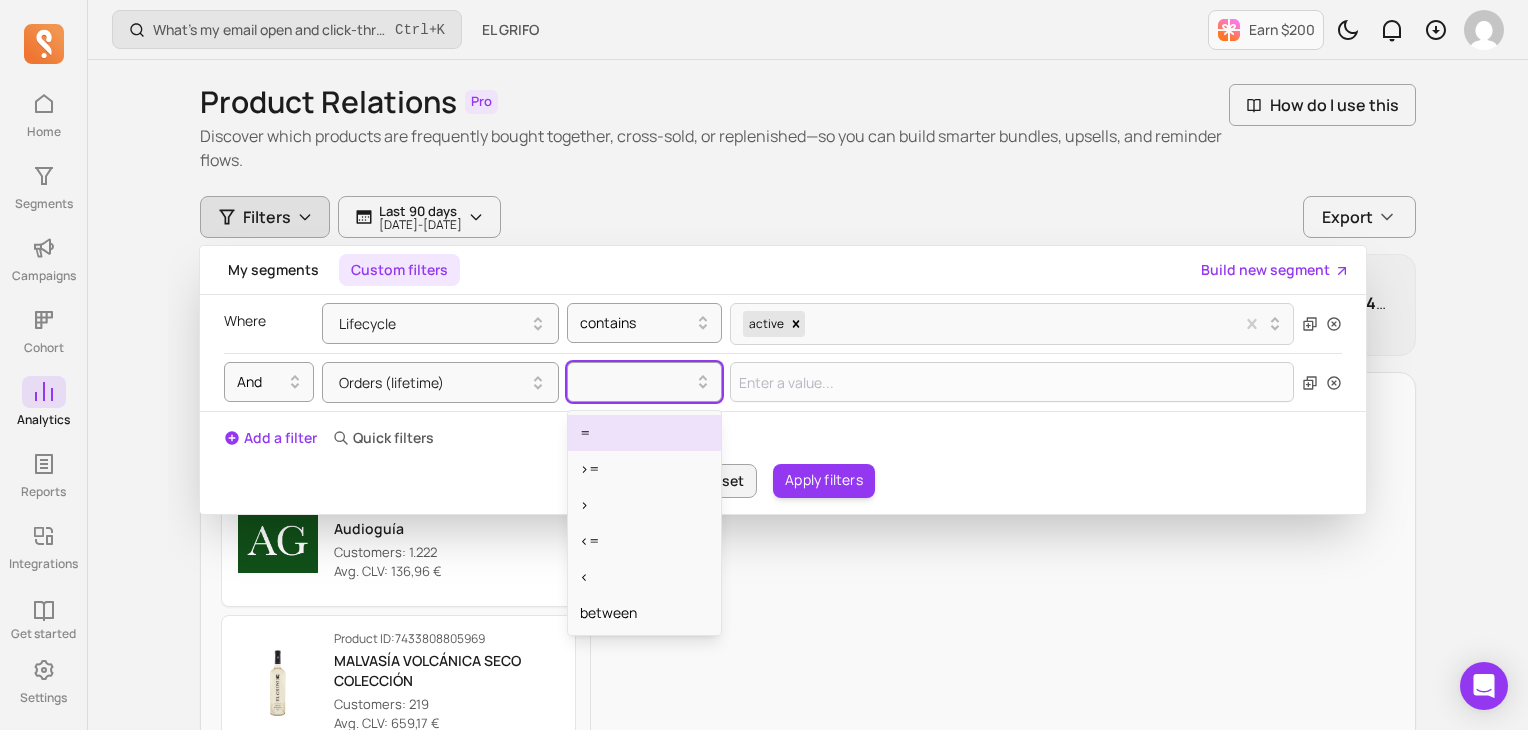 click on "=" at bounding box center (644, 433) 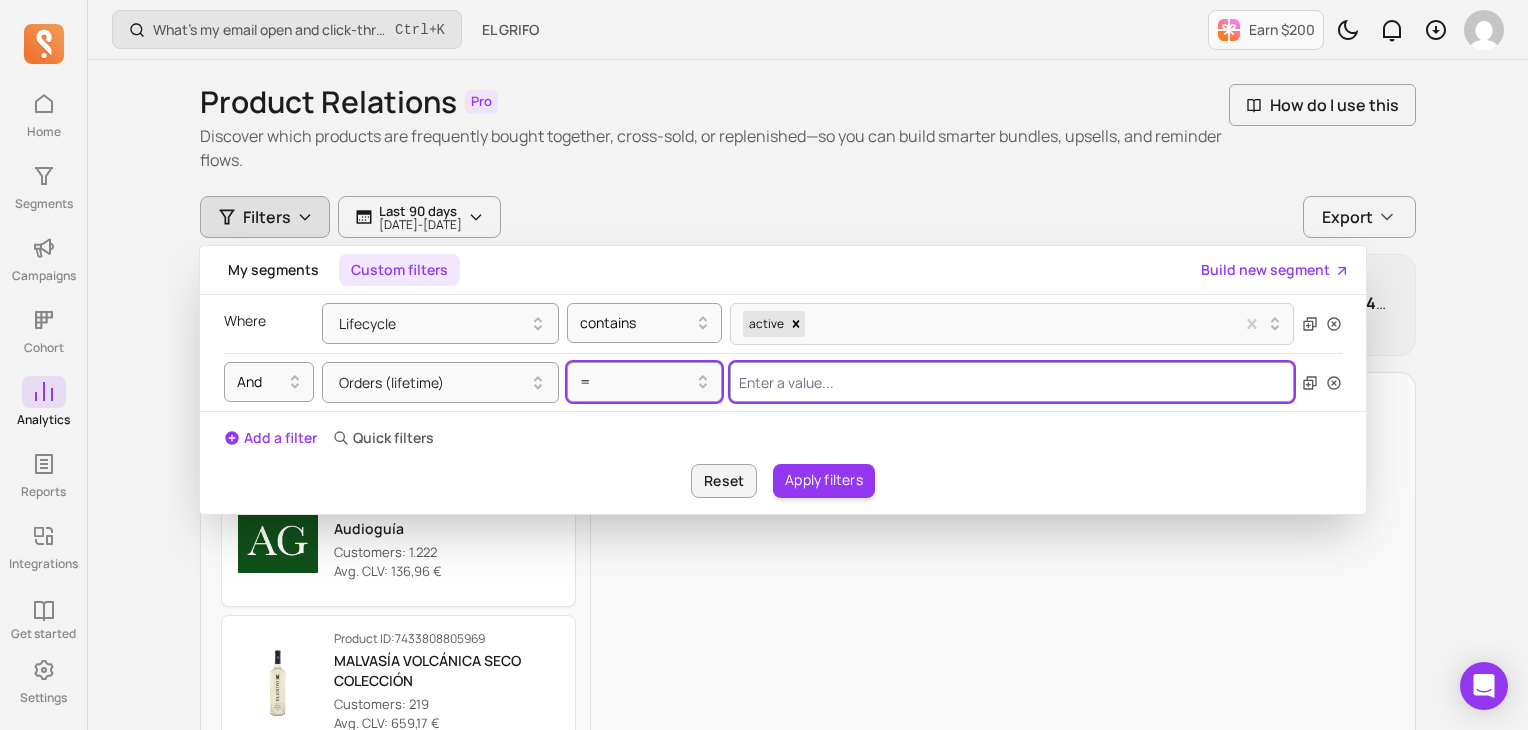 click at bounding box center (1012, 382) 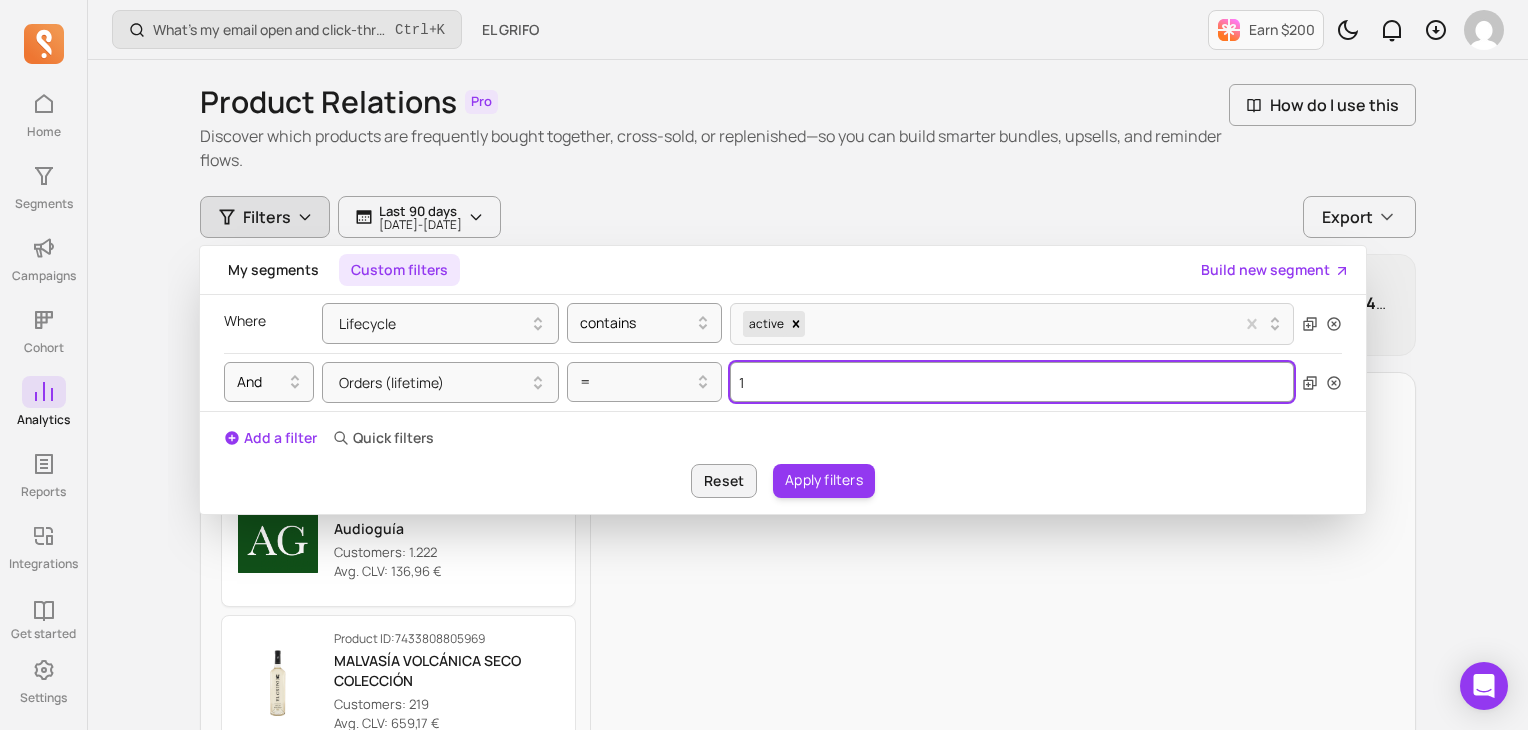 type on "1" 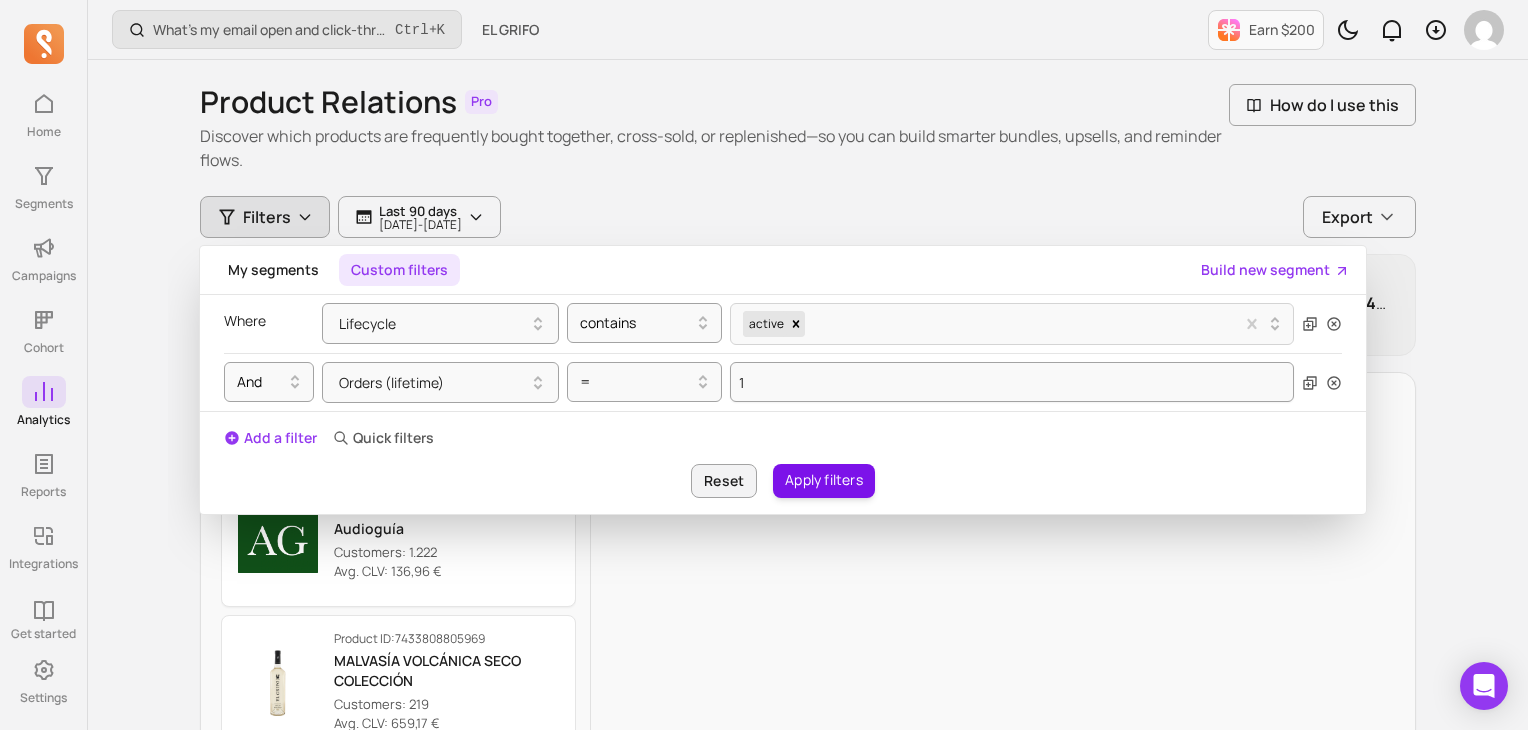 click on "Apply filters" at bounding box center [824, 481] 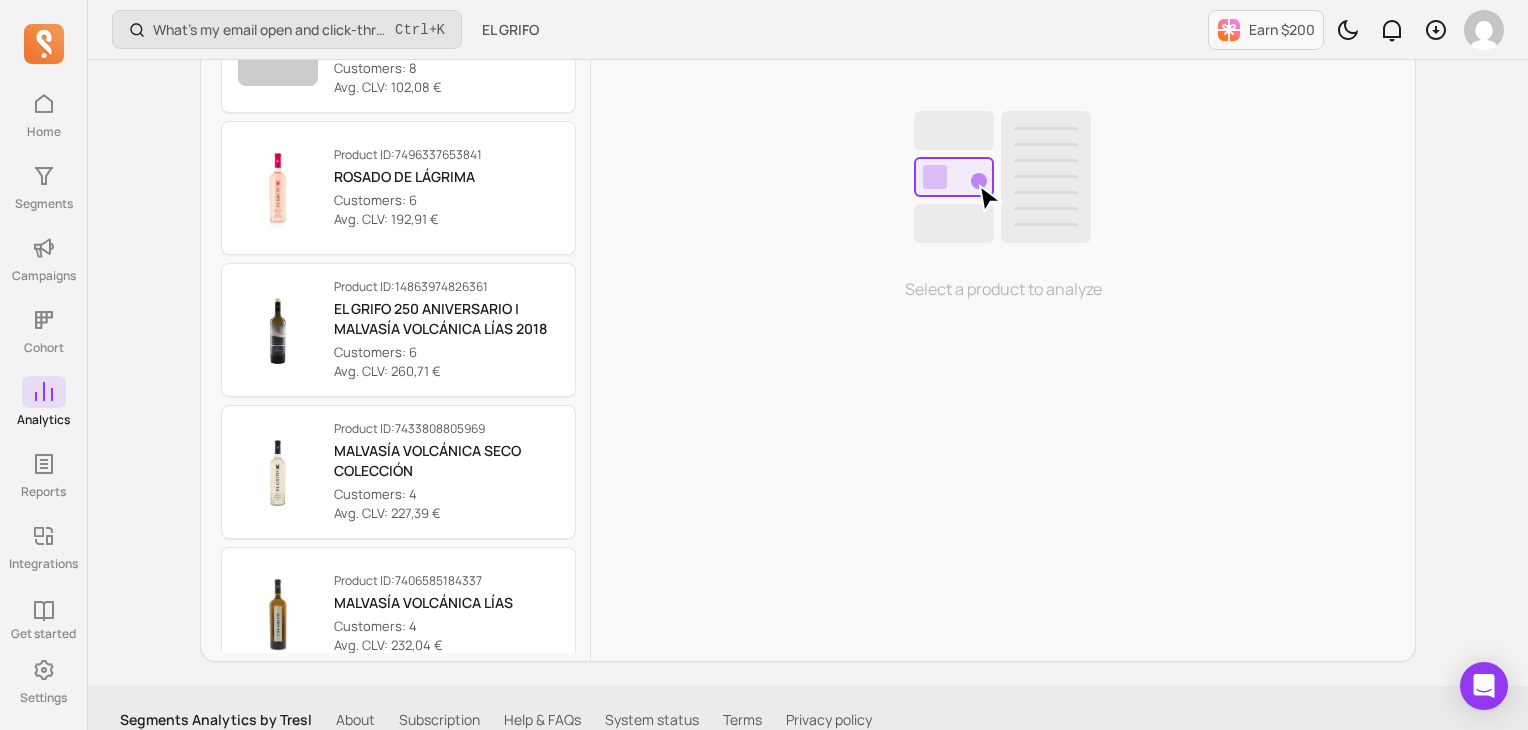 scroll, scrollTop: 659, scrollLeft: 0, axis: vertical 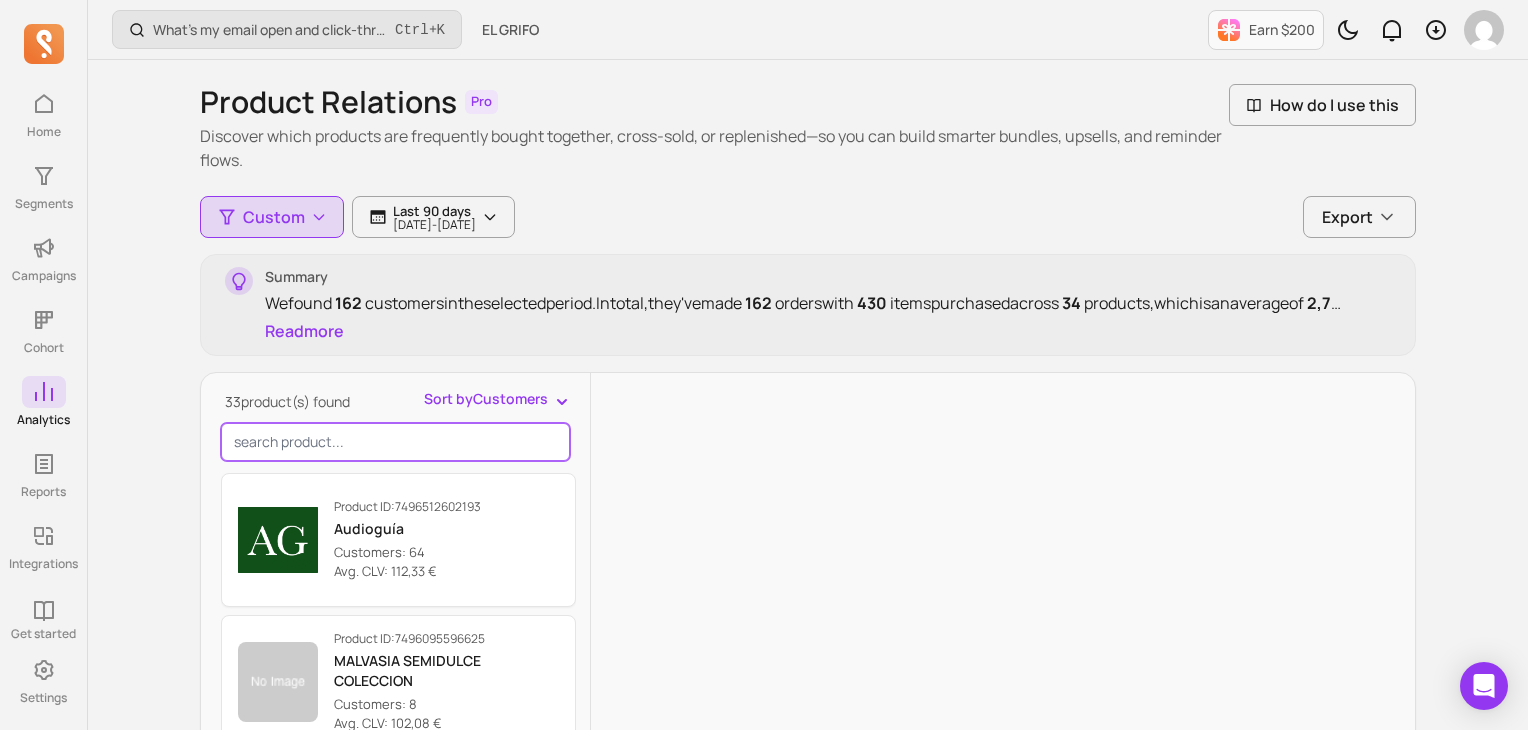 drag, startPoint x: 381, startPoint y: 431, endPoint x: 372, endPoint y: 426, distance: 10.29563 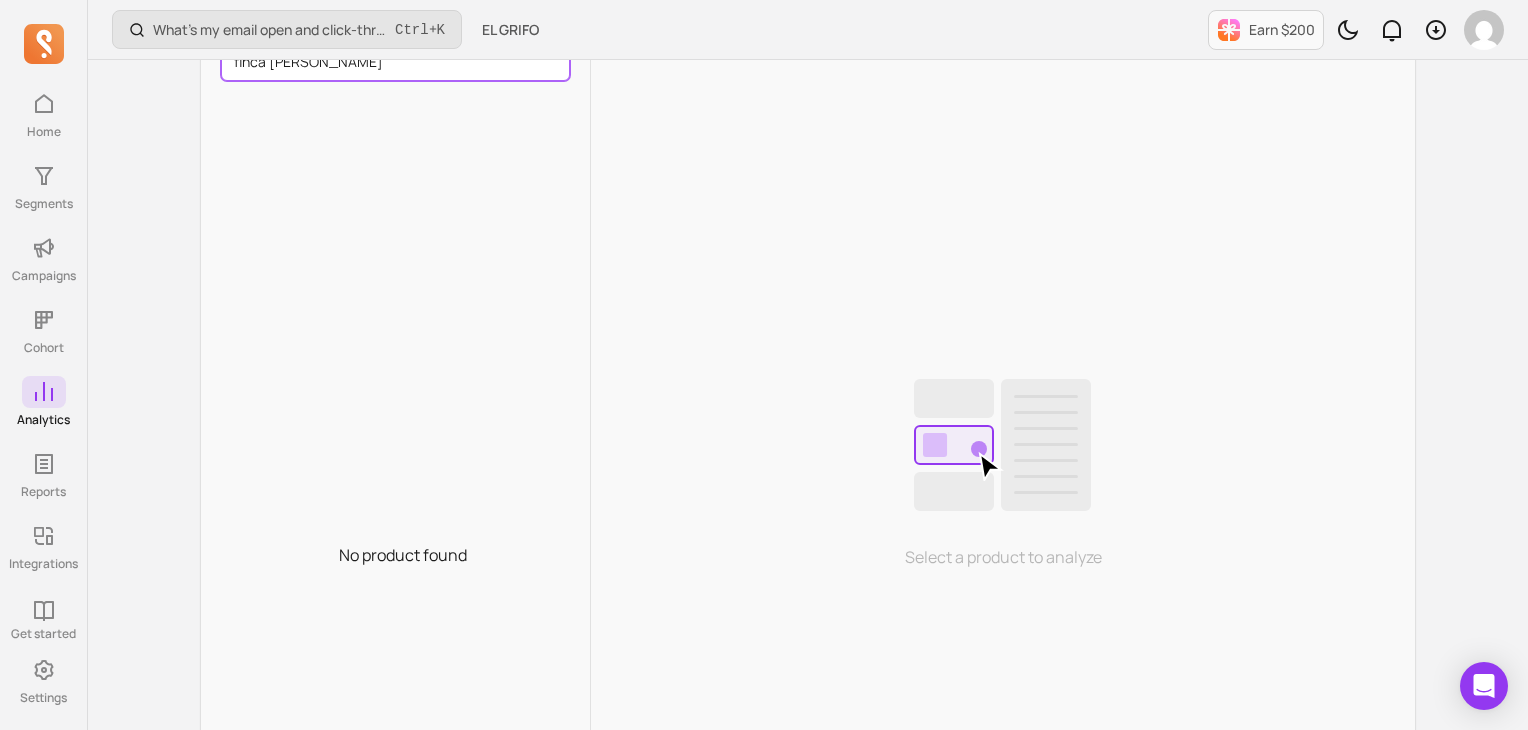 scroll, scrollTop: 0, scrollLeft: 0, axis: both 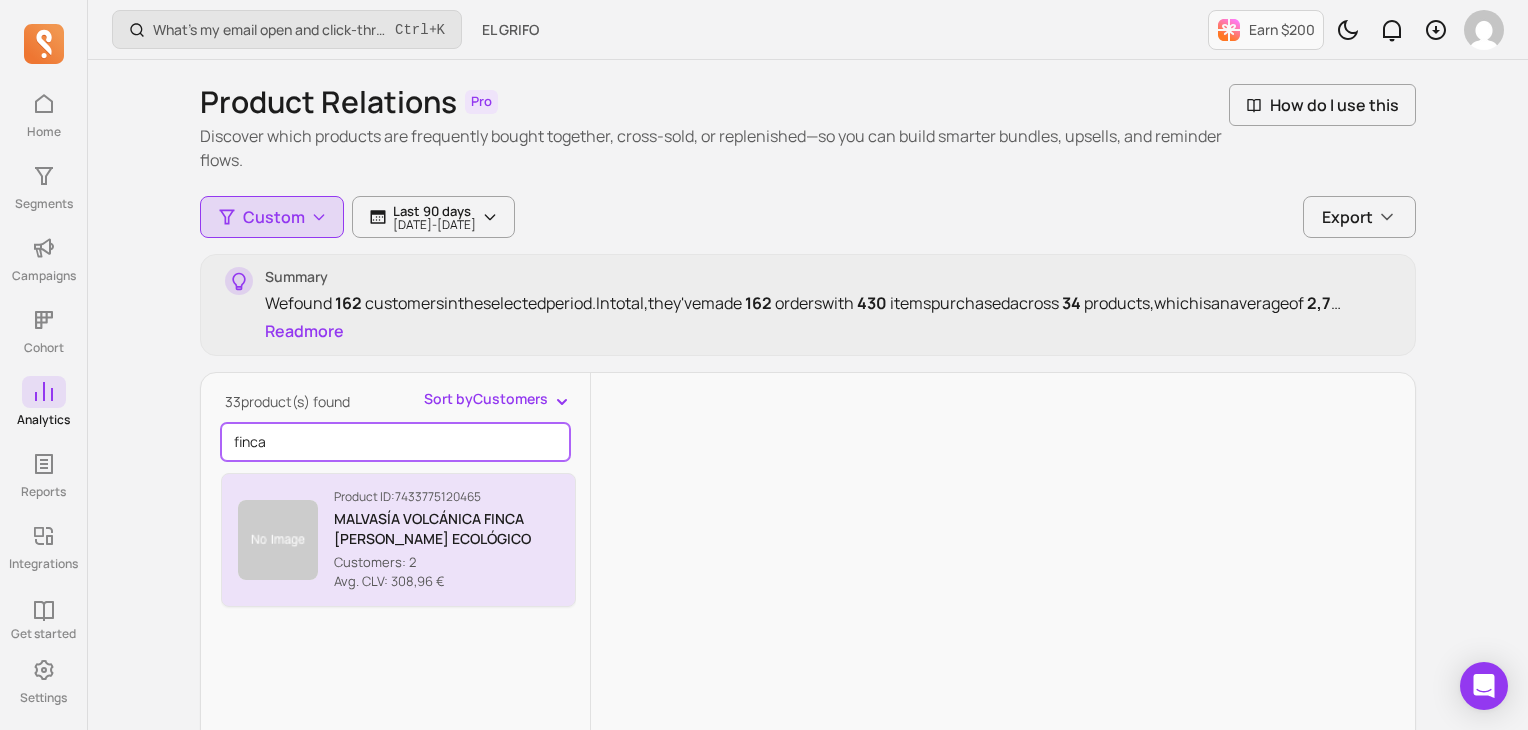 type on "finca" 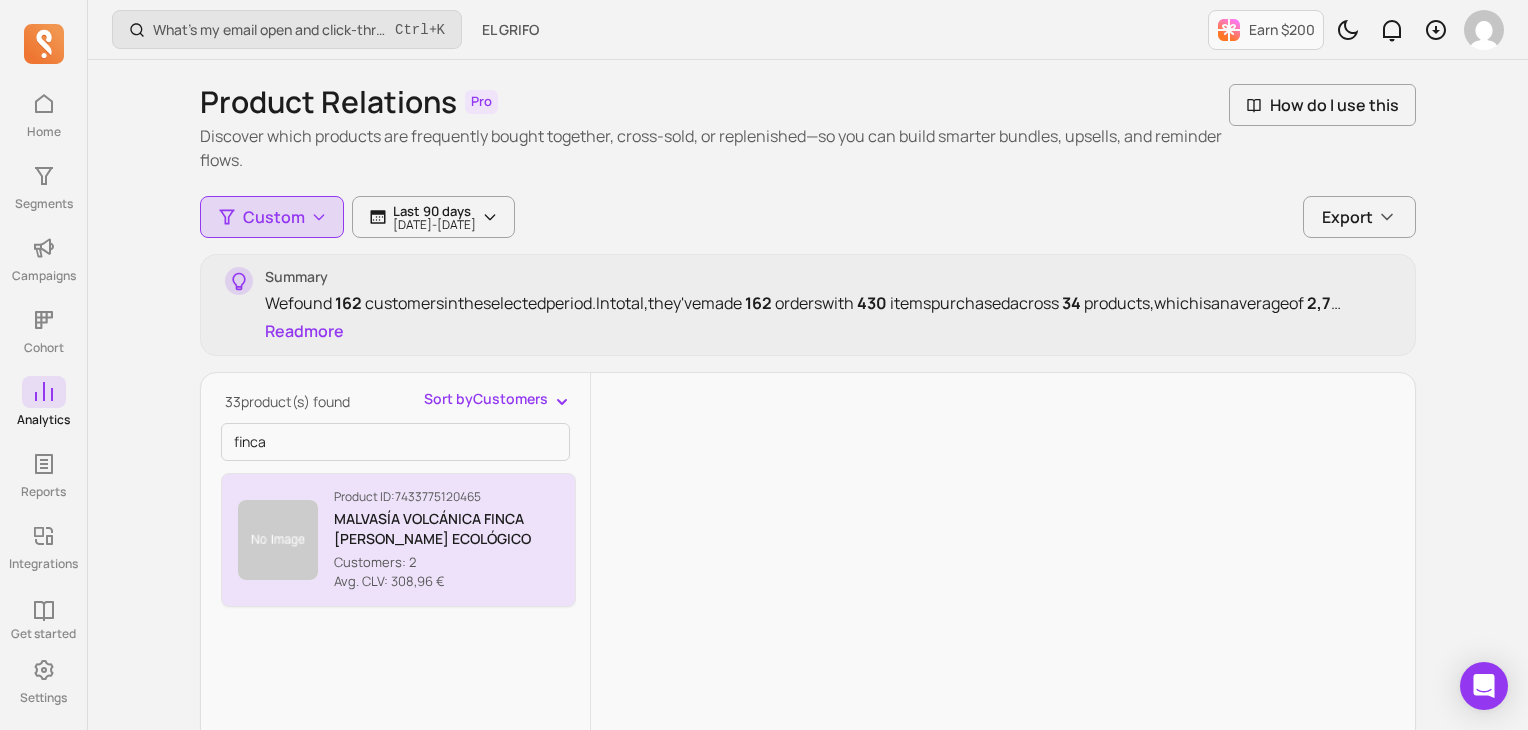 click at bounding box center (278, 540) 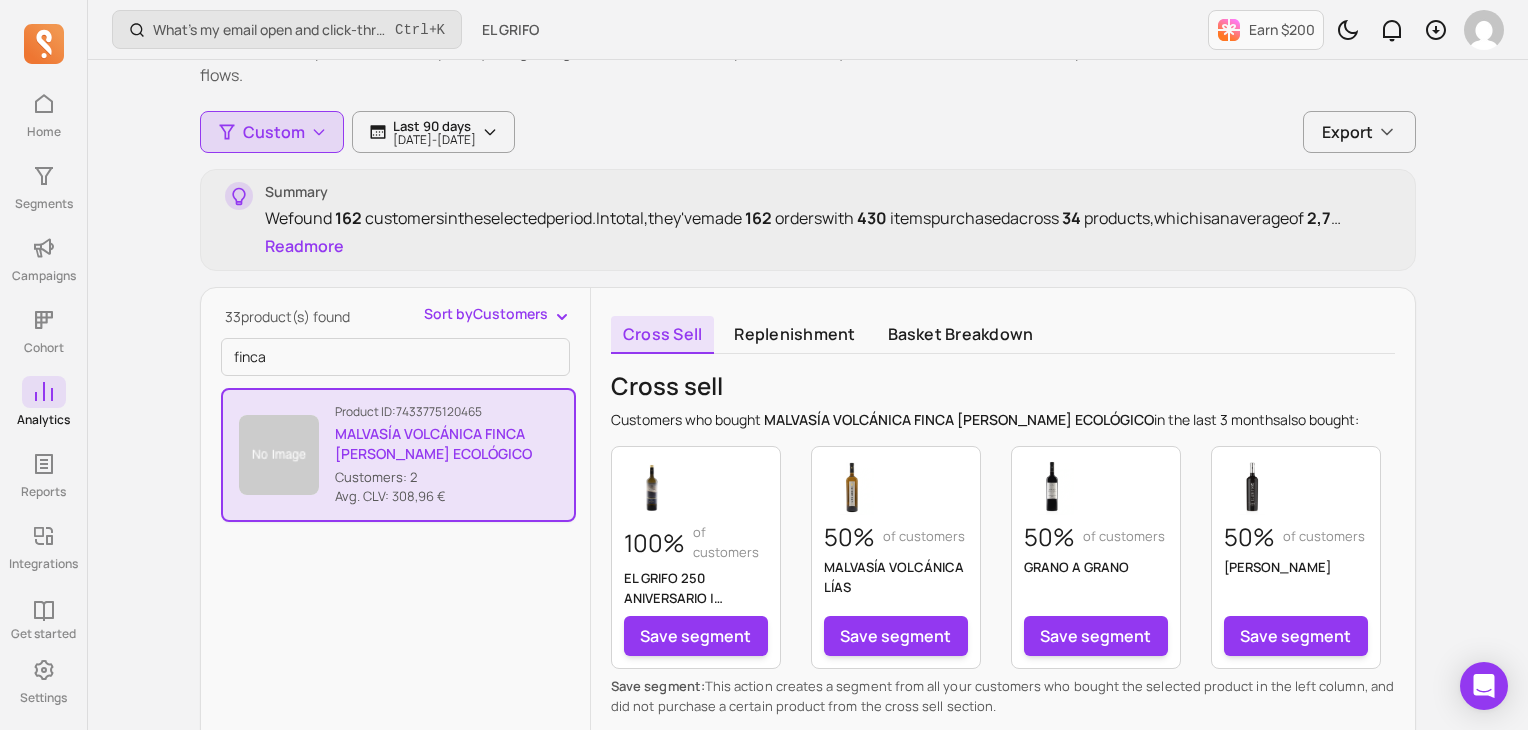scroll, scrollTop: 0, scrollLeft: 0, axis: both 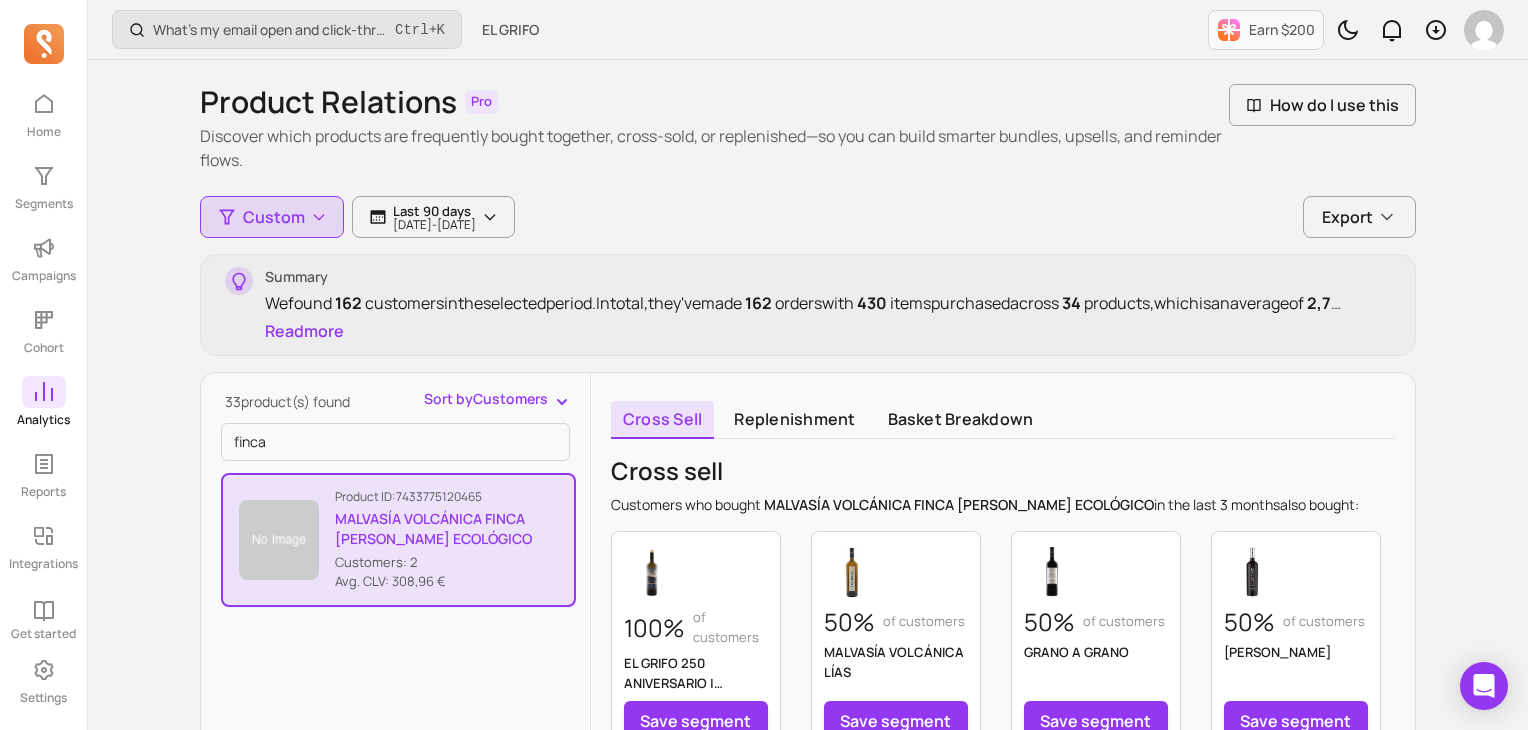 click 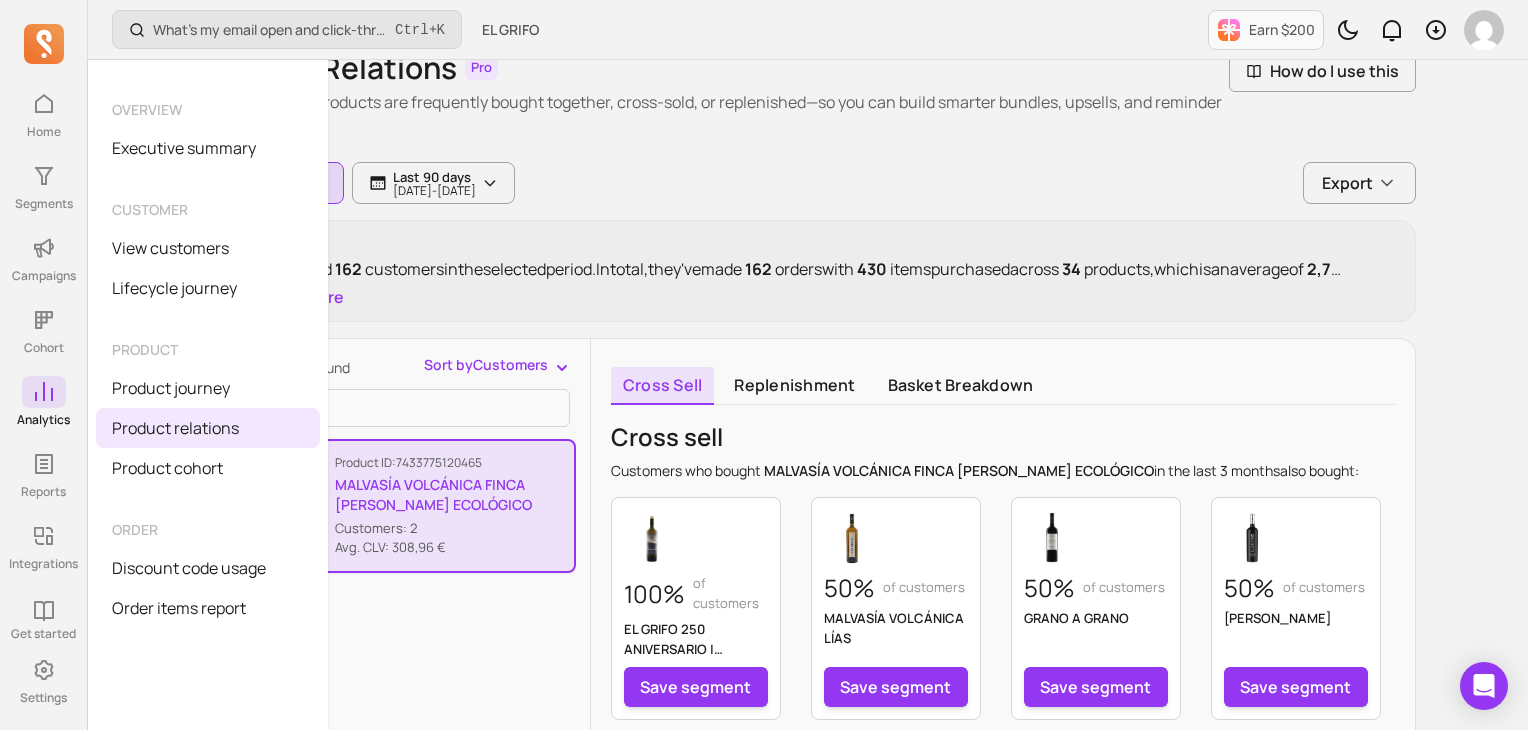 scroll, scrollTop: 0, scrollLeft: 0, axis: both 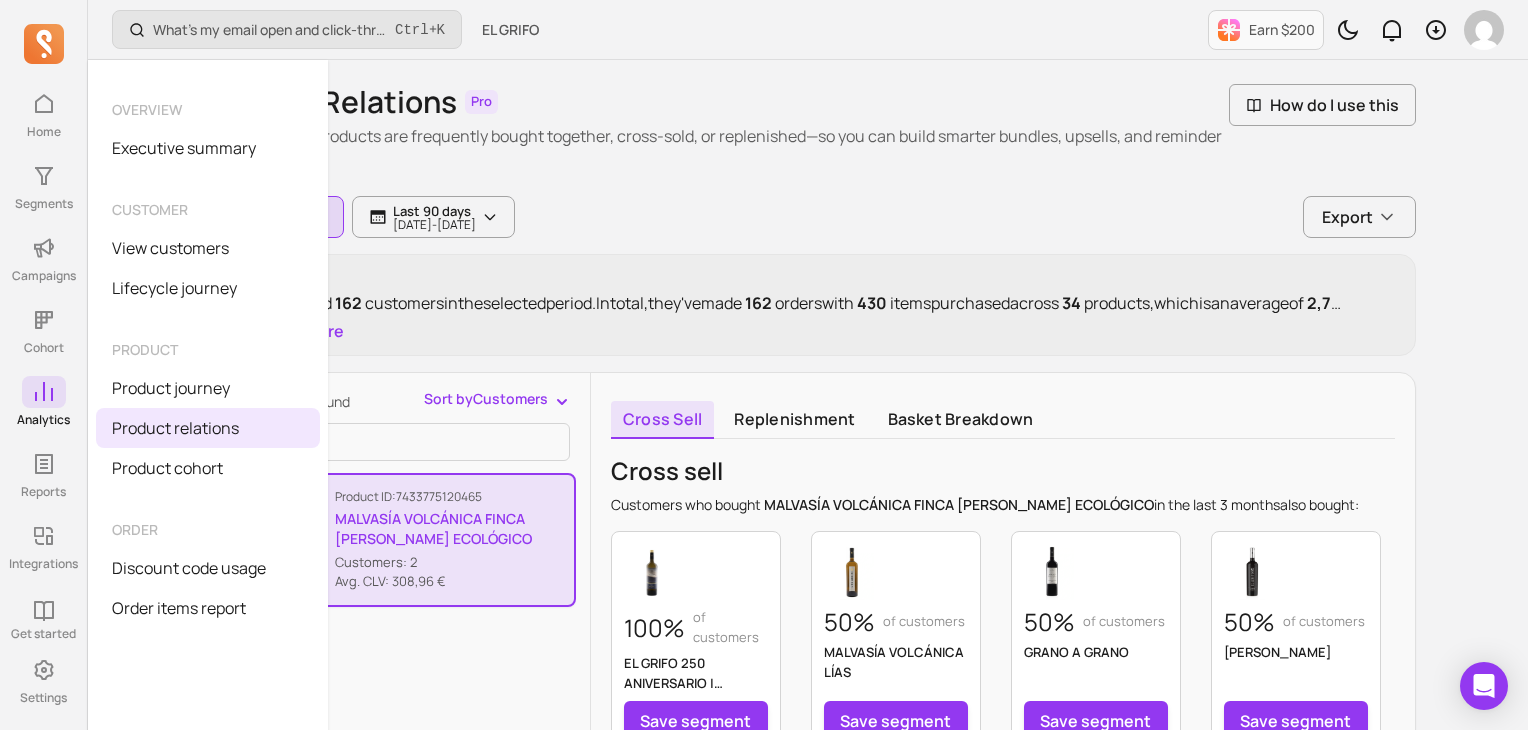 click on "Custom Last 90 days 2025-04-03  -  2025-07-02 Export" at bounding box center (808, 217) 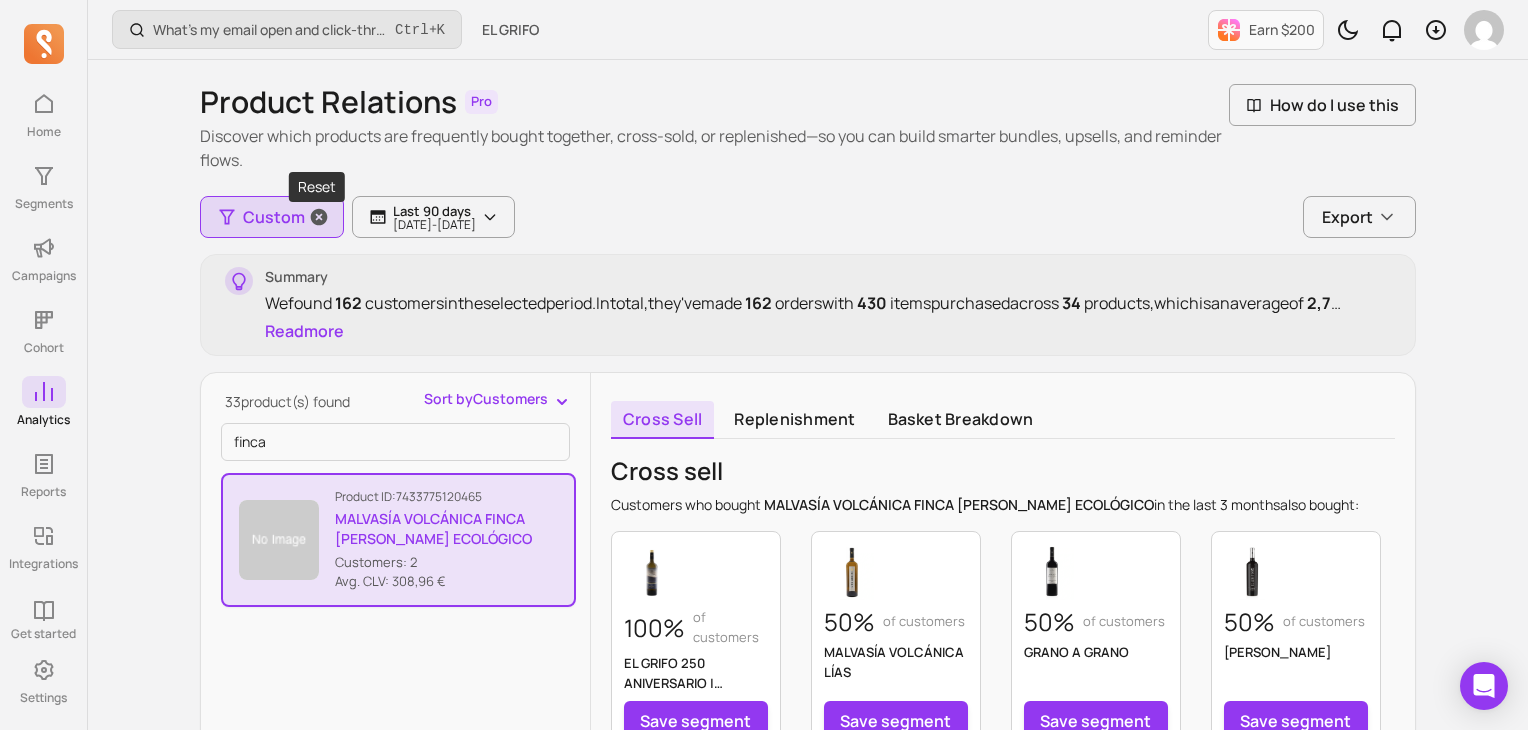 click at bounding box center [319, 217] 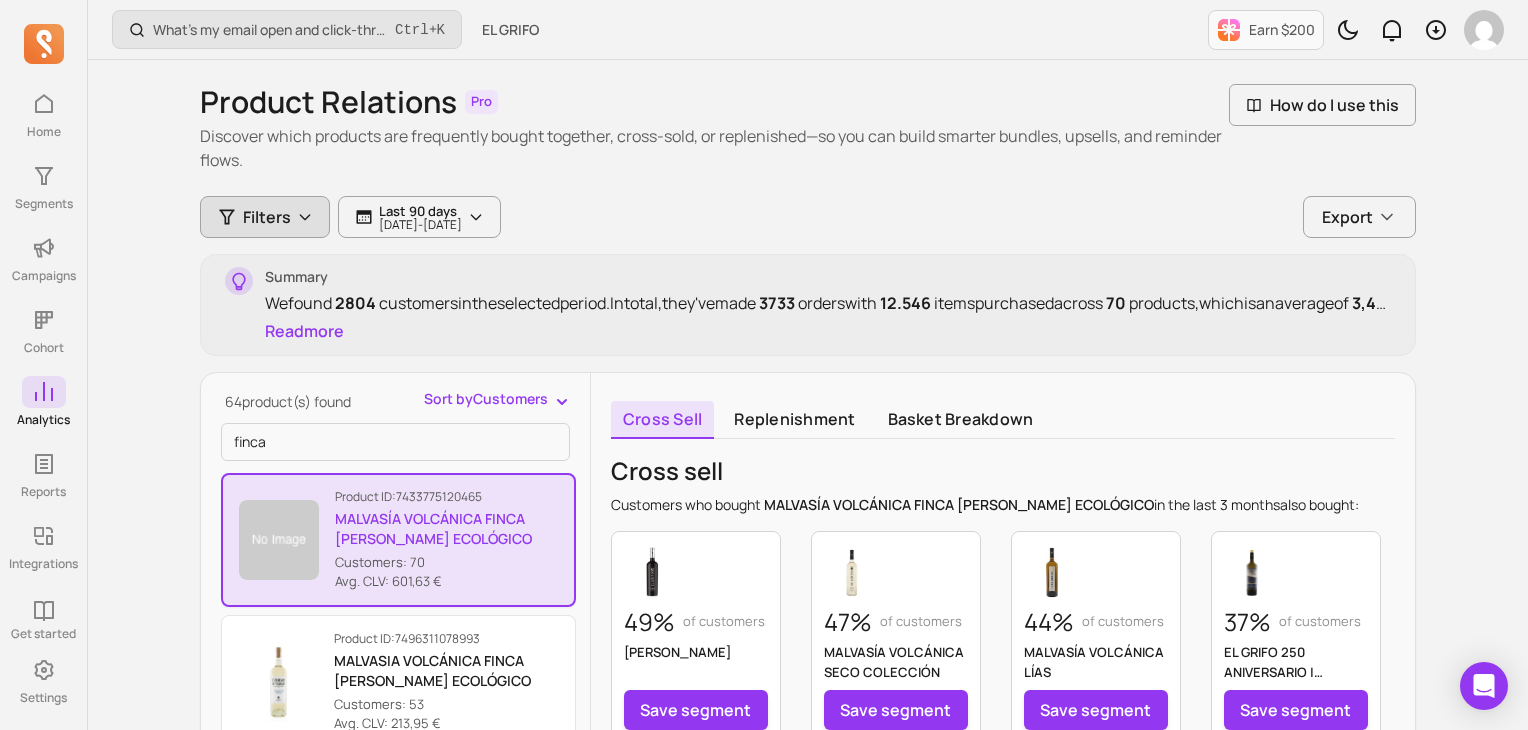 click 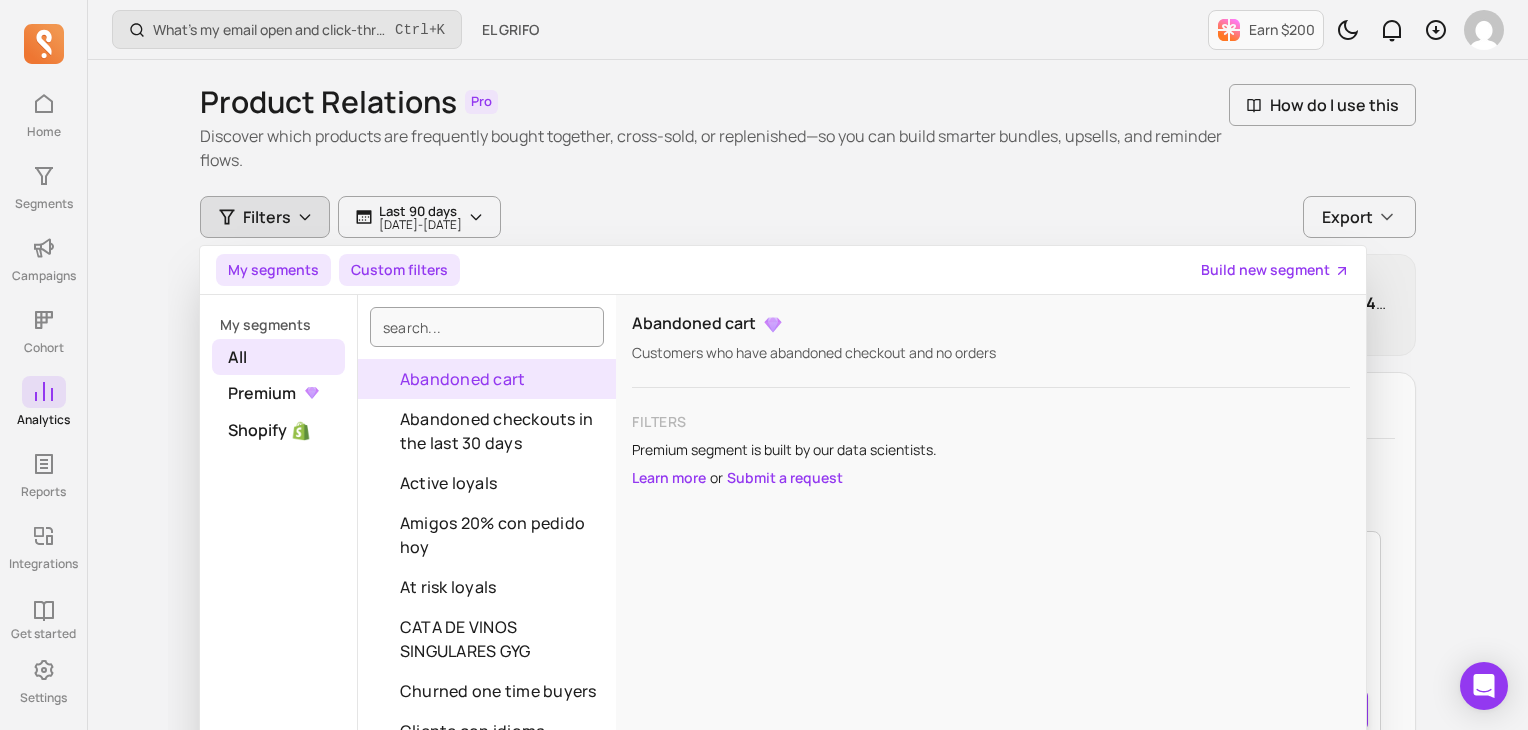 click on "Custom filters" at bounding box center (399, 270) 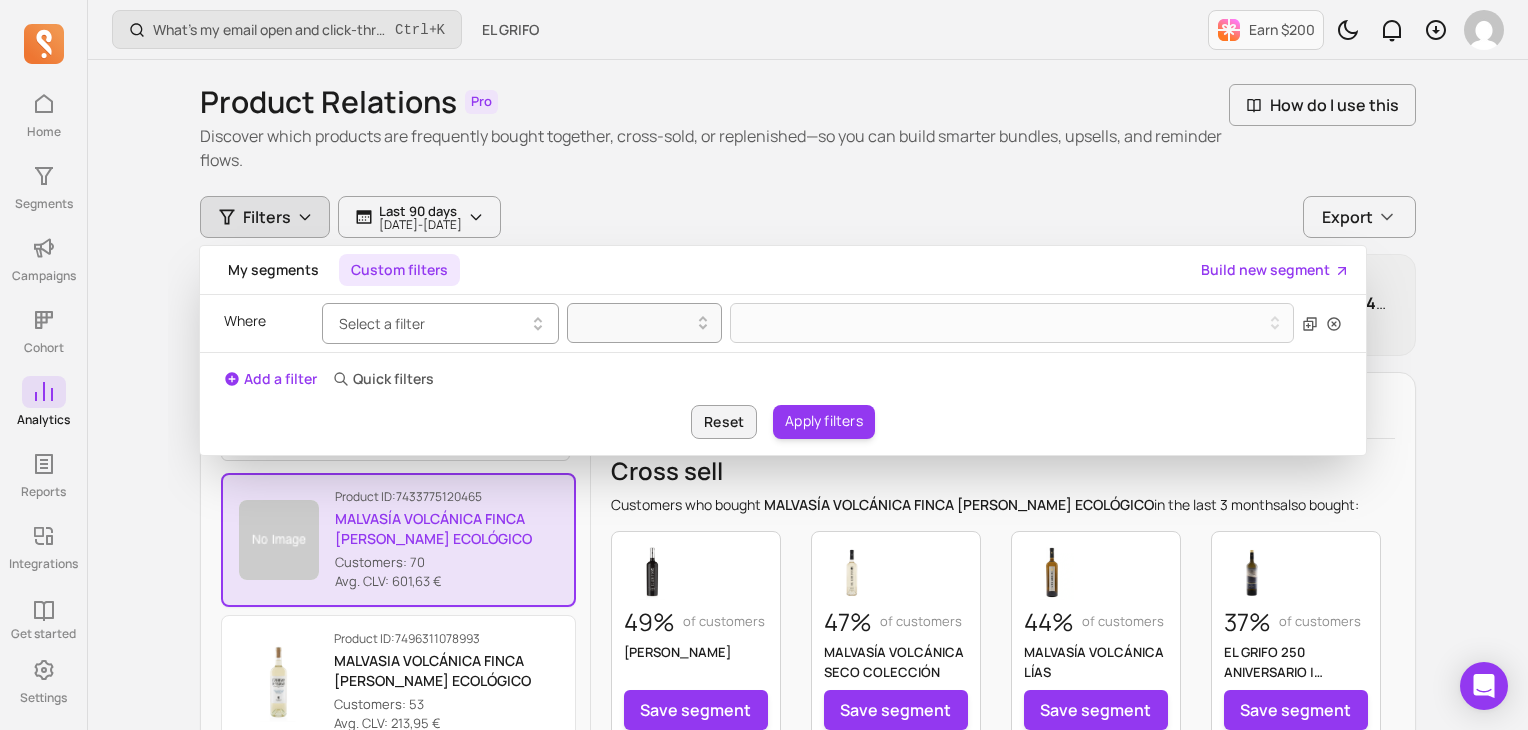 click on "Select a filter" at bounding box center (440, 323) 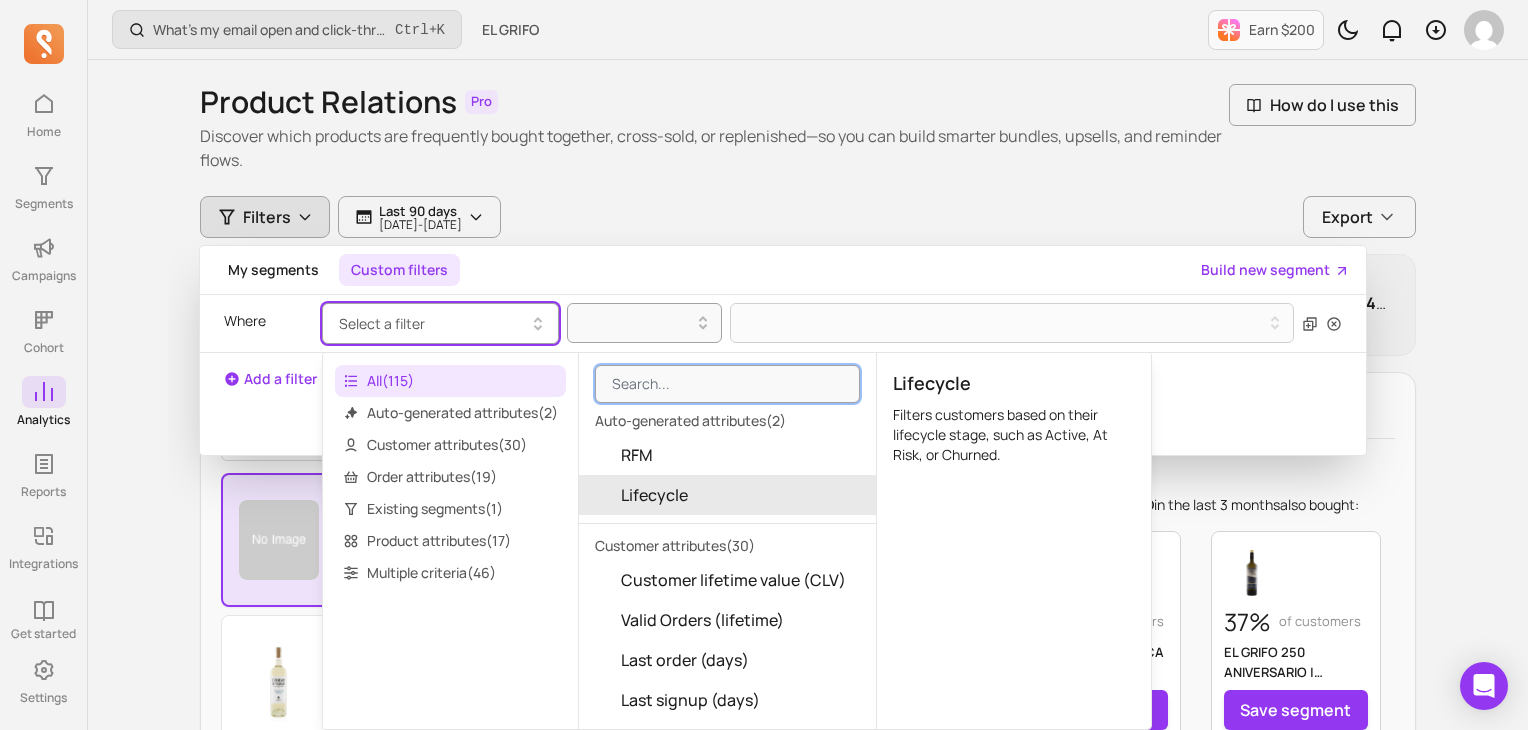 drag, startPoint x: 720, startPoint y: 491, endPoint x: 724, endPoint y: 479, distance: 12.649111 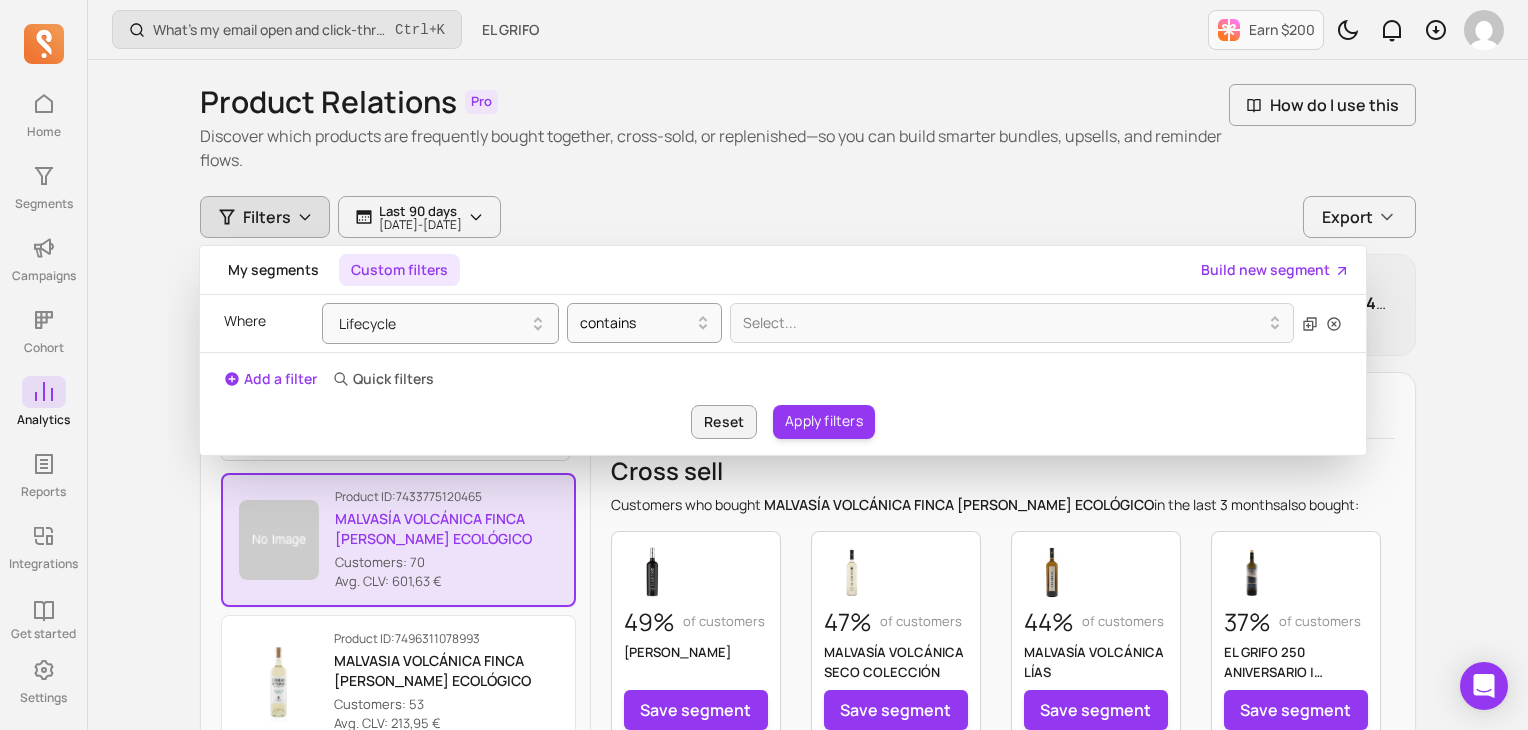 click on "My segments Custom filters Build new segment Where Lifecycle contains Select... Add a filter   Quick filters Reset Apply filters" at bounding box center (783, 342) 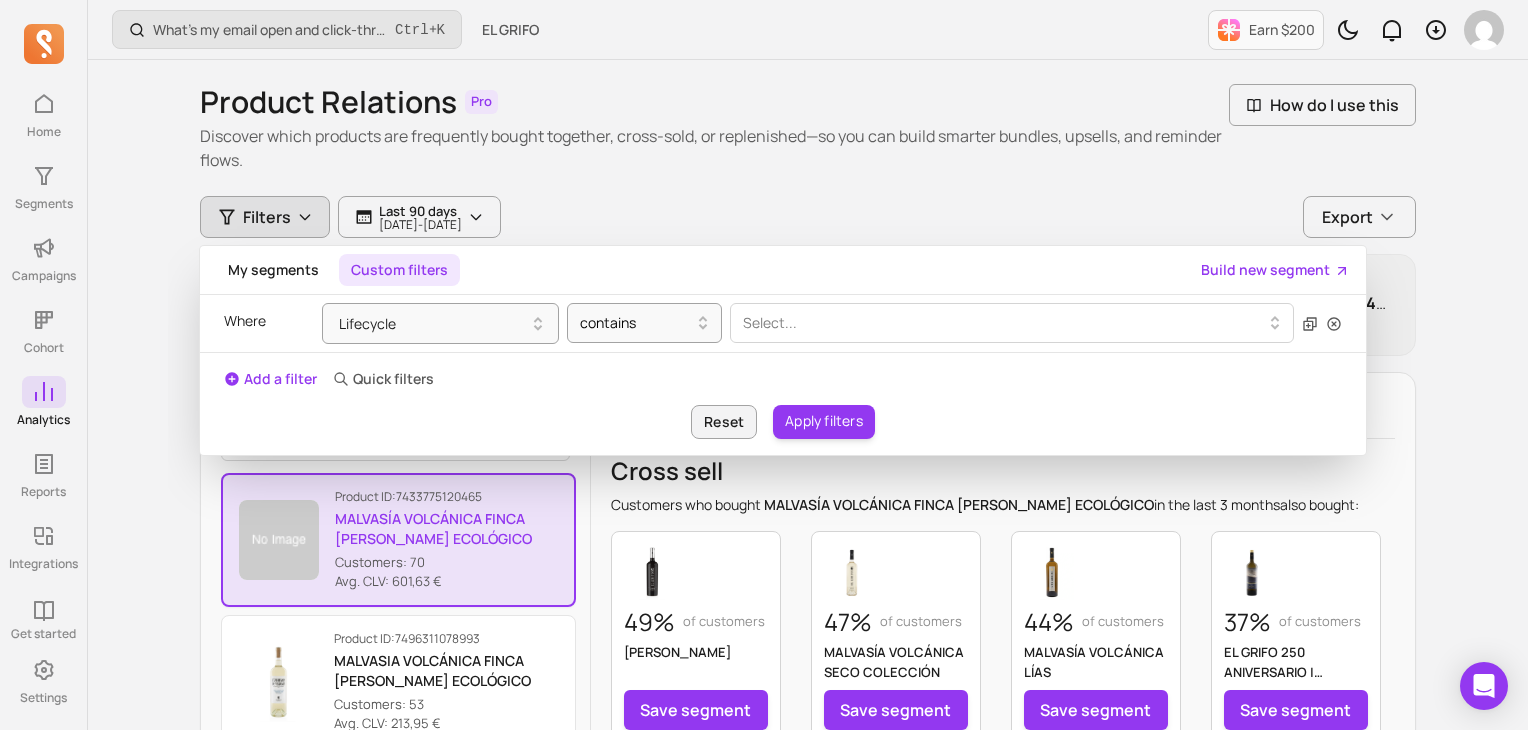 click at bounding box center (1004, 323) 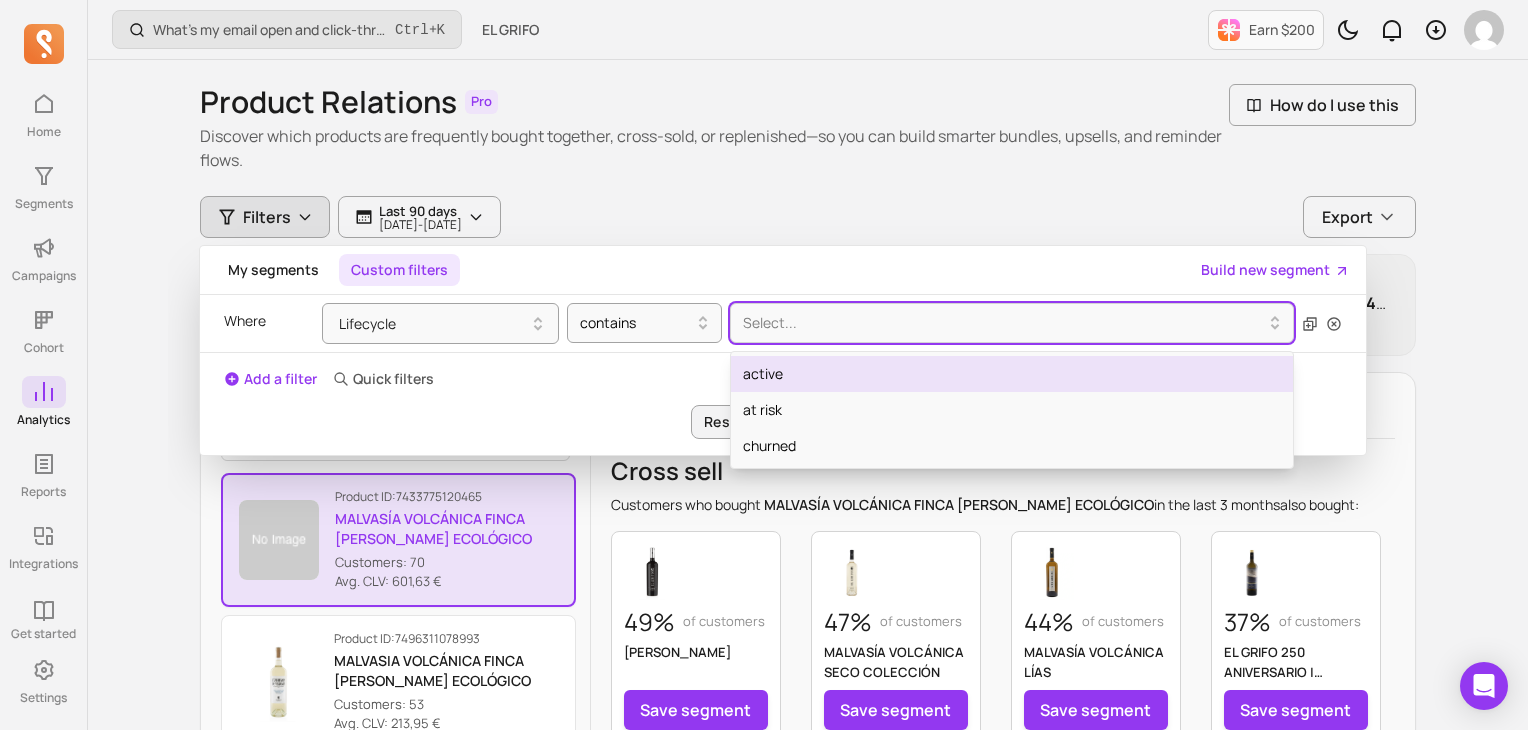 click on "active" at bounding box center (1012, 374) 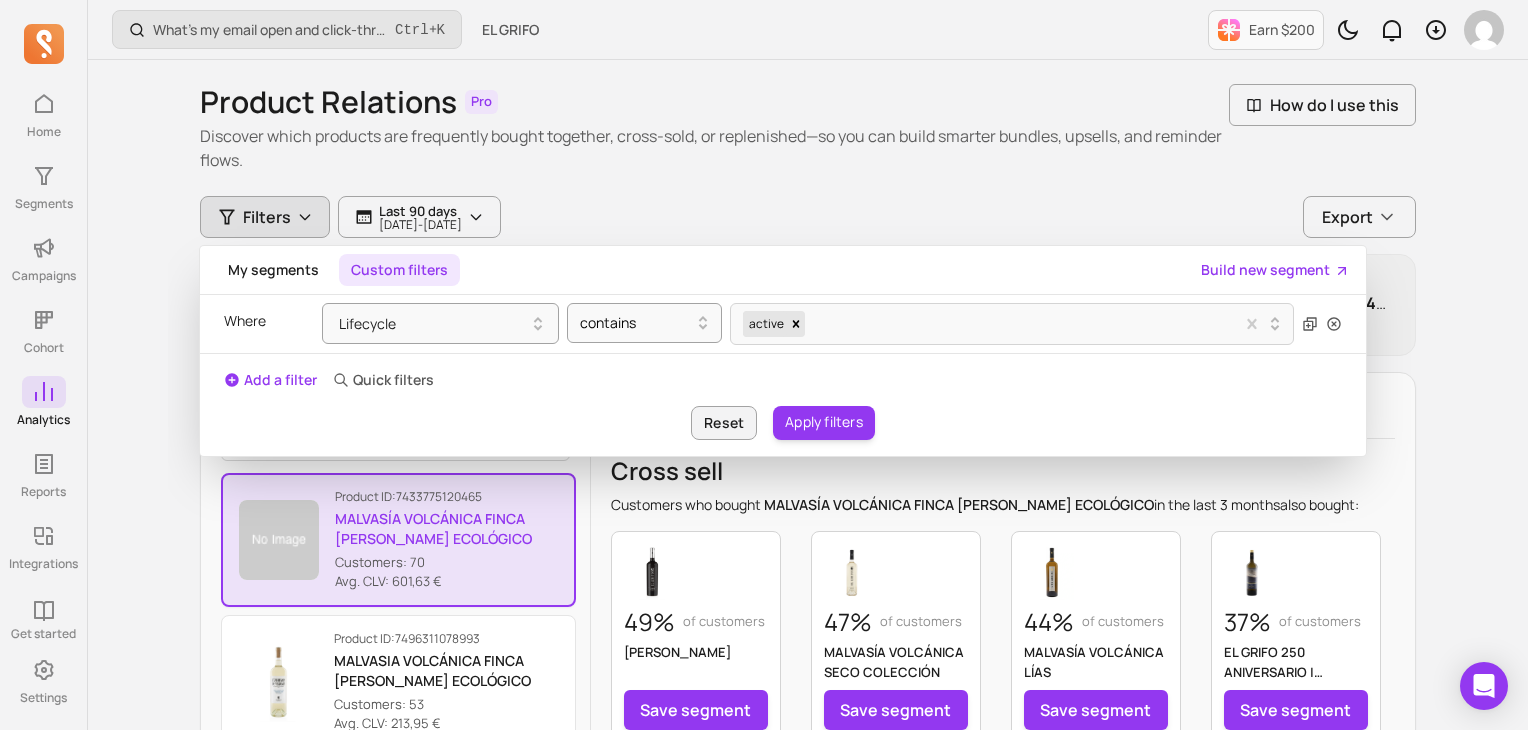 click on "Add a filter" at bounding box center [270, 380] 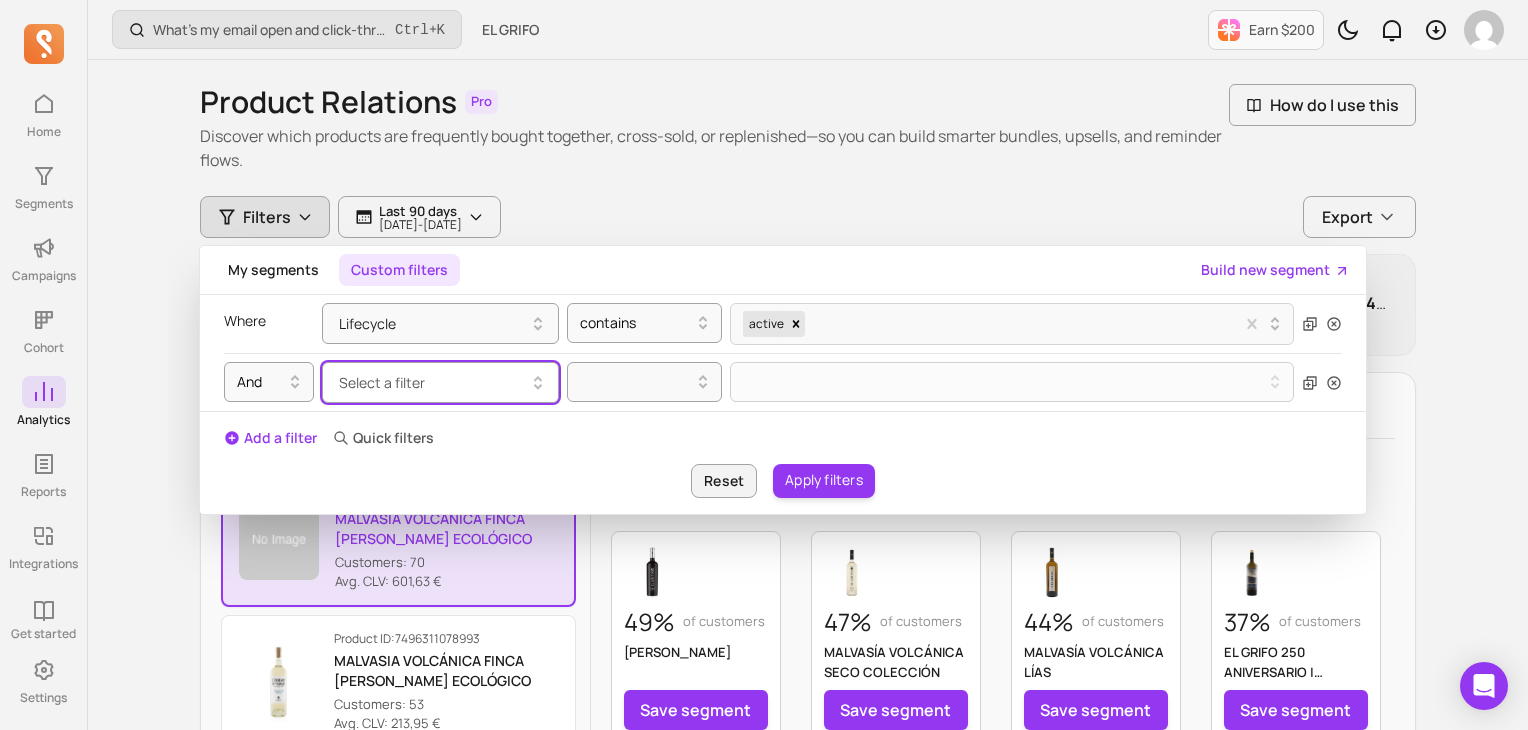 click on "Select a filter" at bounding box center [382, 382] 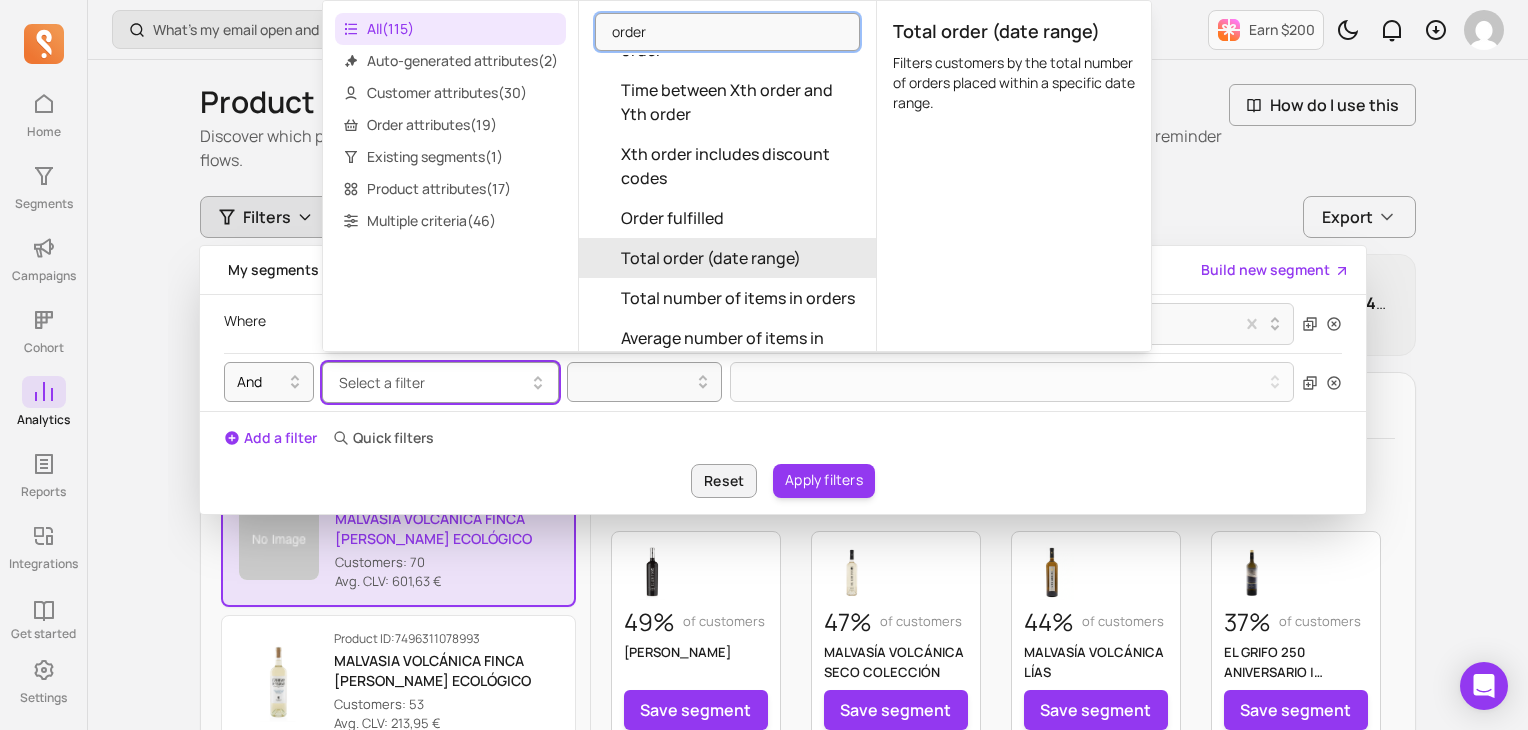 scroll, scrollTop: 1323, scrollLeft: 0, axis: vertical 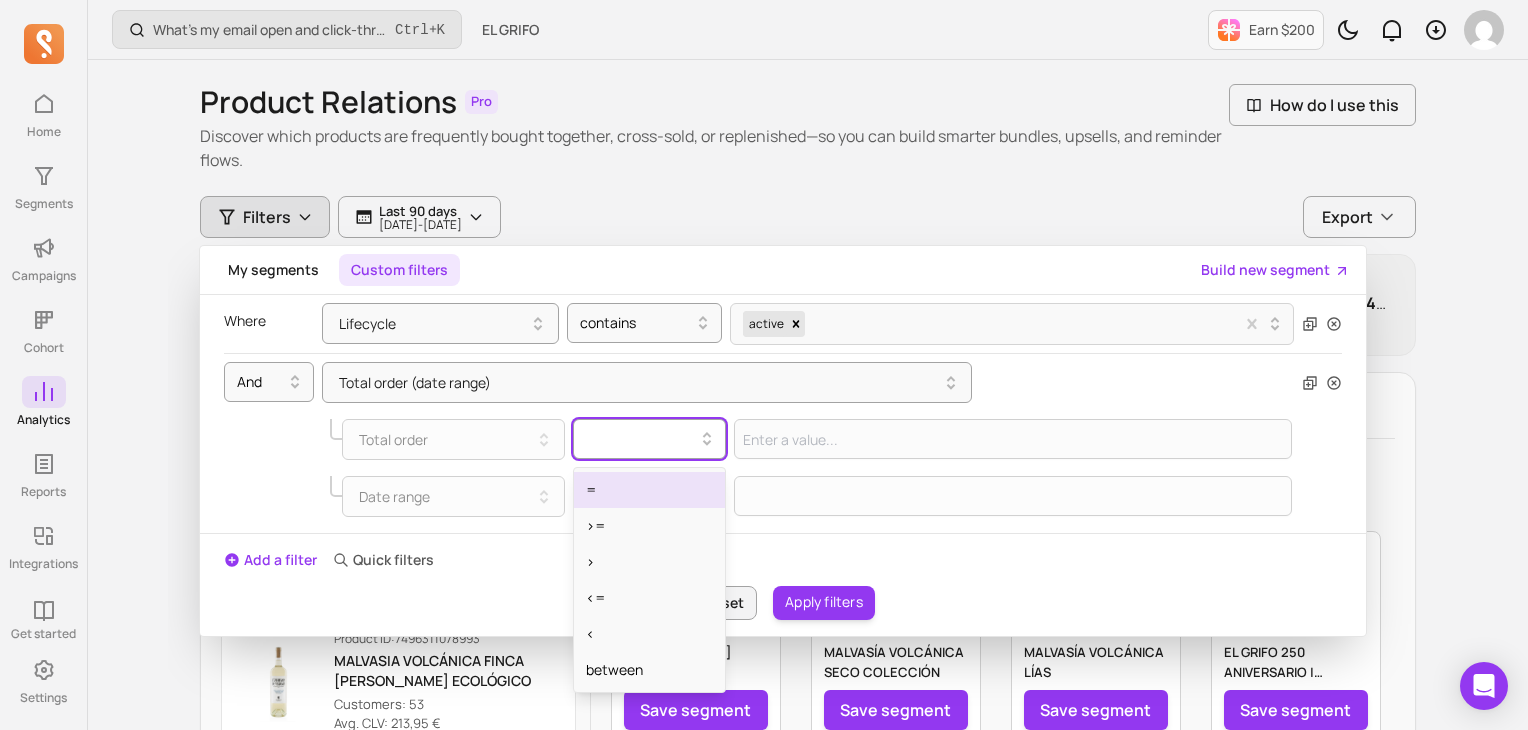 click at bounding box center [642, 439] 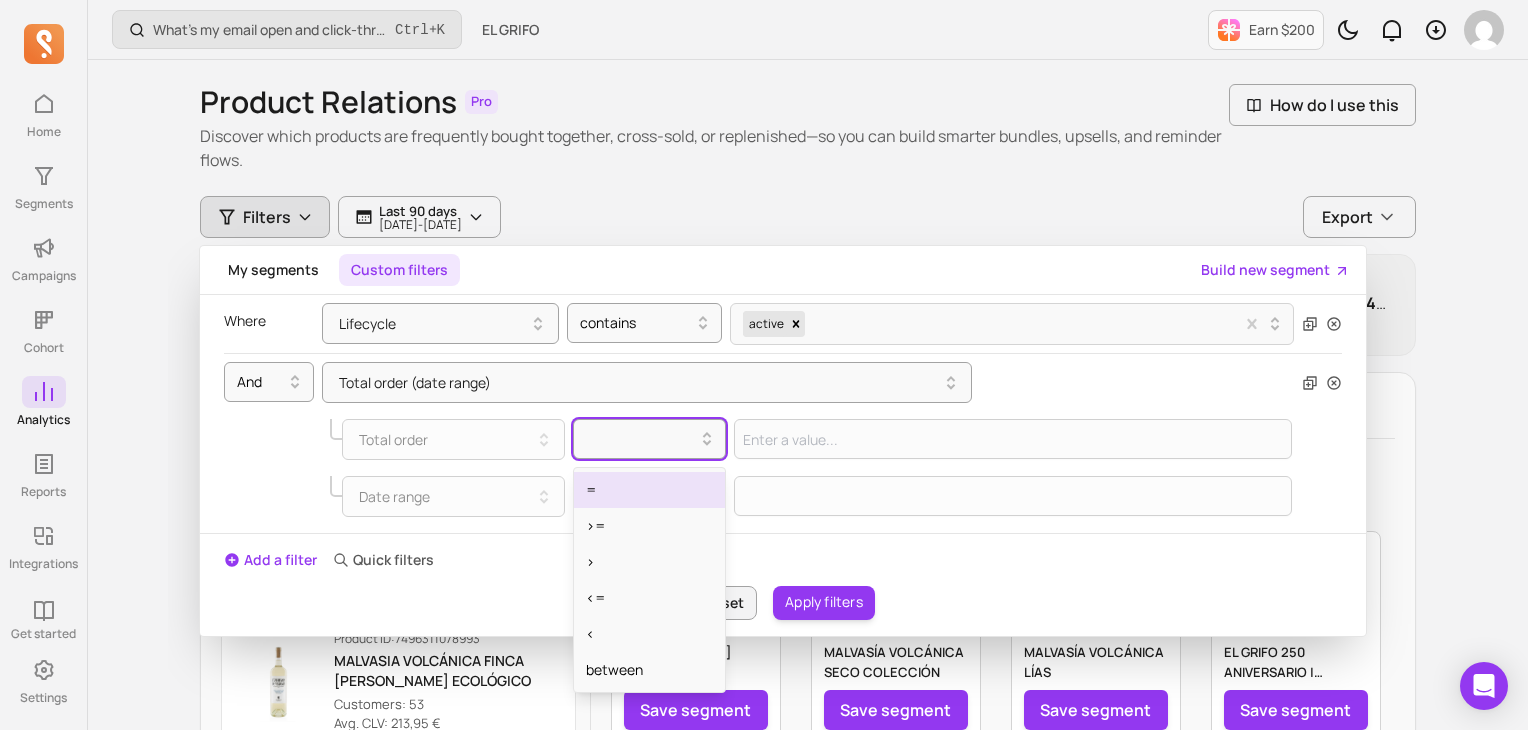 click on "=" at bounding box center [650, 490] 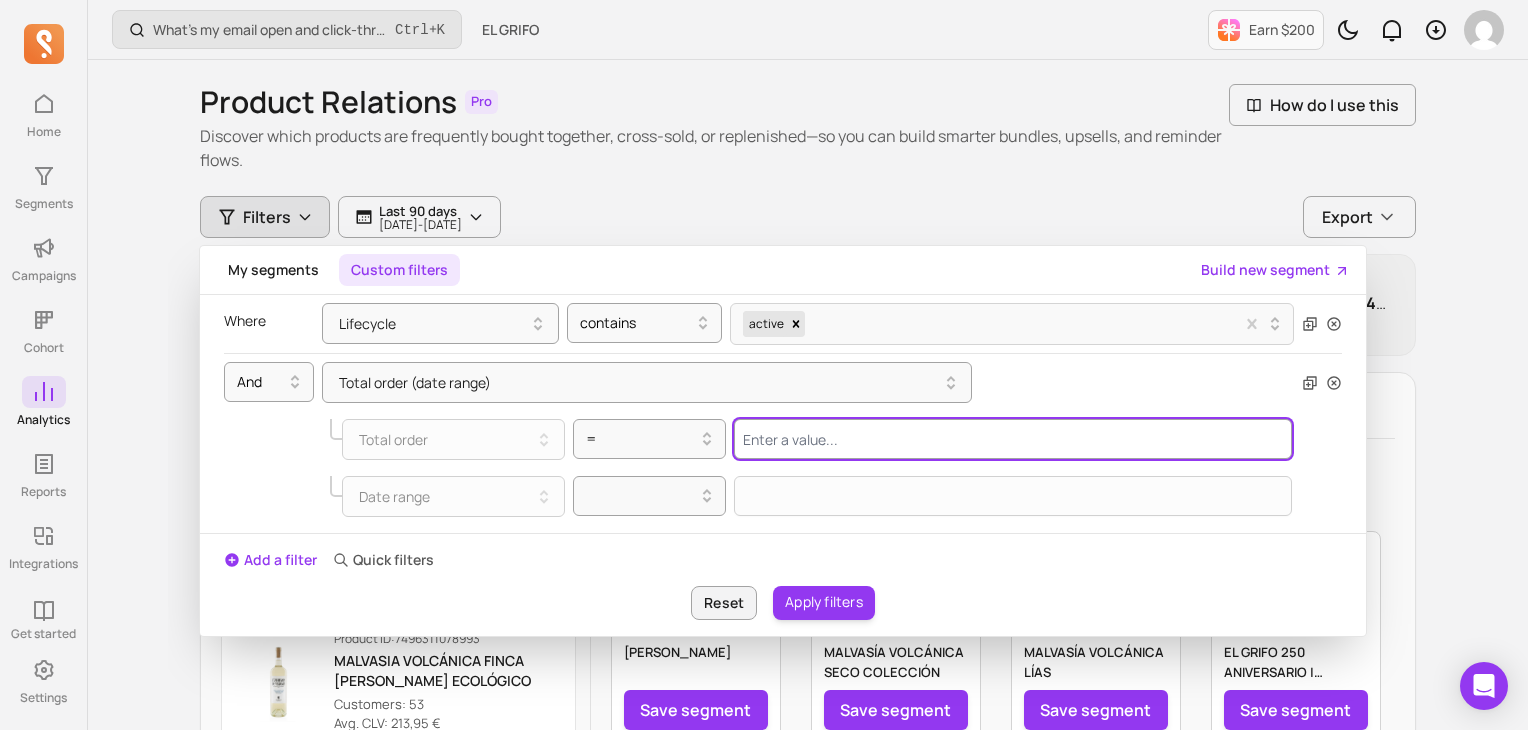 click at bounding box center [1013, 439] 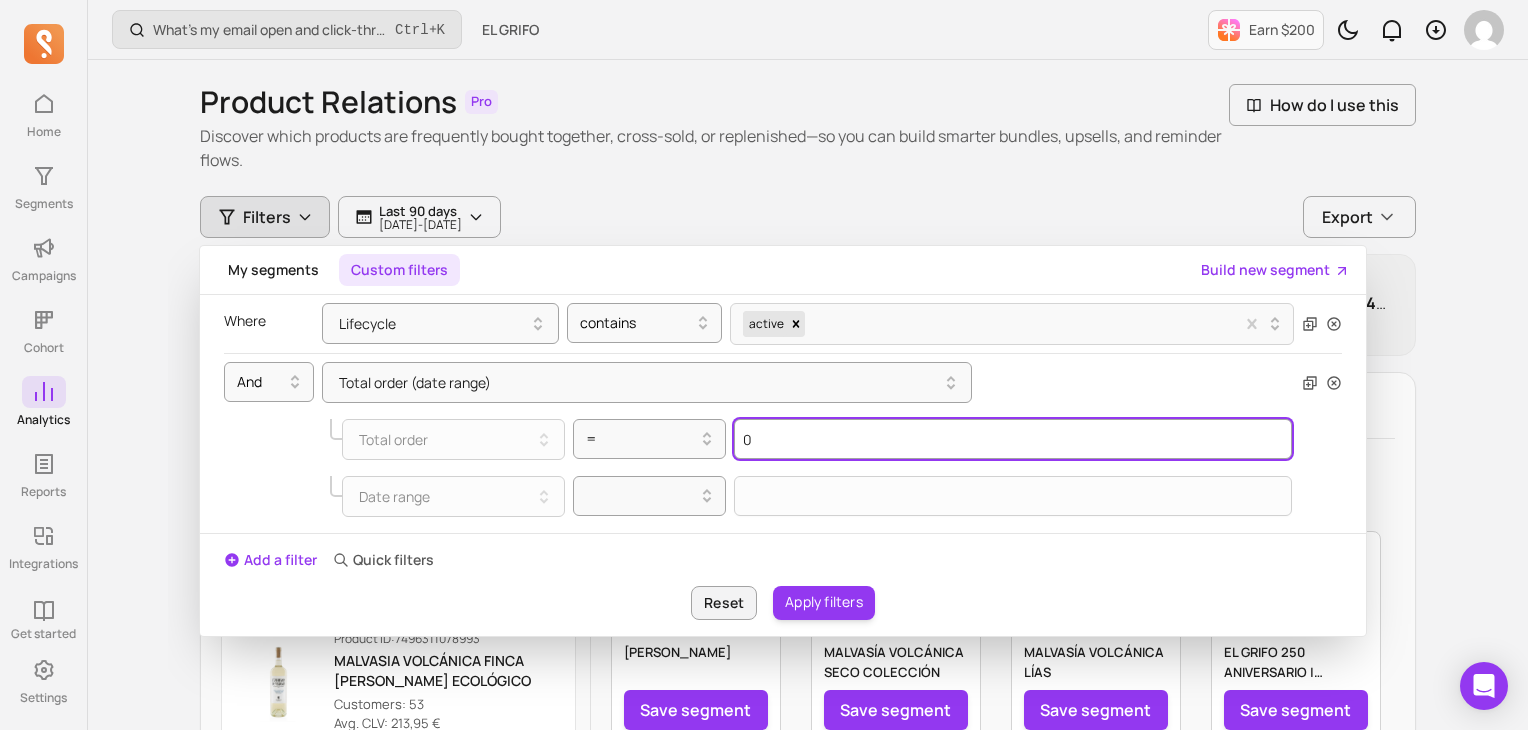 click on "0" at bounding box center [1013, 439] 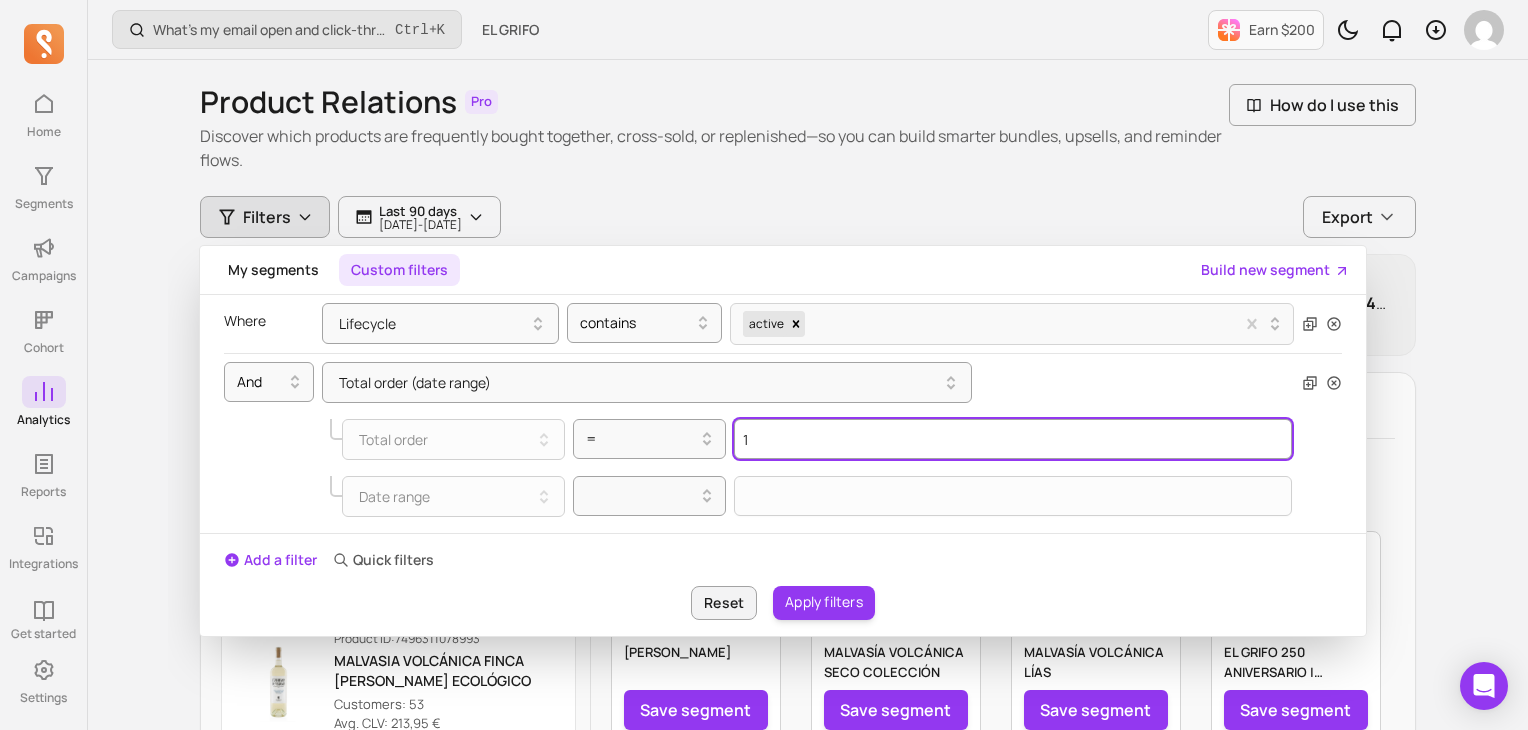 type on "1" 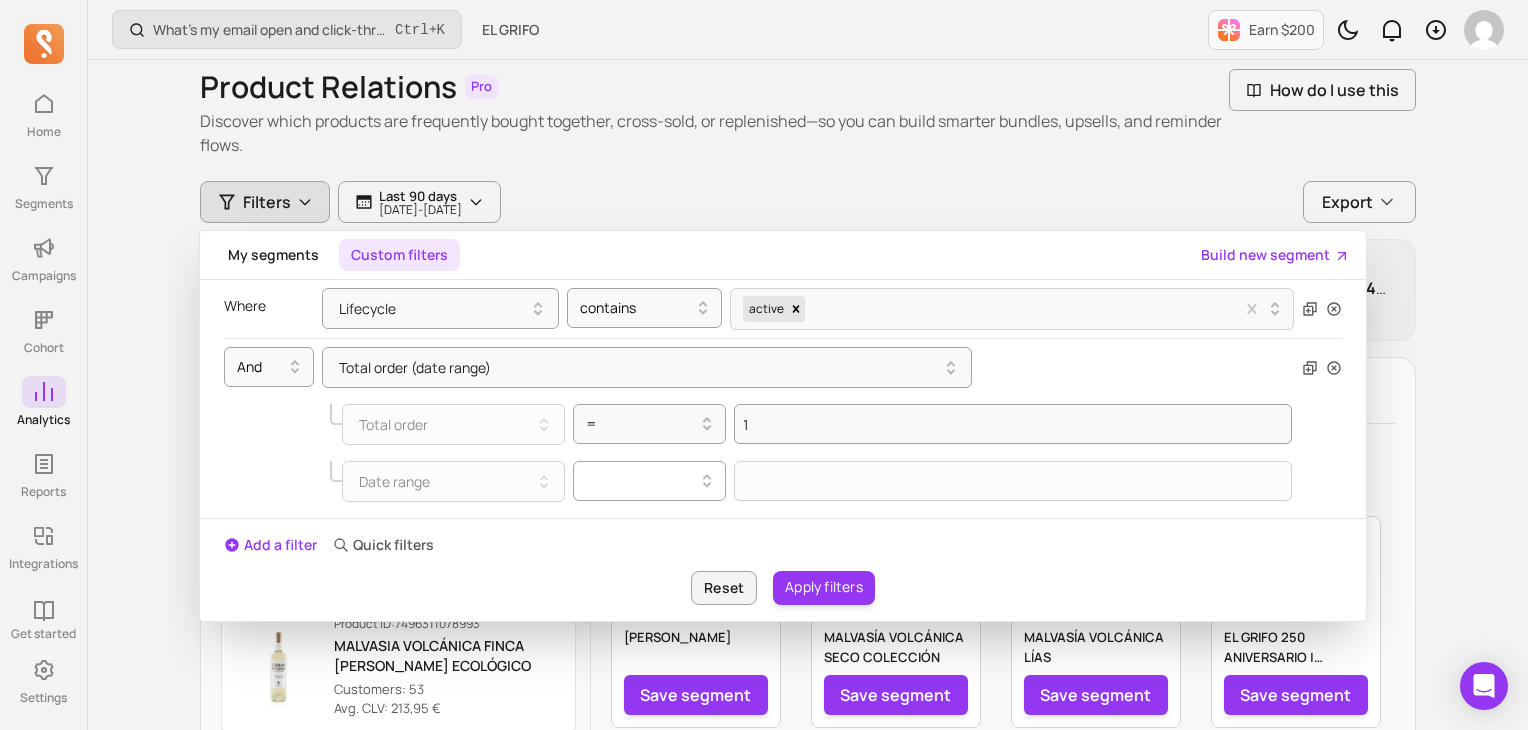 scroll, scrollTop: 26, scrollLeft: 0, axis: vertical 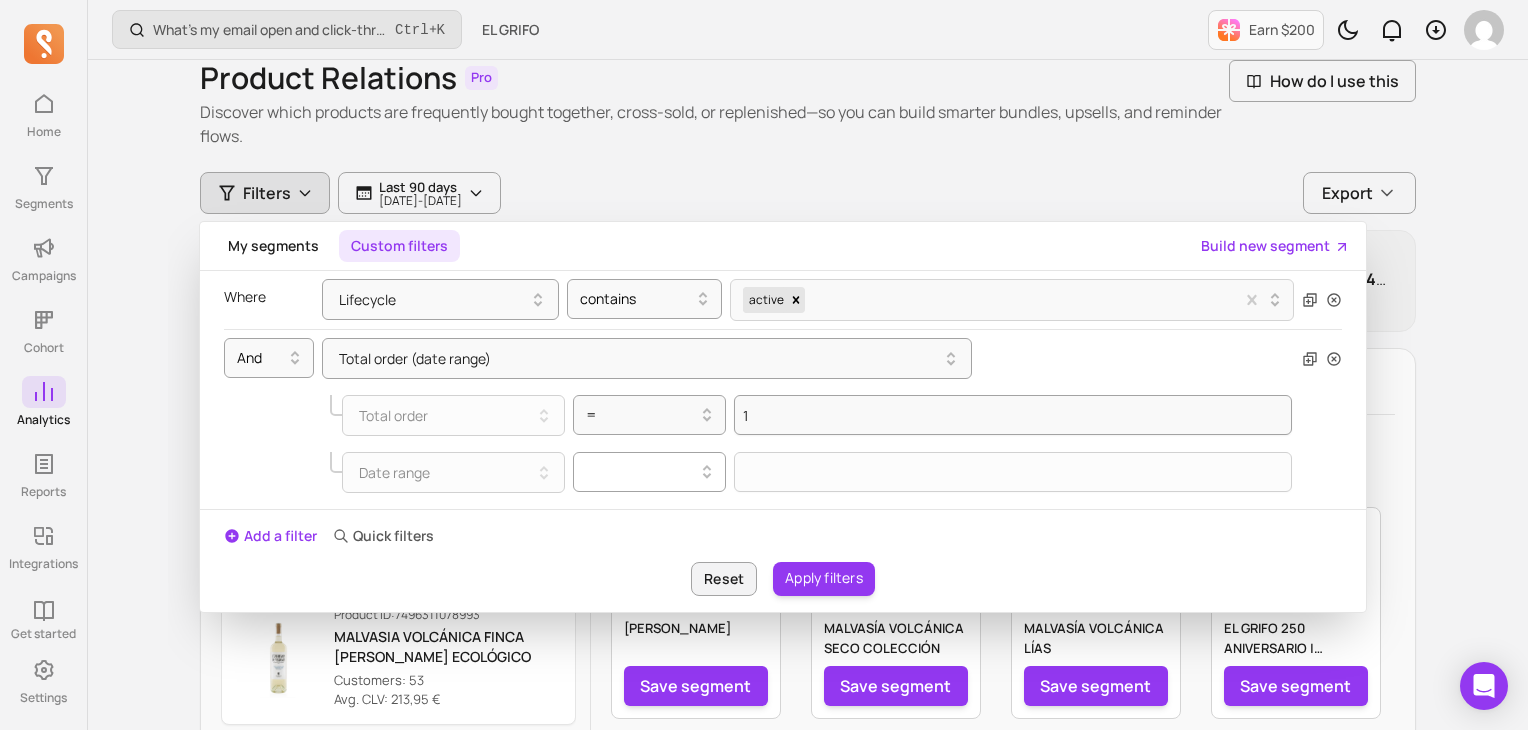 click at bounding box center [642, 472] 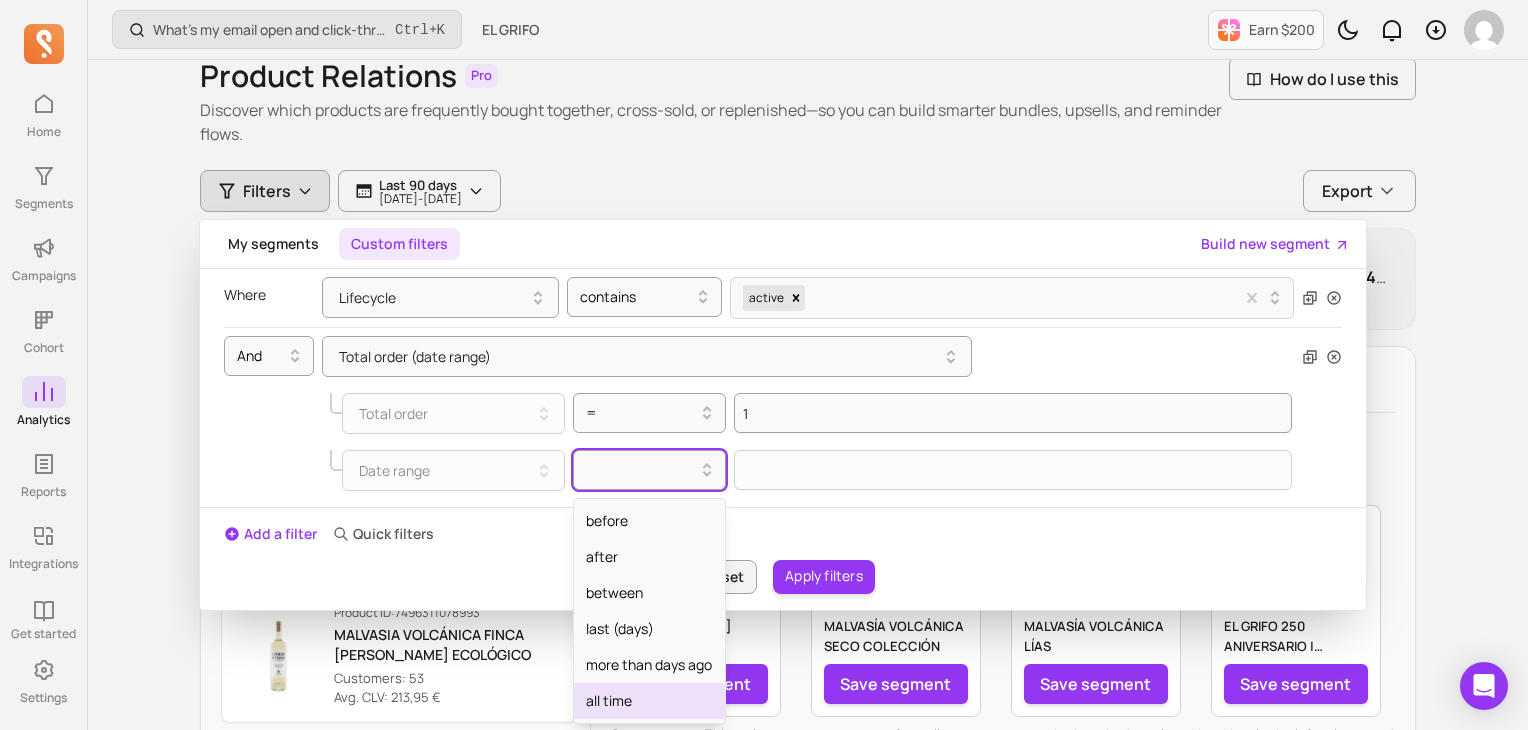 click on "all time" at bounding box center [650, 701] 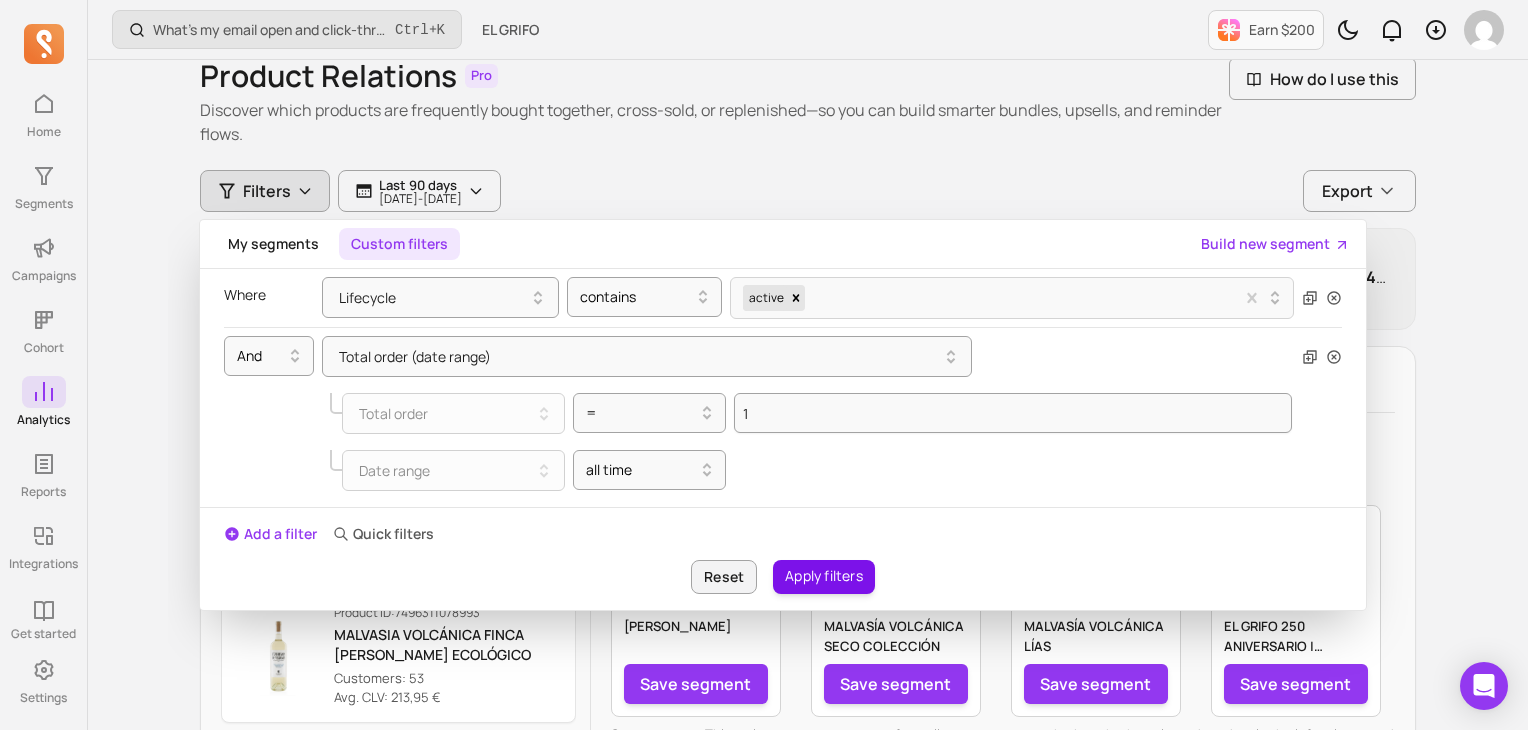 click on "Apply filters" at bounding box center [824, 577] 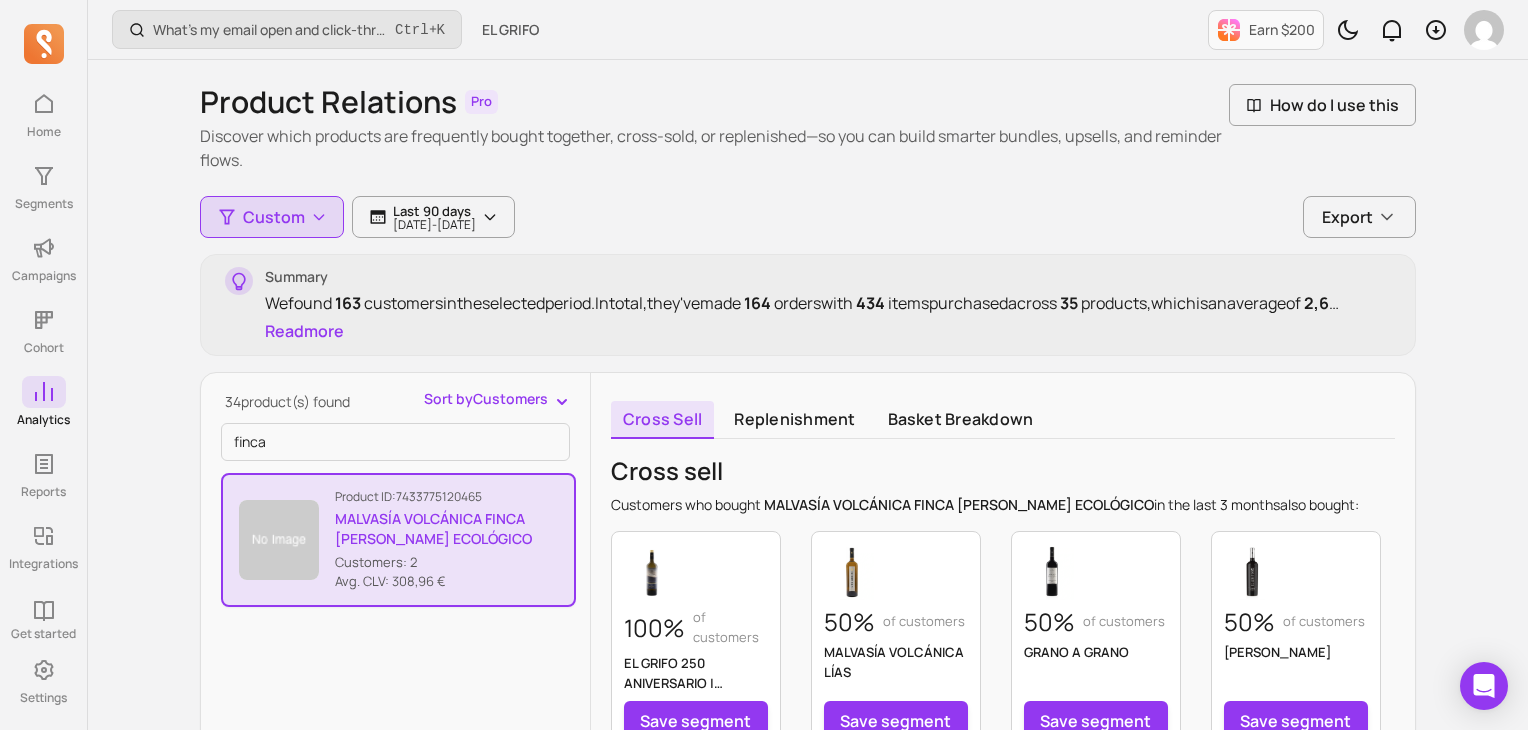 scroll, scrollTop: 400, scrollLeft: 0, axis: vertical 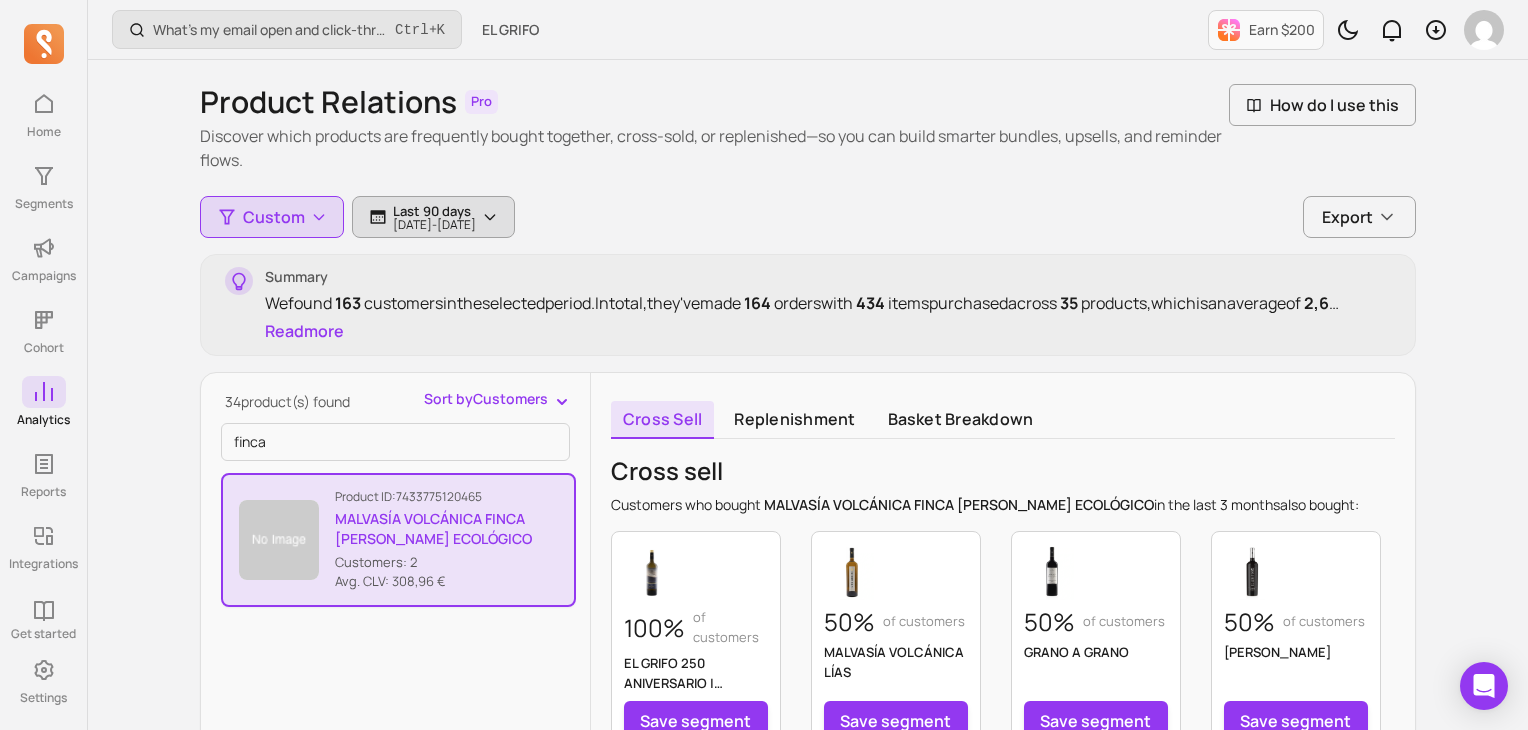 click on "2025-04-03  -  2025-07-02" at bounding box center (434, 225) 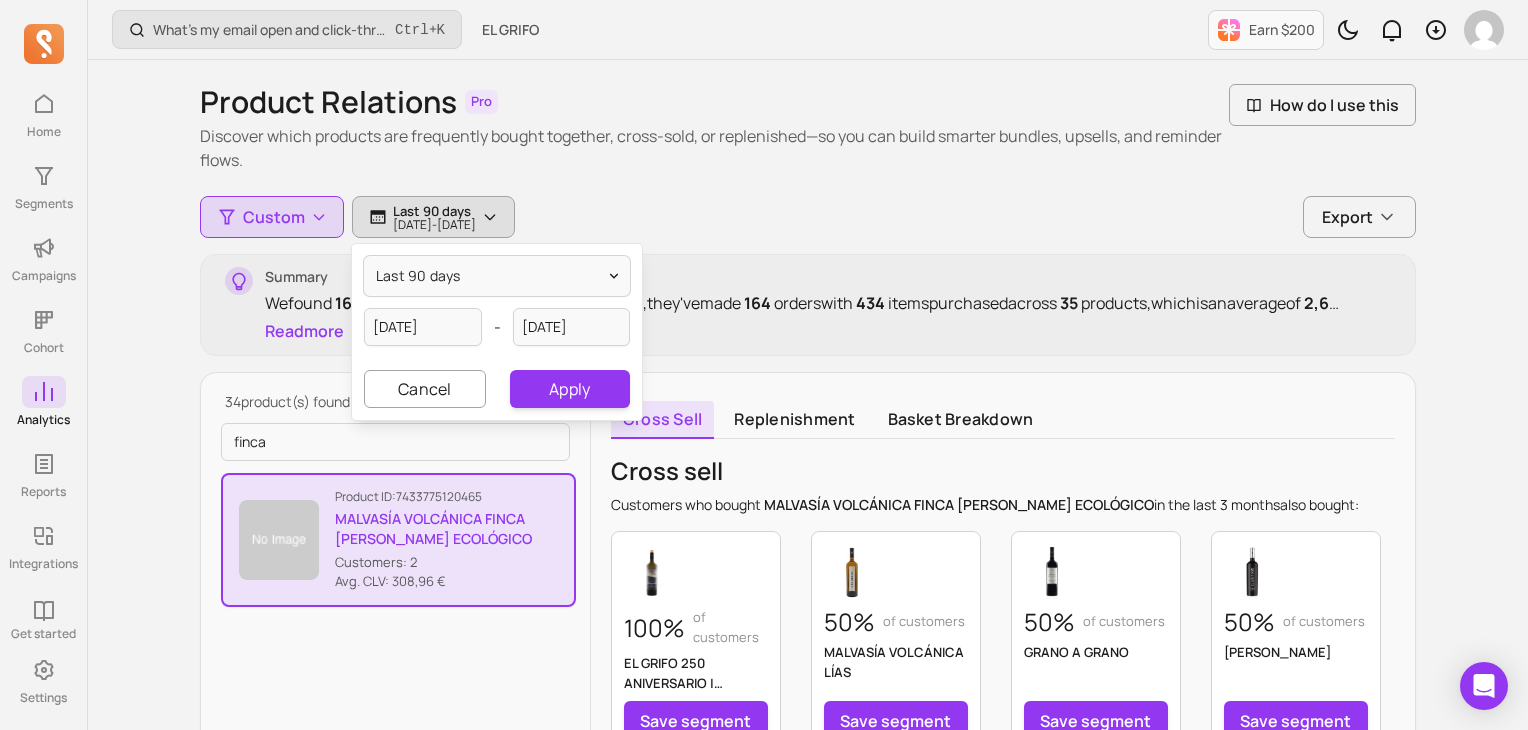 click on "2025-04-03  -  2025-07-02" at bounding box center [434, 225] 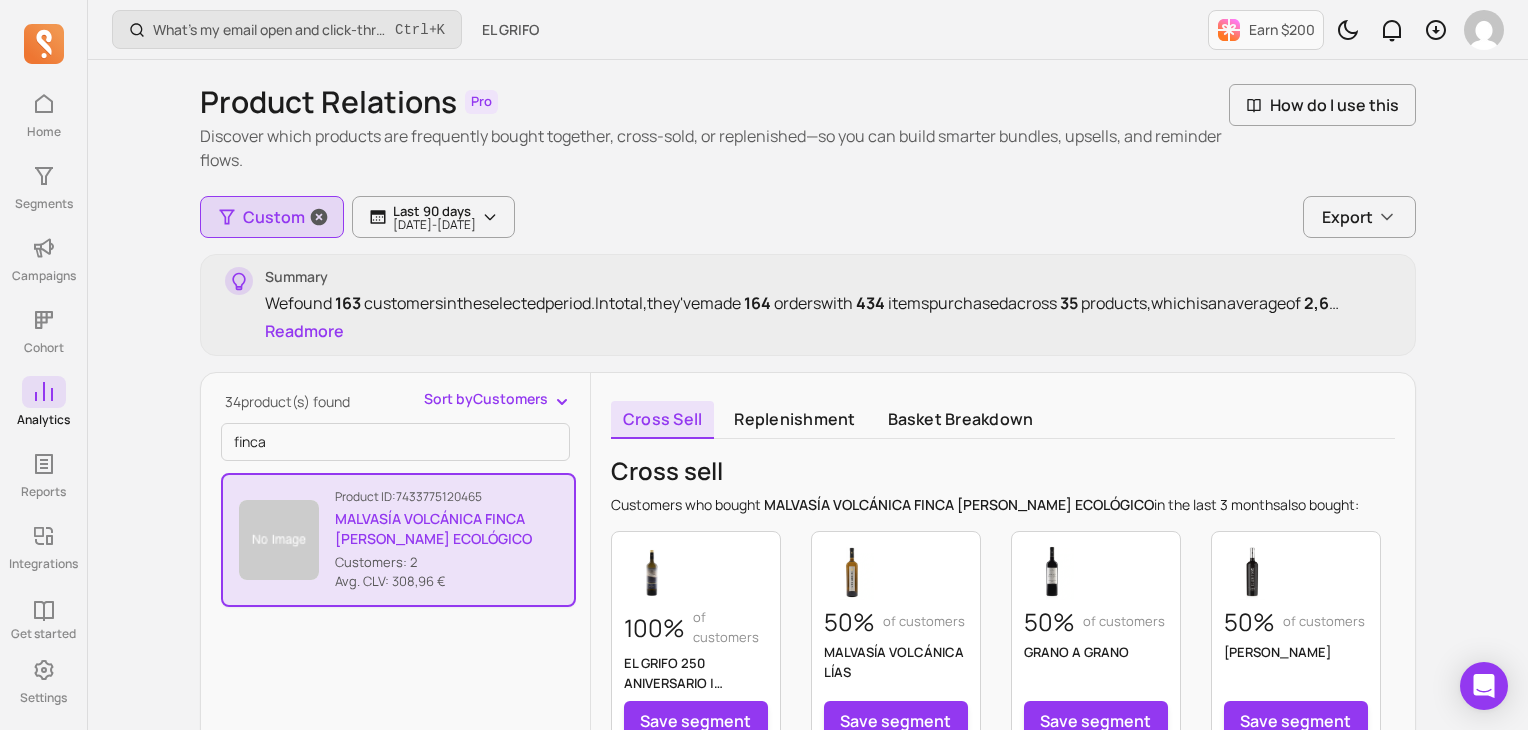 click on "Custom" at bounding box center (274, 217) 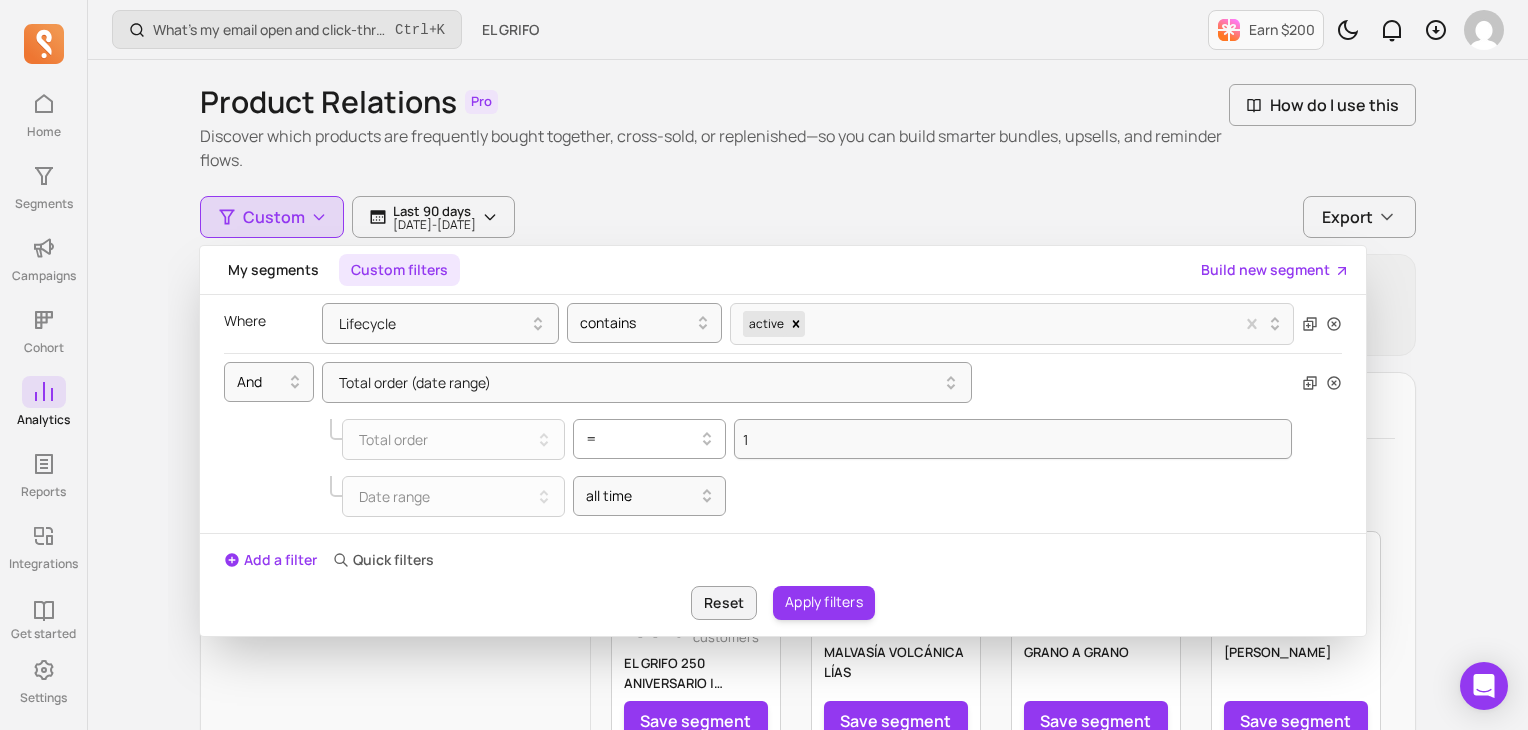 click at bounding box center (642, 439) 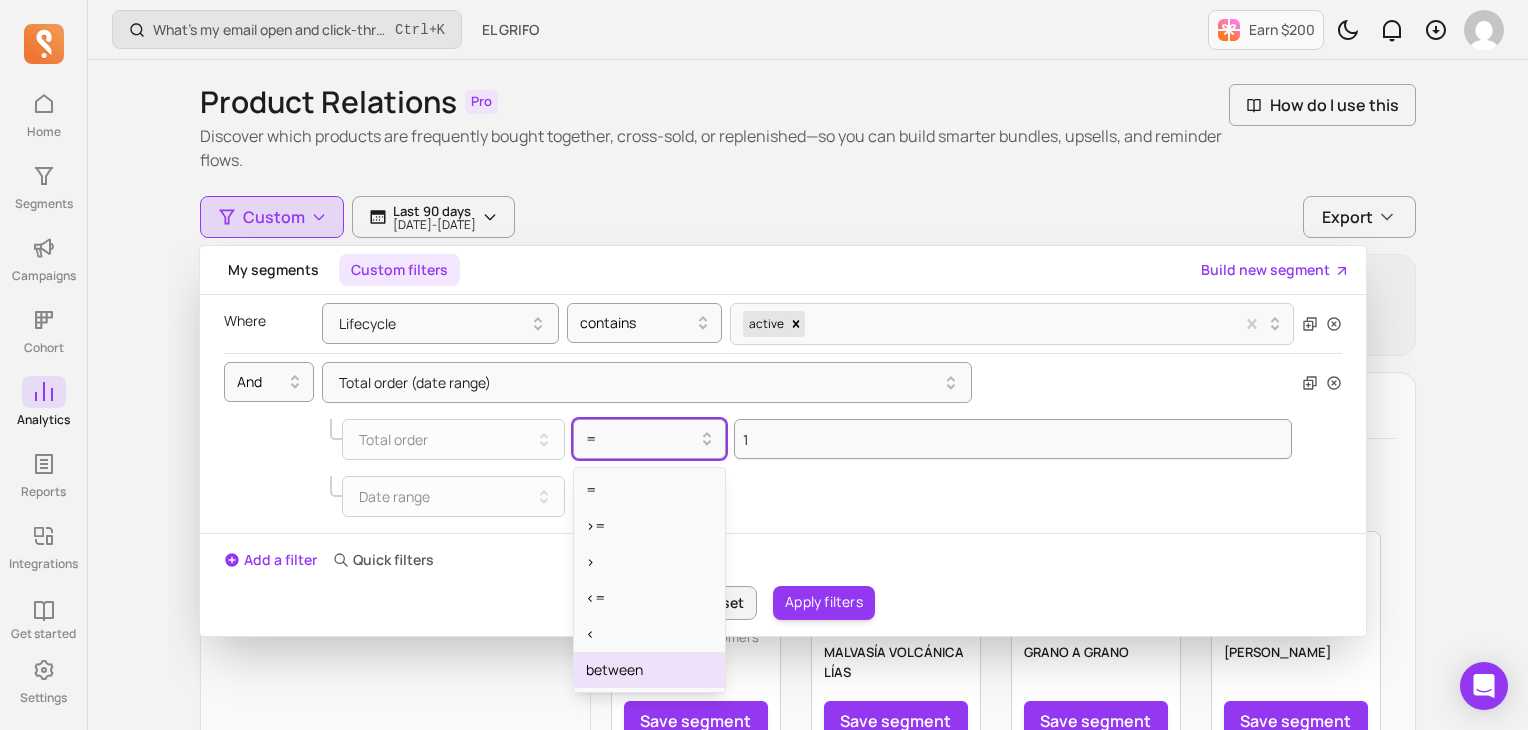 click on "between" at bounding box center [650, 670] 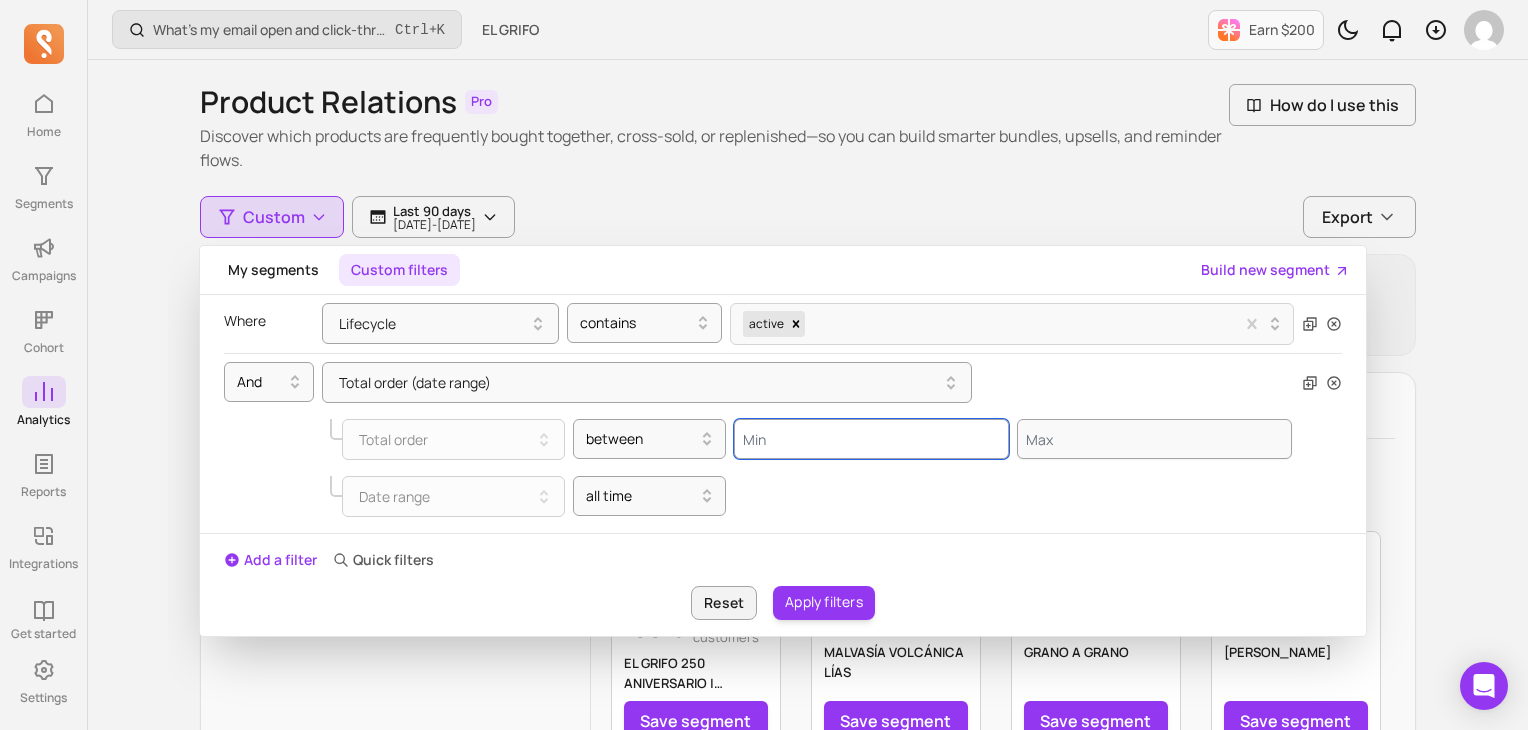 click at bounding box center (871, 439) 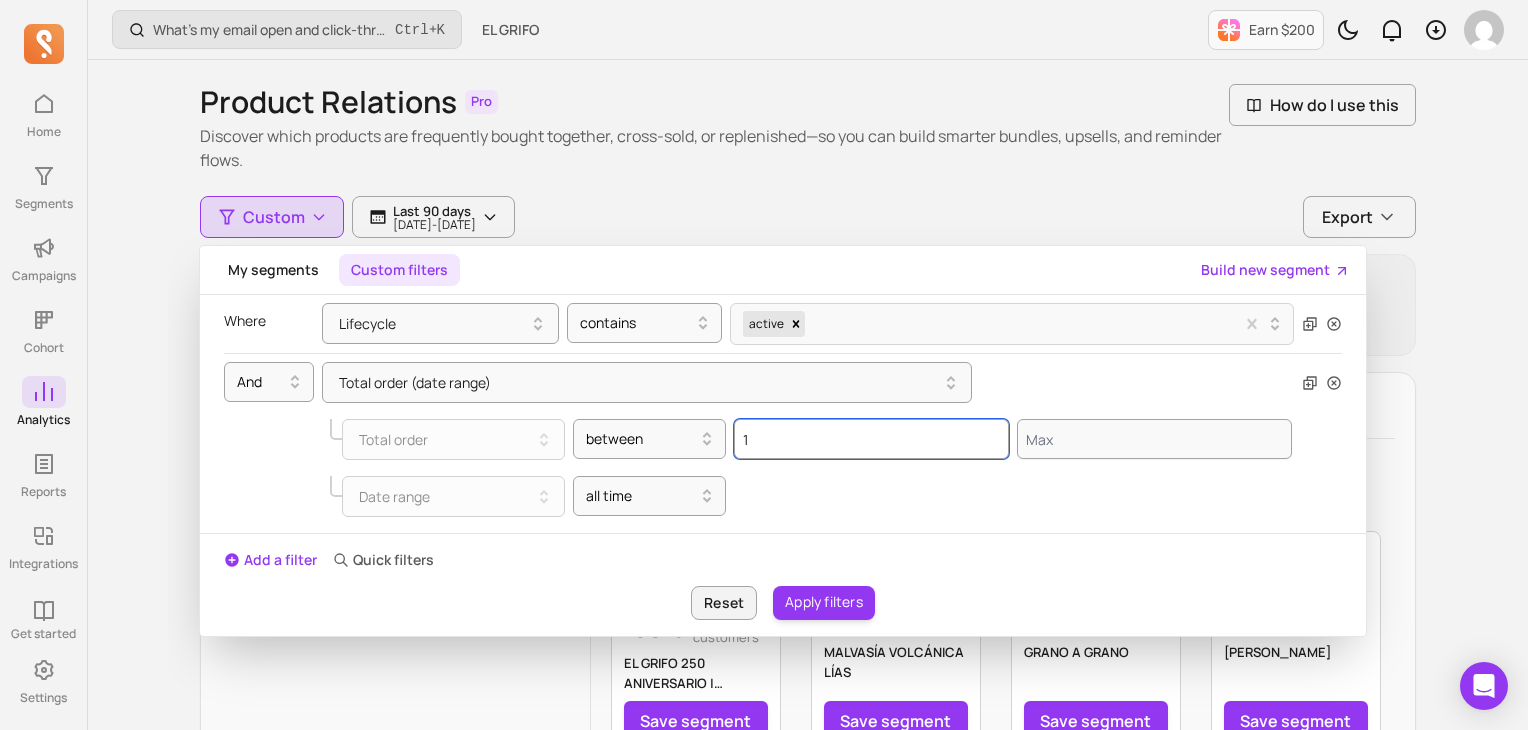 type on "1" 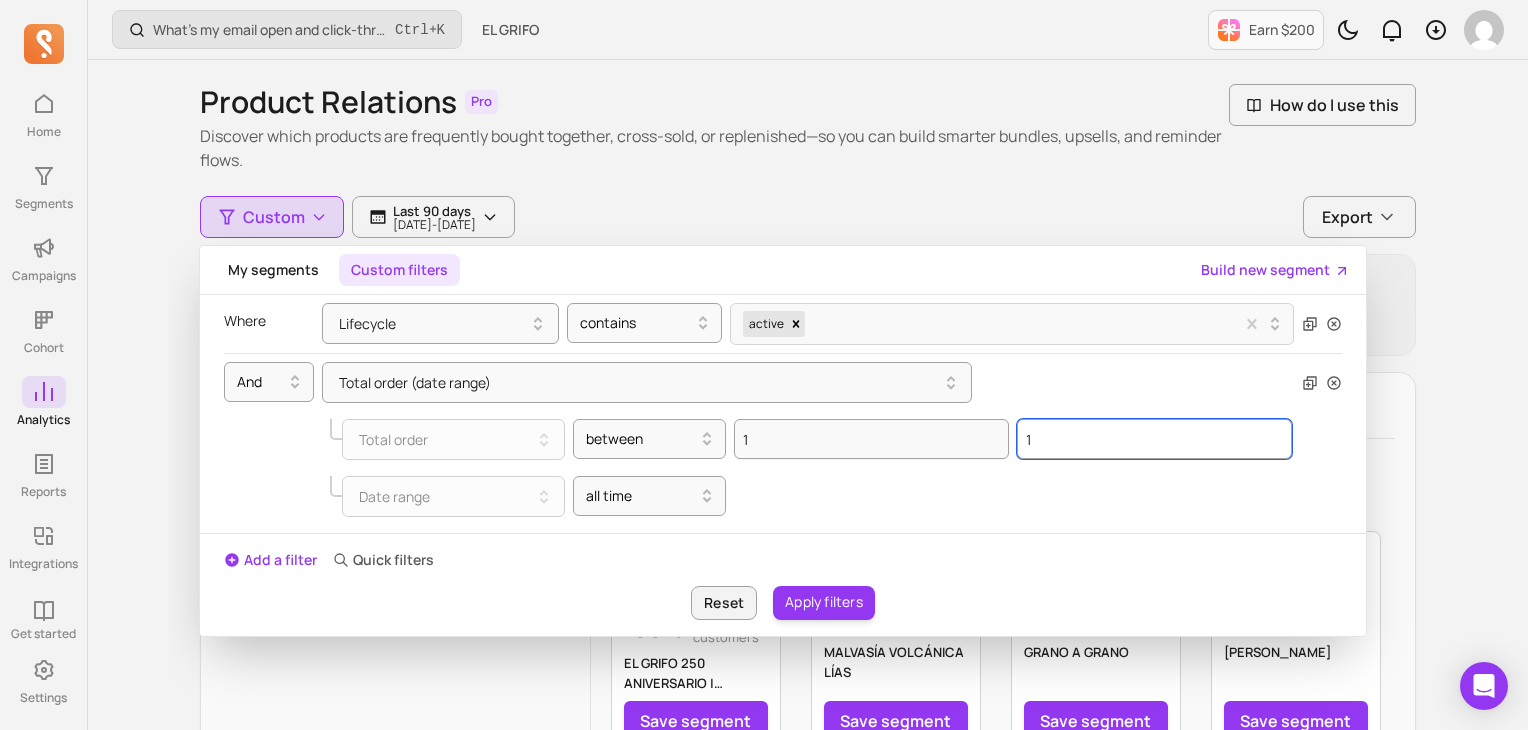 click on "1" at bounding box center (1154, 439) 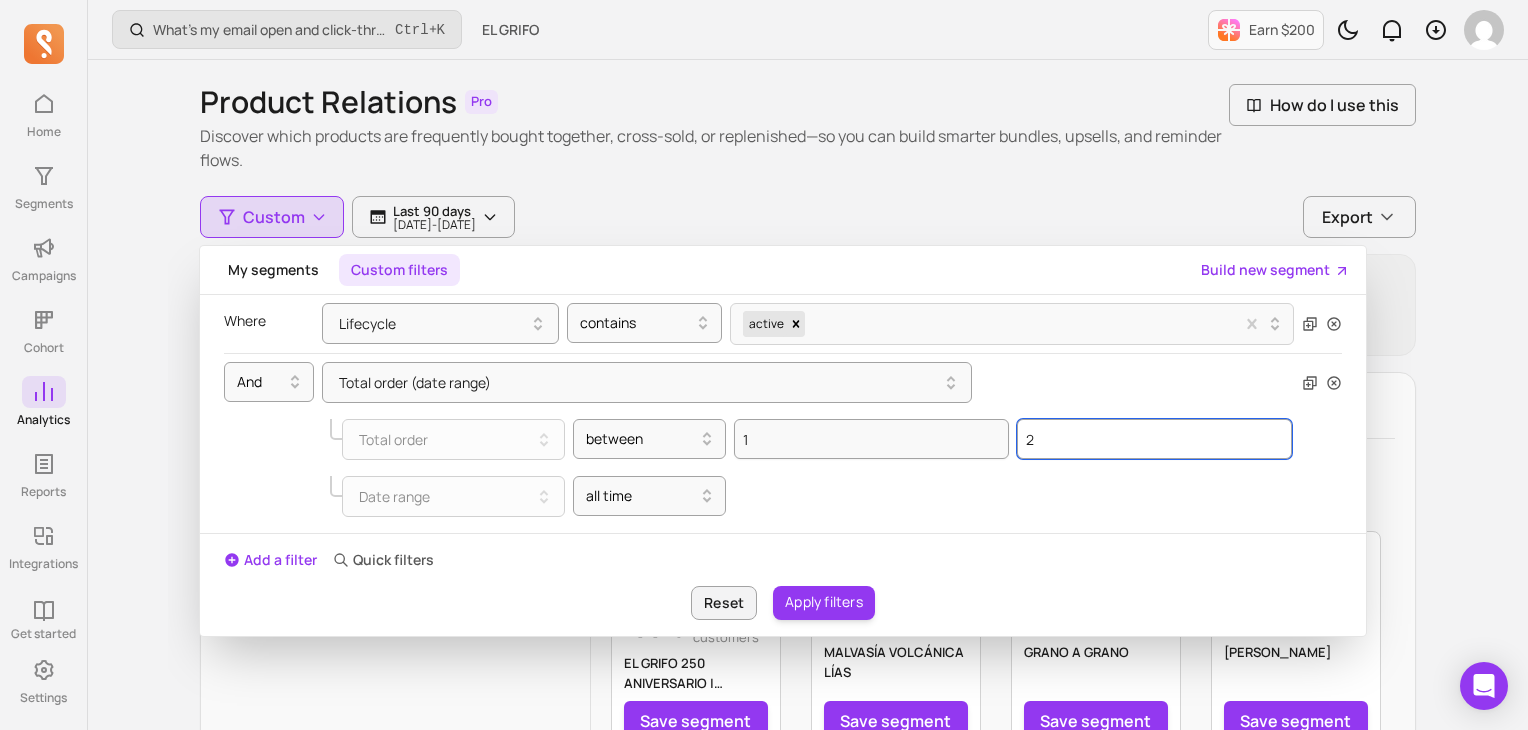 click on "2" at bounding box center (1154, 439) 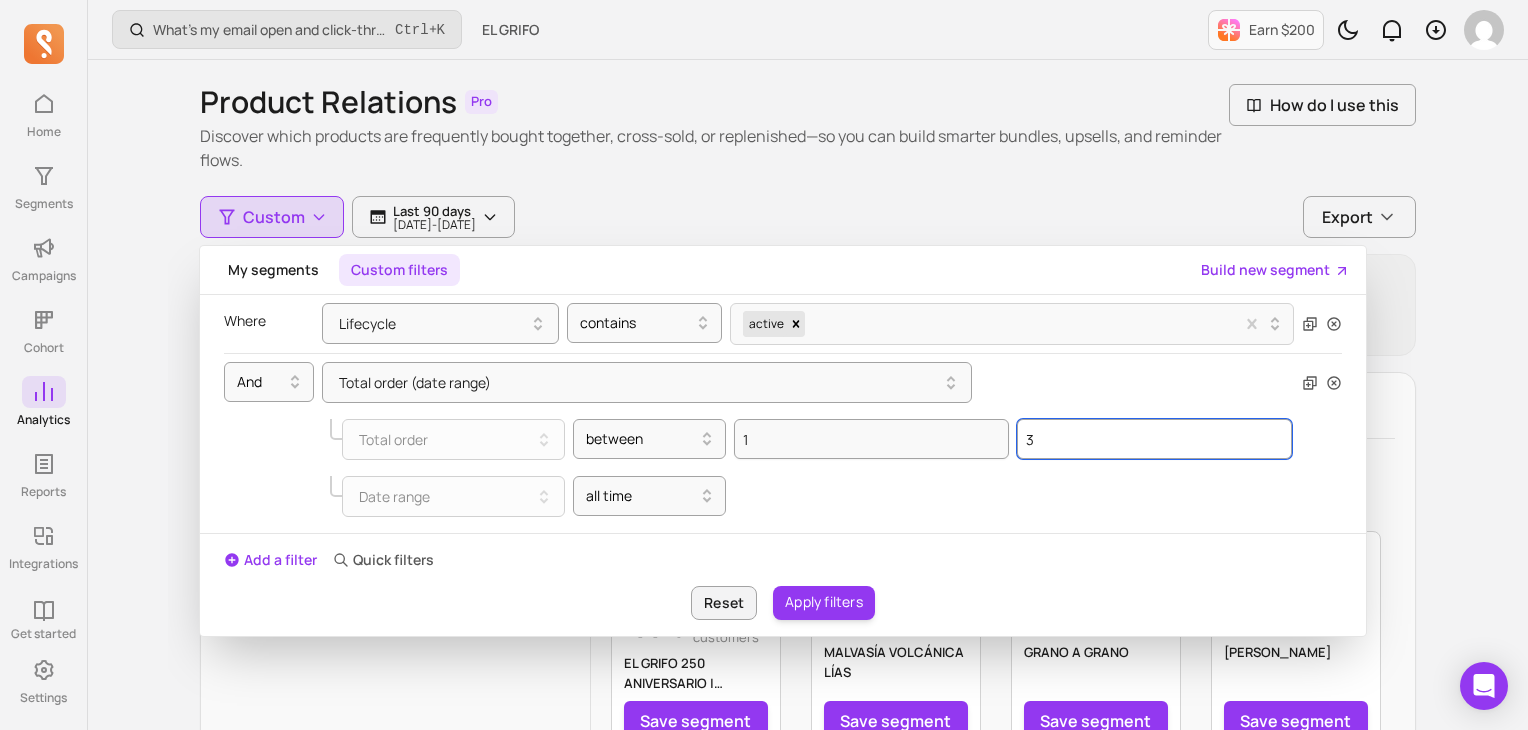 type on "3" 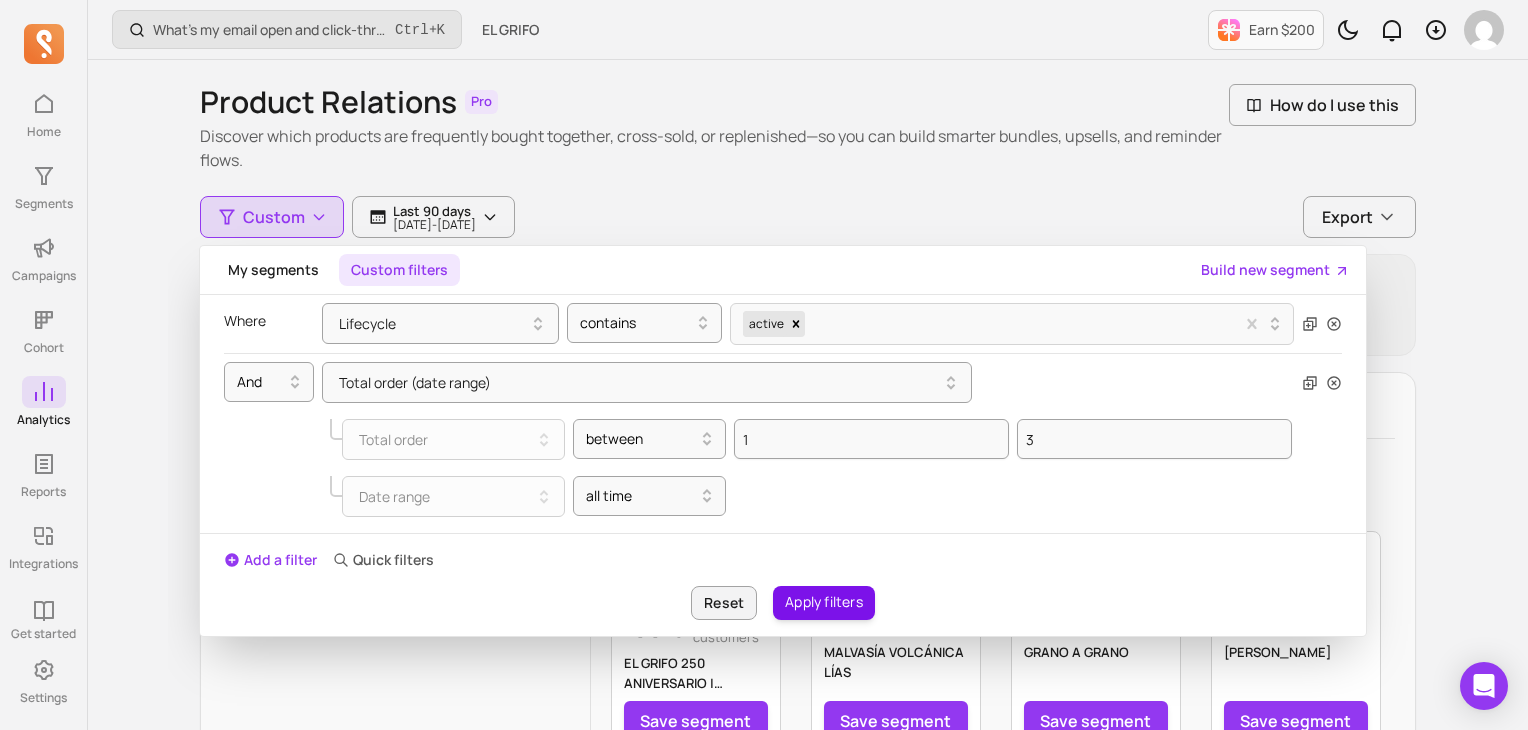 click on "Apply filters" at bounding box center (824, 603) 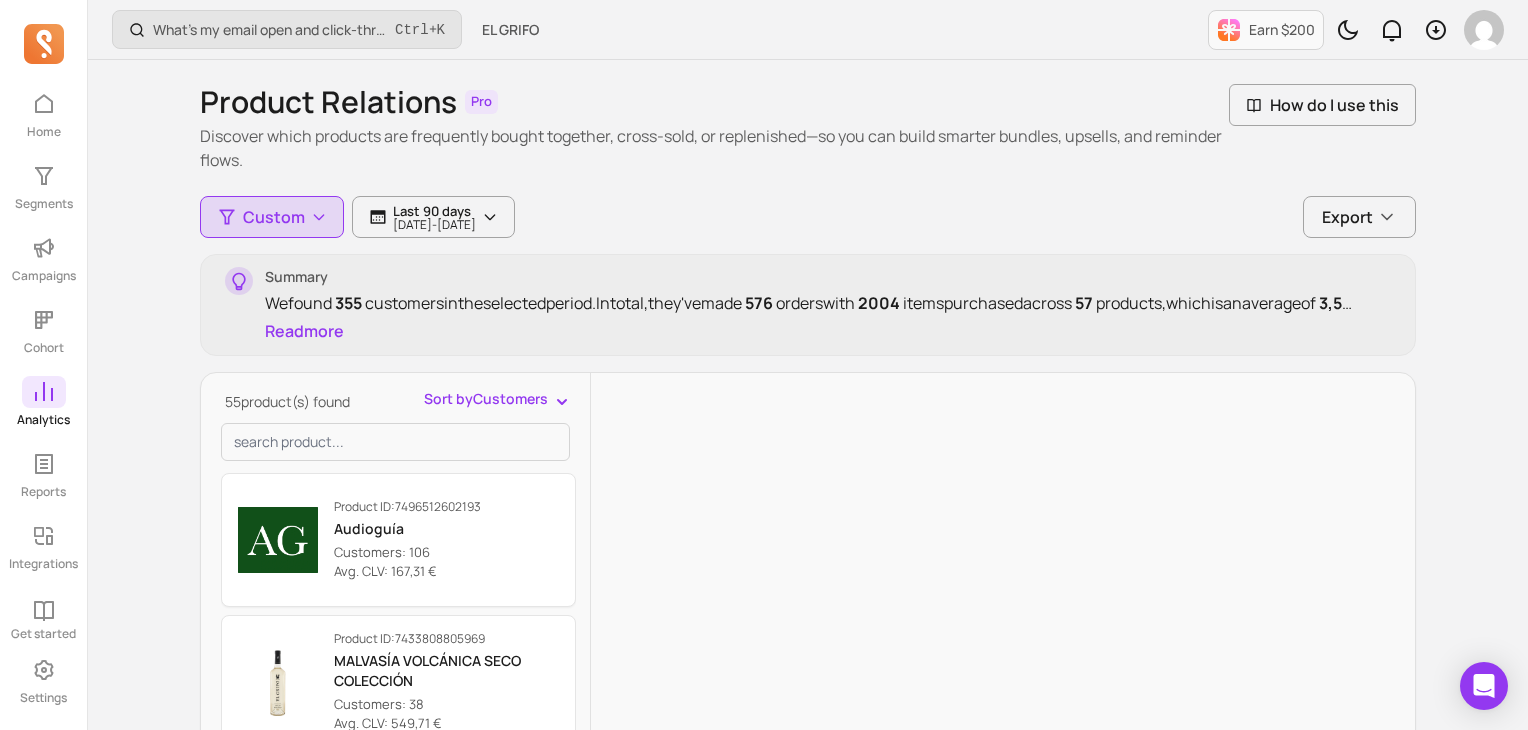 click 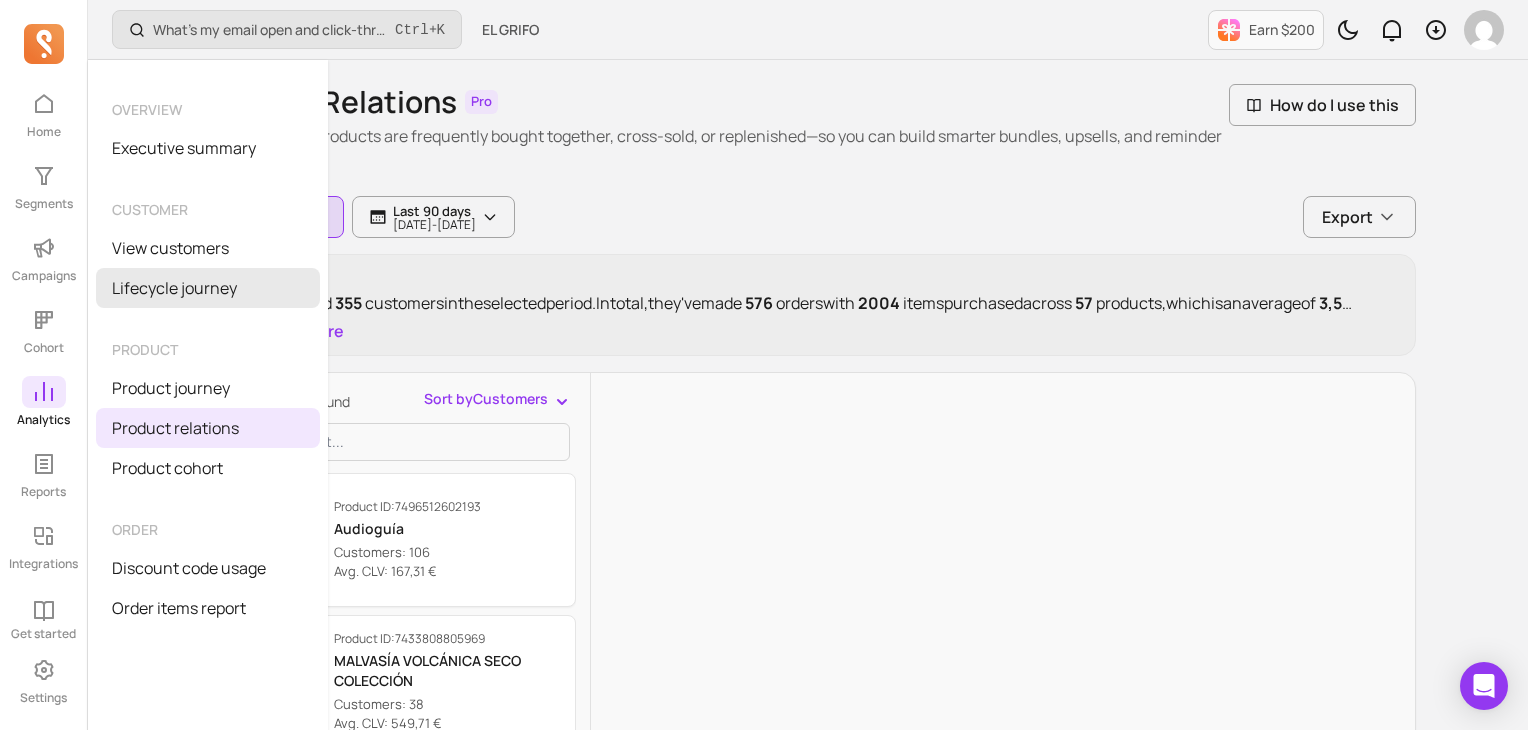 click on "Lifecycle journey" at bounding box center (208, 288) 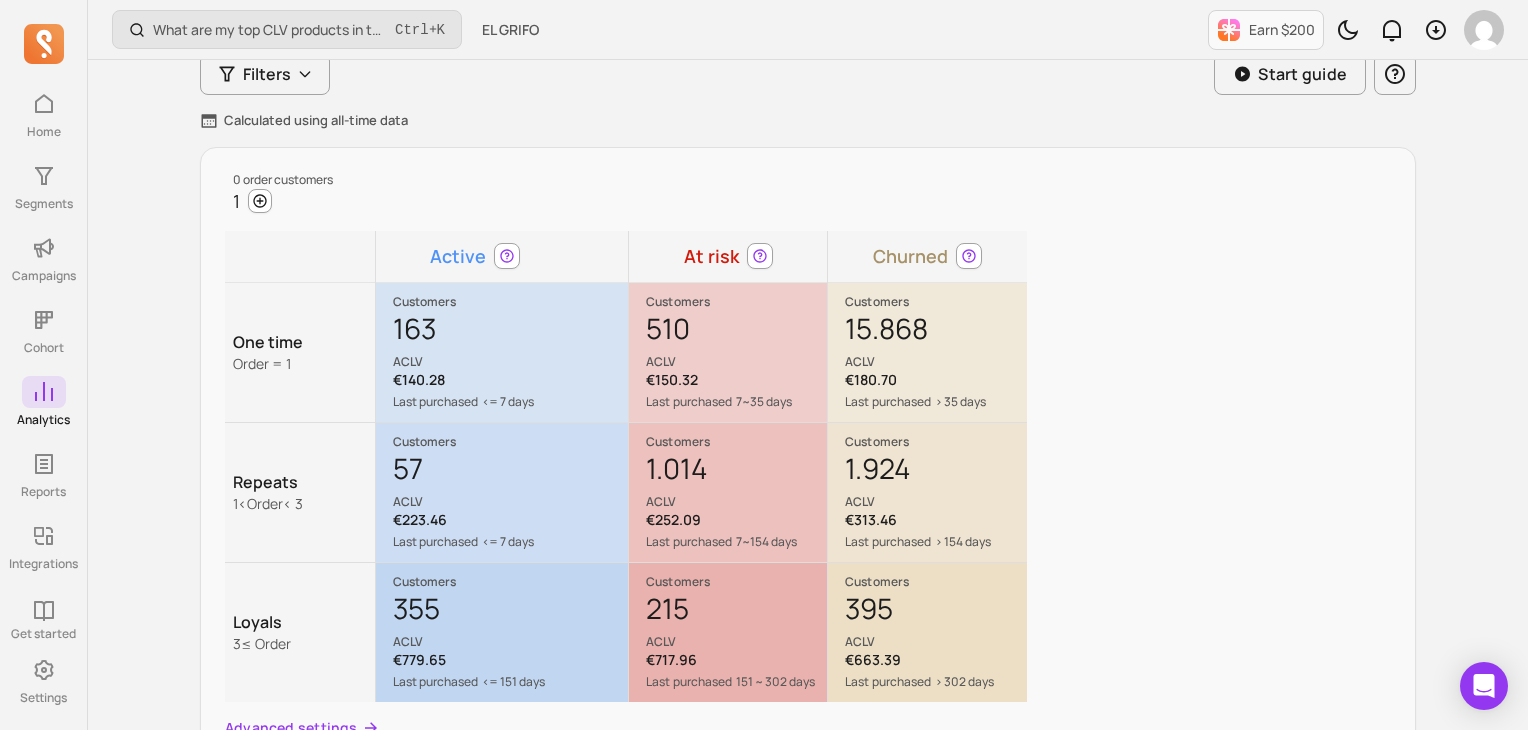 scroll, scrollTop: 200, scrollLeft: 0, axis: vertical 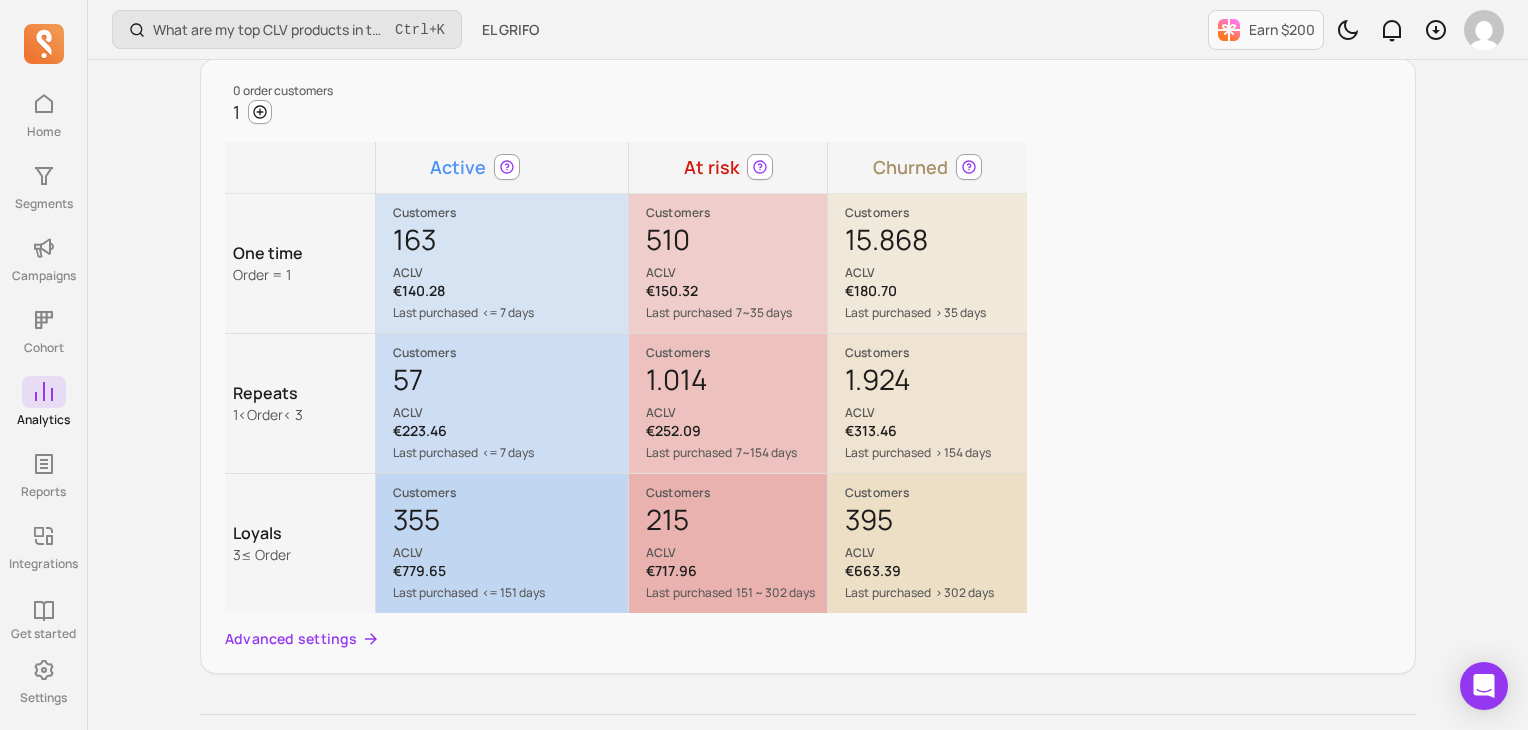 click on "57 ACLV" at bounding box center [510, 391] 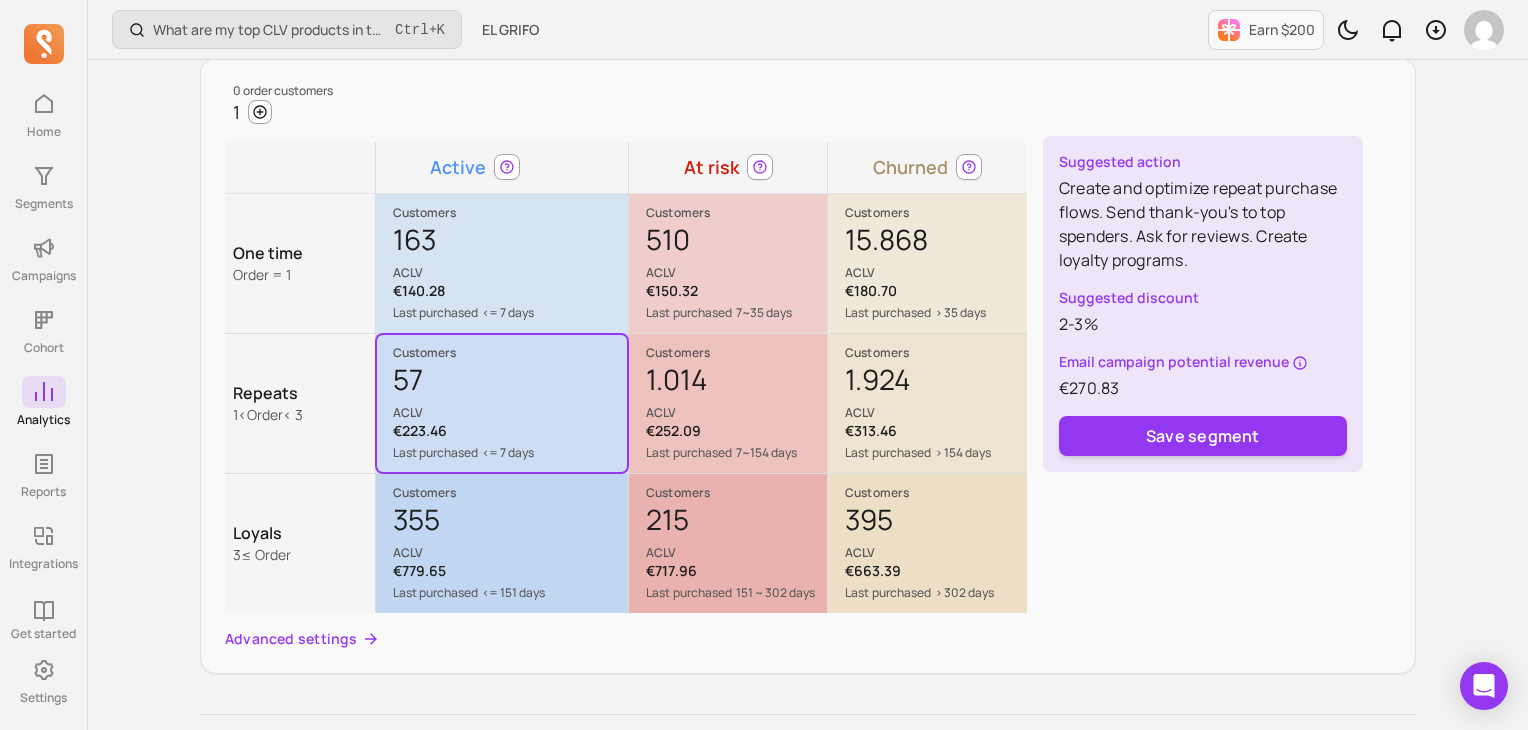 click on "355 ACLV" at bounding box center (510, 531) 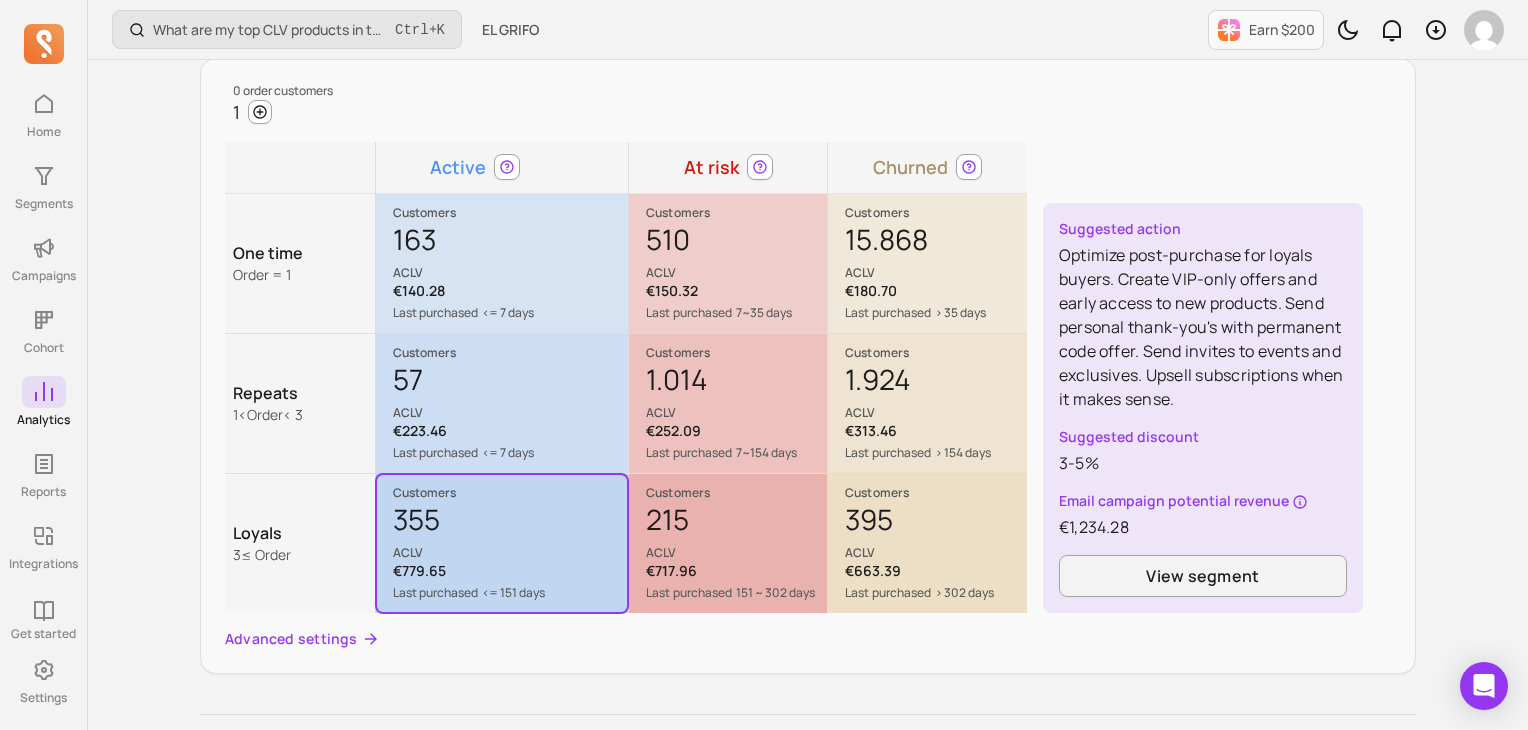 click on "355 ACLV" at bounding box center (510, 531) 